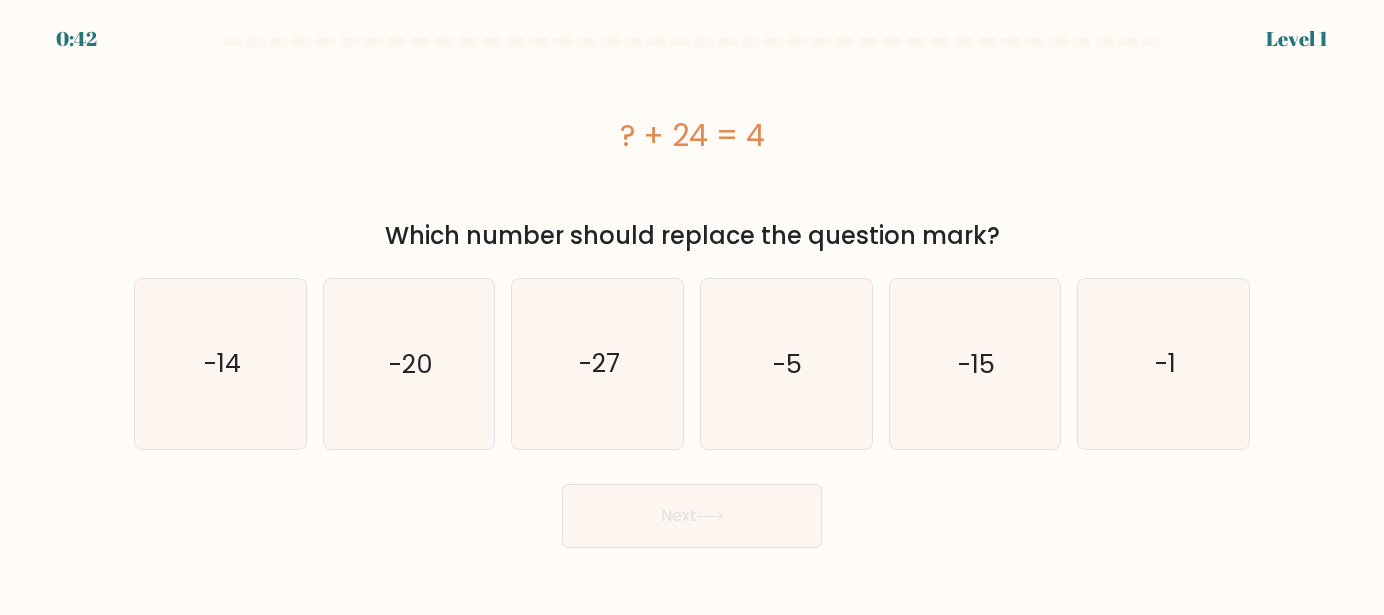 scroll, scrollTop: 0, scrollLeft: 0, axis: both 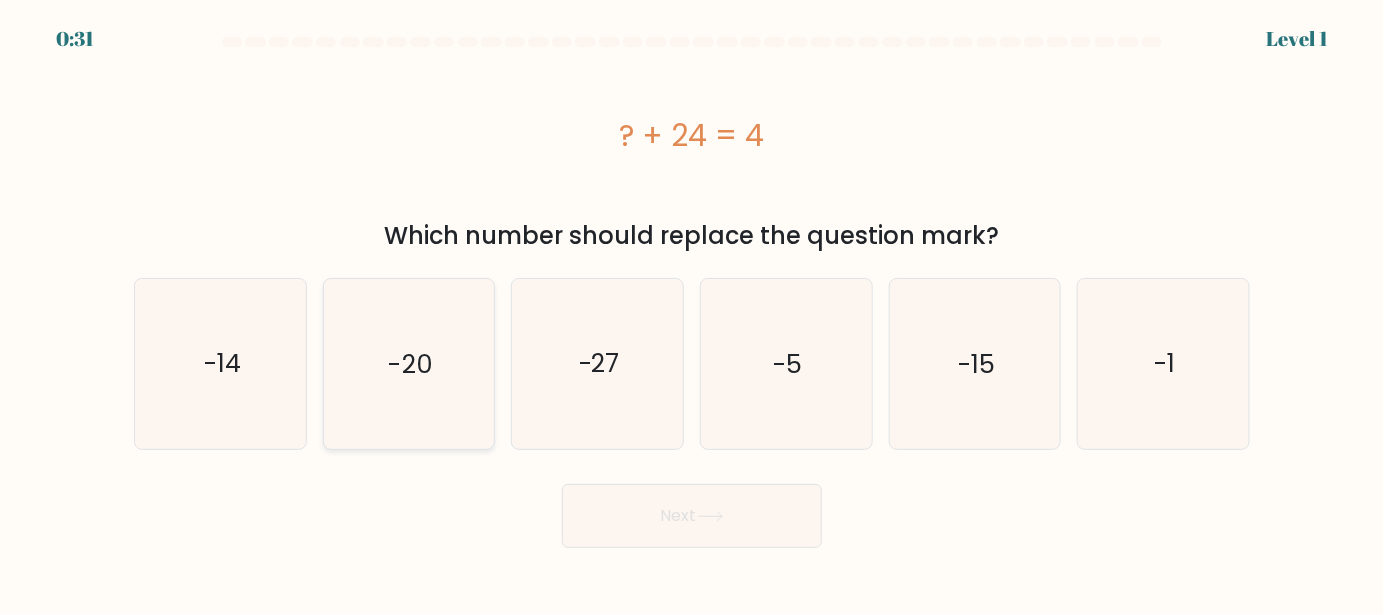 click on "-20" 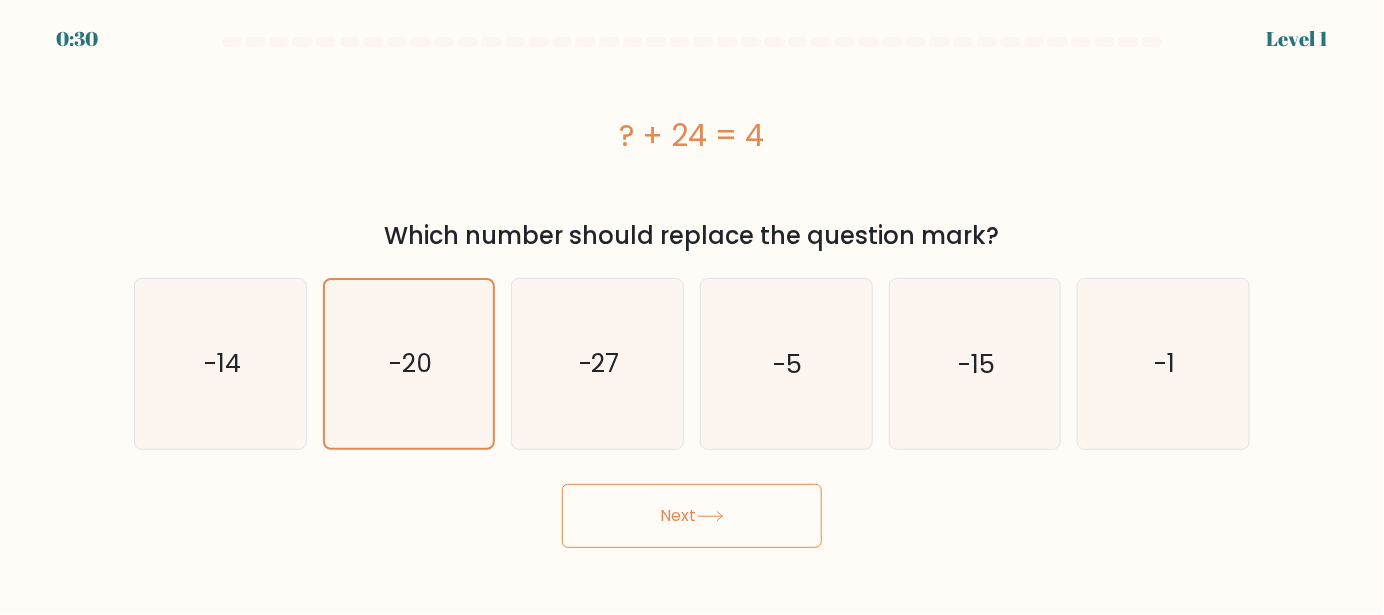click on "Next" at bounding box center [692, 516] 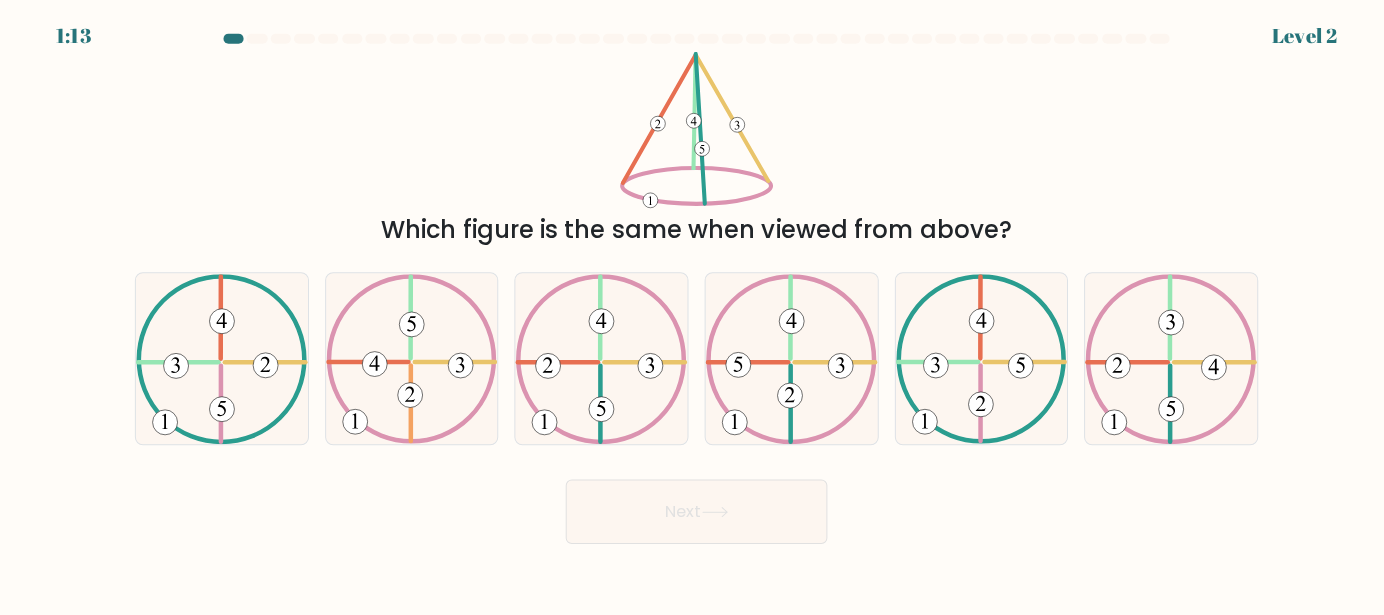 scroll, scrollTop: 0, scrollLeft: 0, axis: both 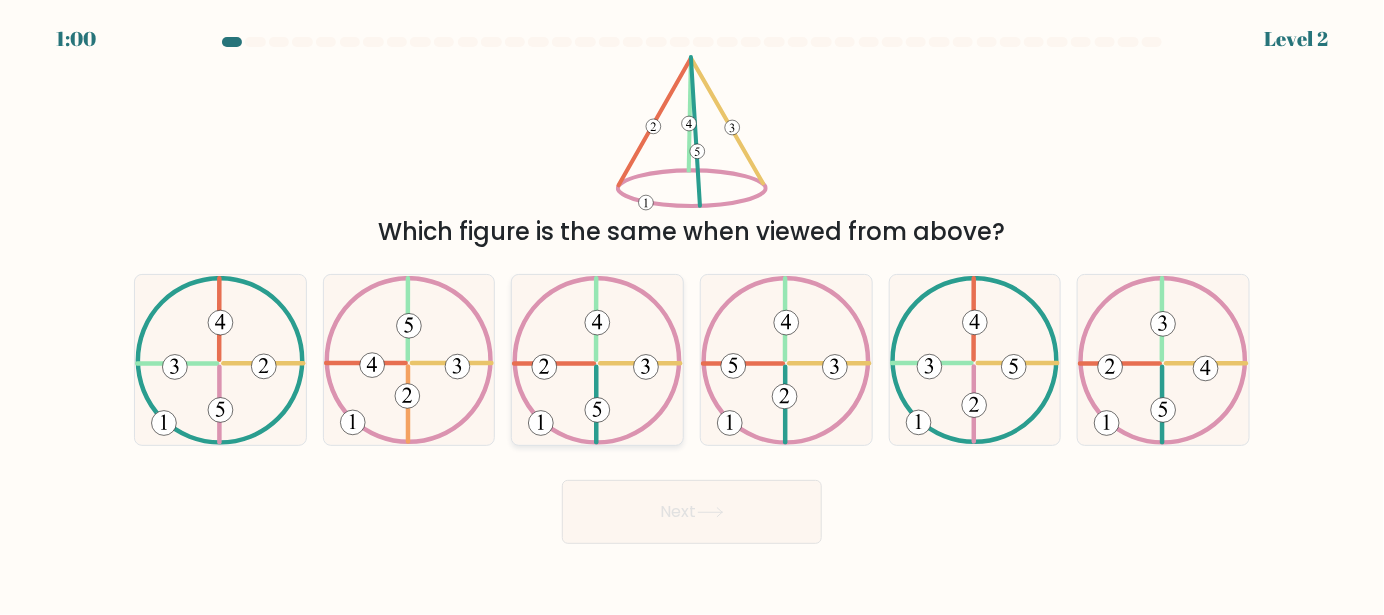 click 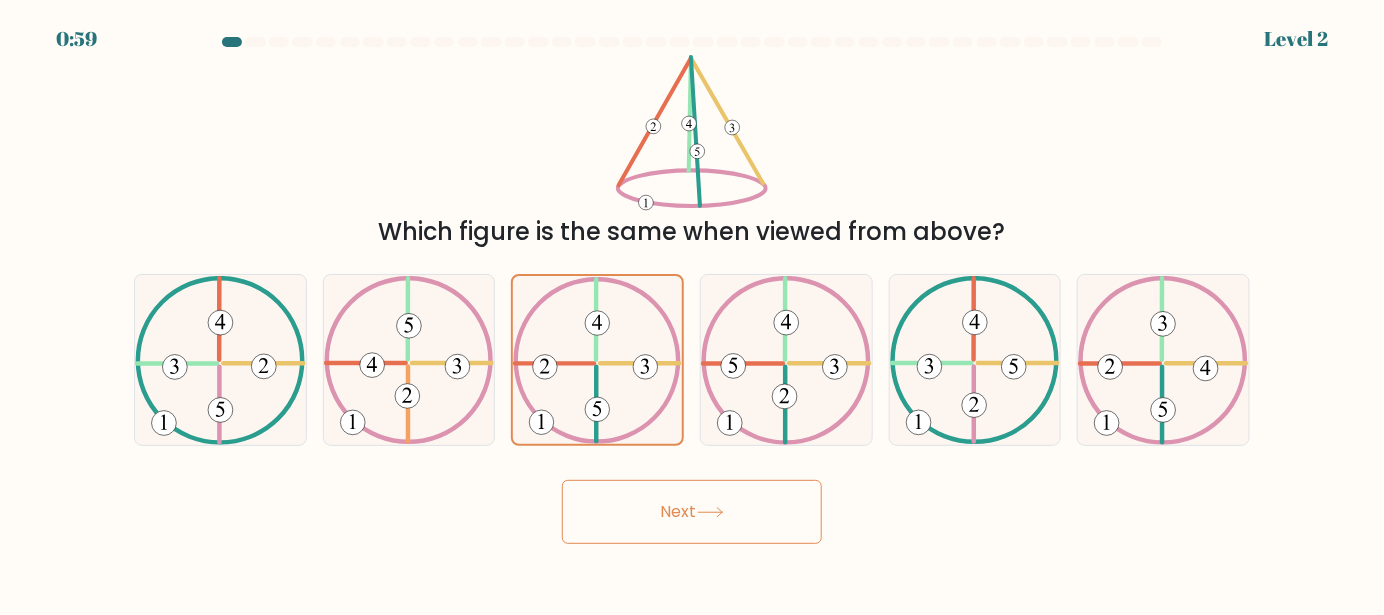 click on "Next" at bounding box center (692, 512) 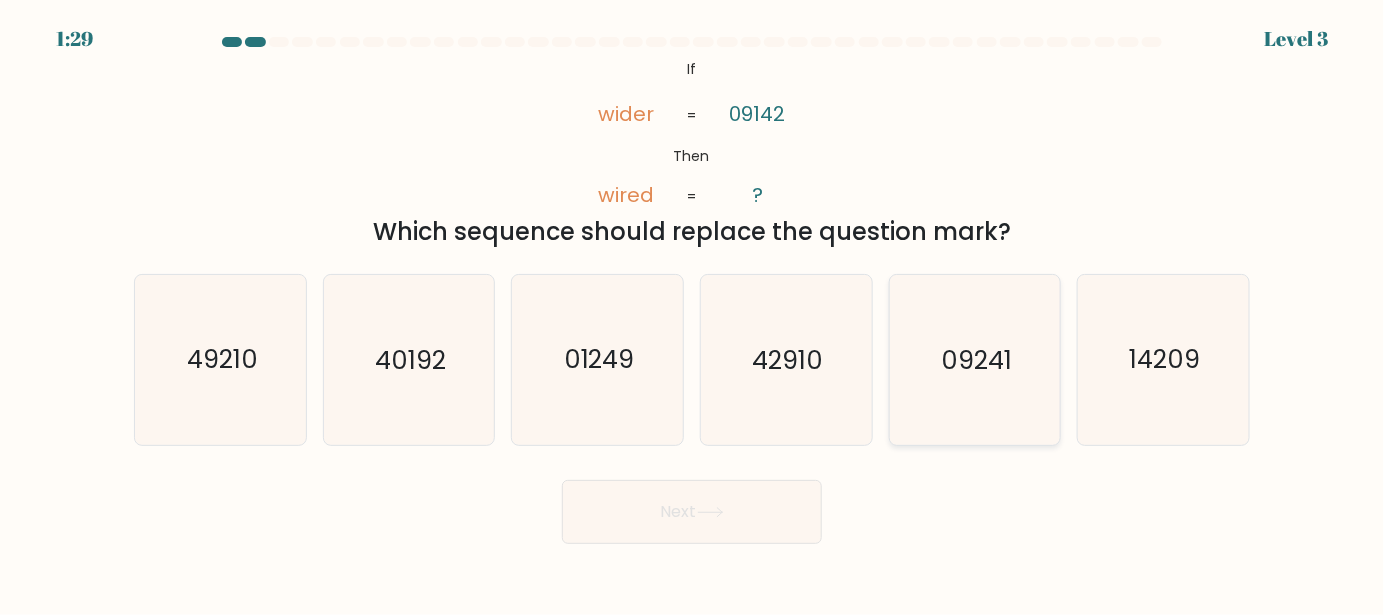 click on "09241" 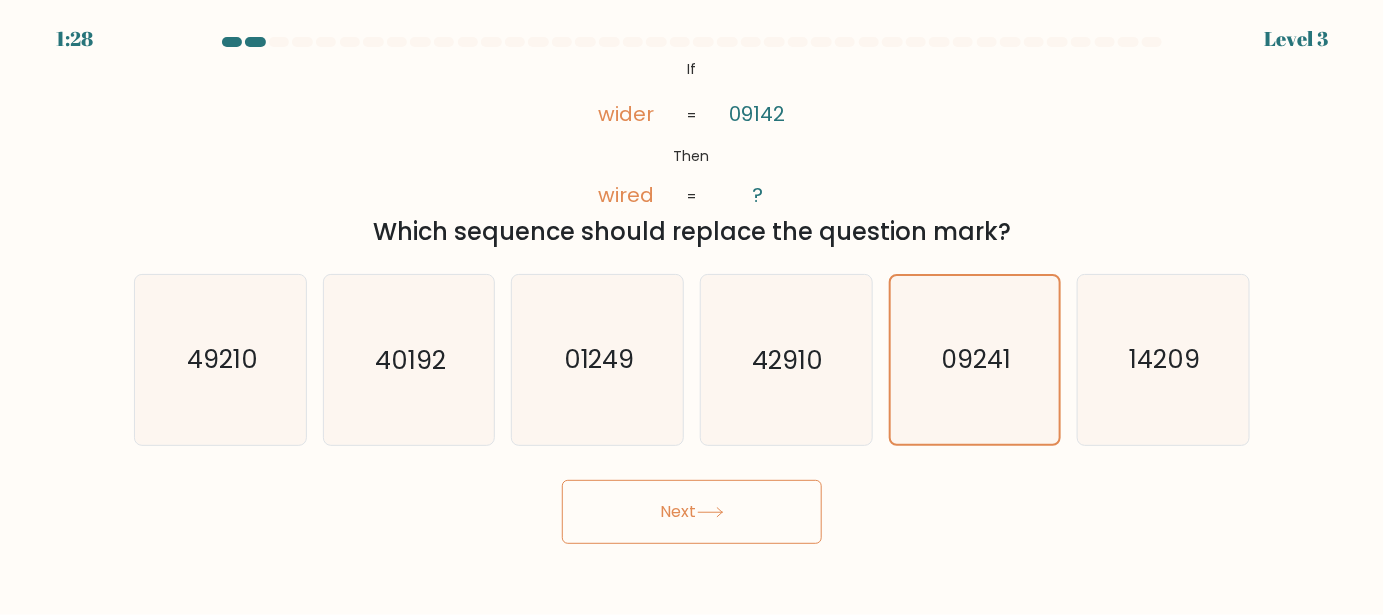 click 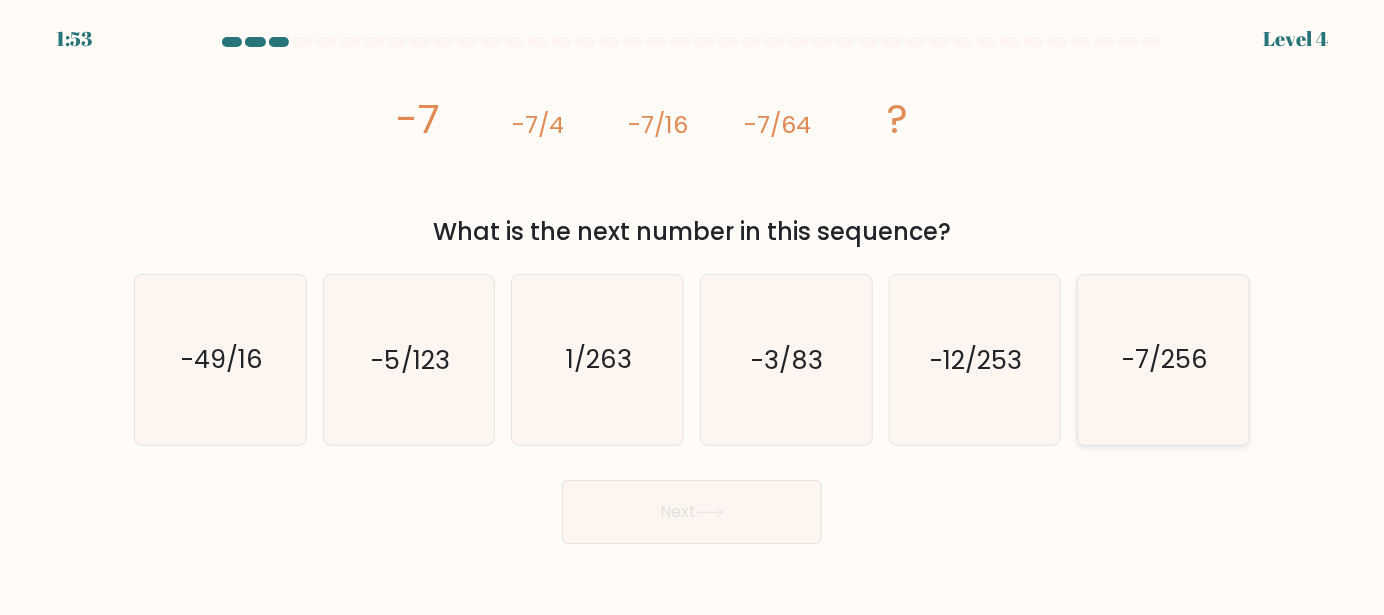 click on "-7/256" 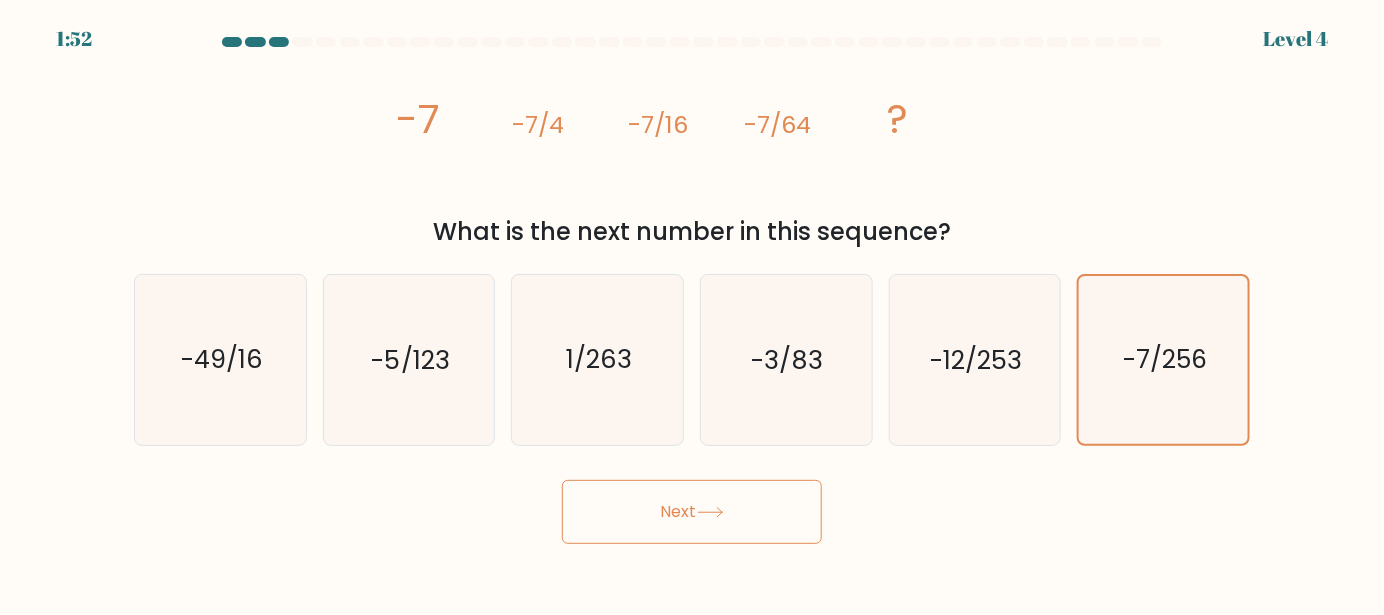 click on "Next" at bounding box center [692, 512] 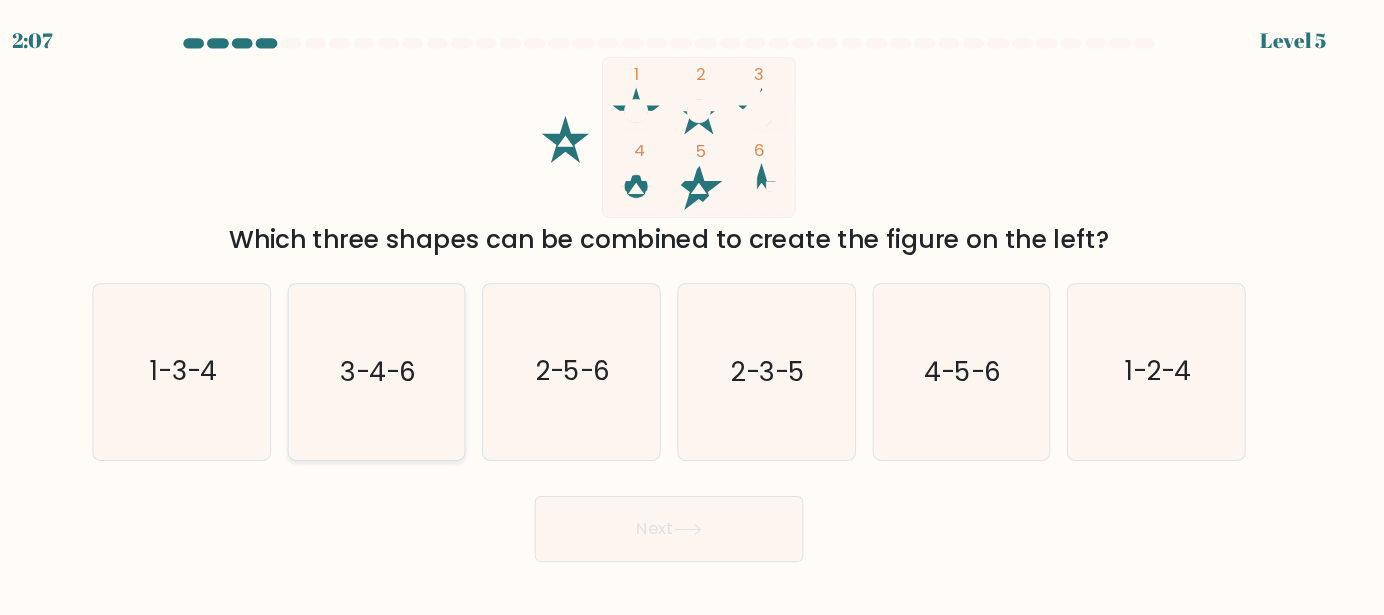 scroll, scrollTop: 0, scrollLeft: 0, axis: both 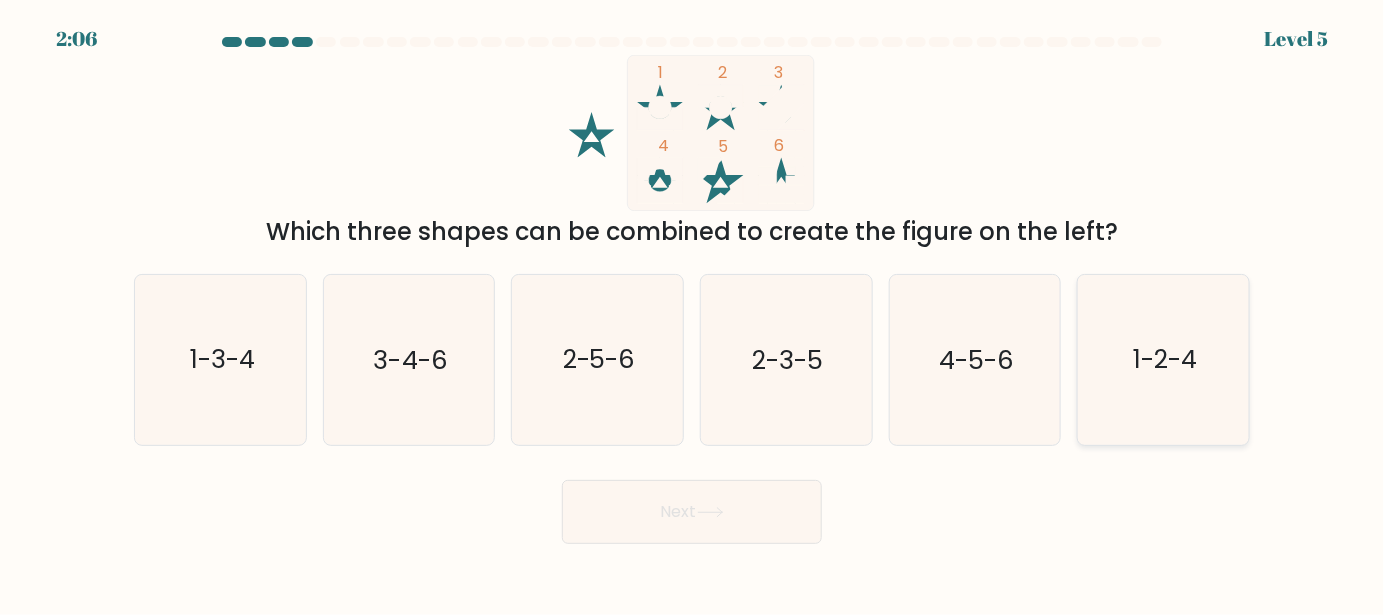 click on "1-2-4" 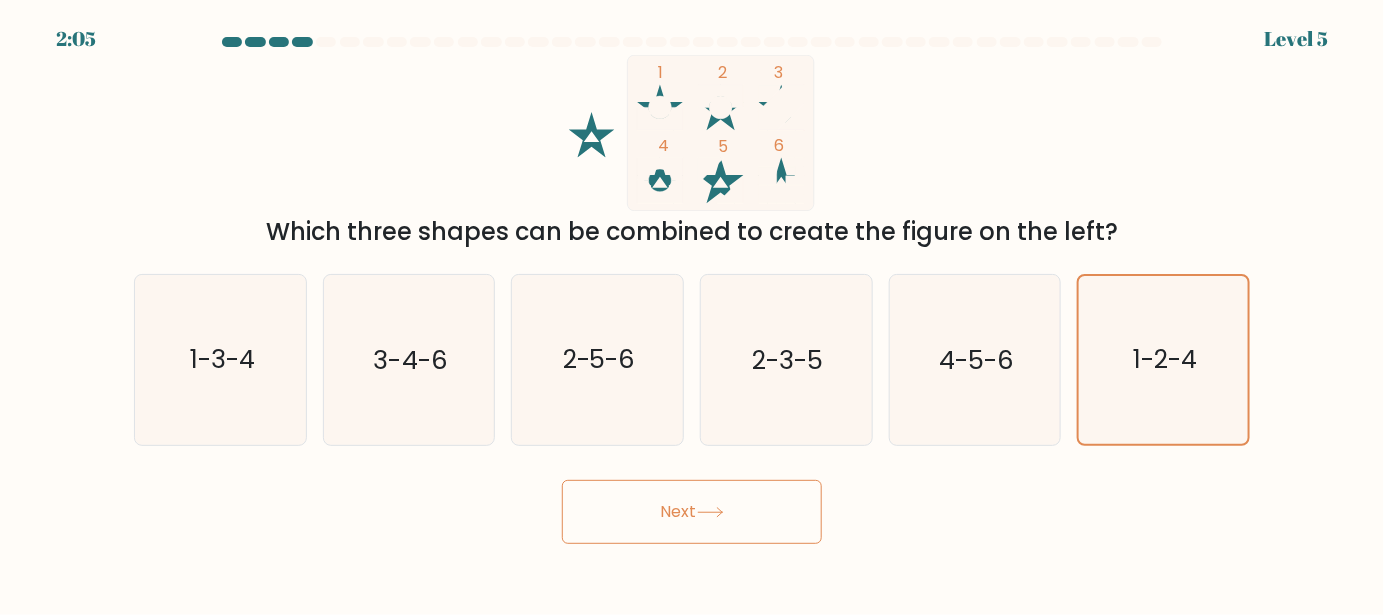 click on "Next" at bounding box center [692, 512] 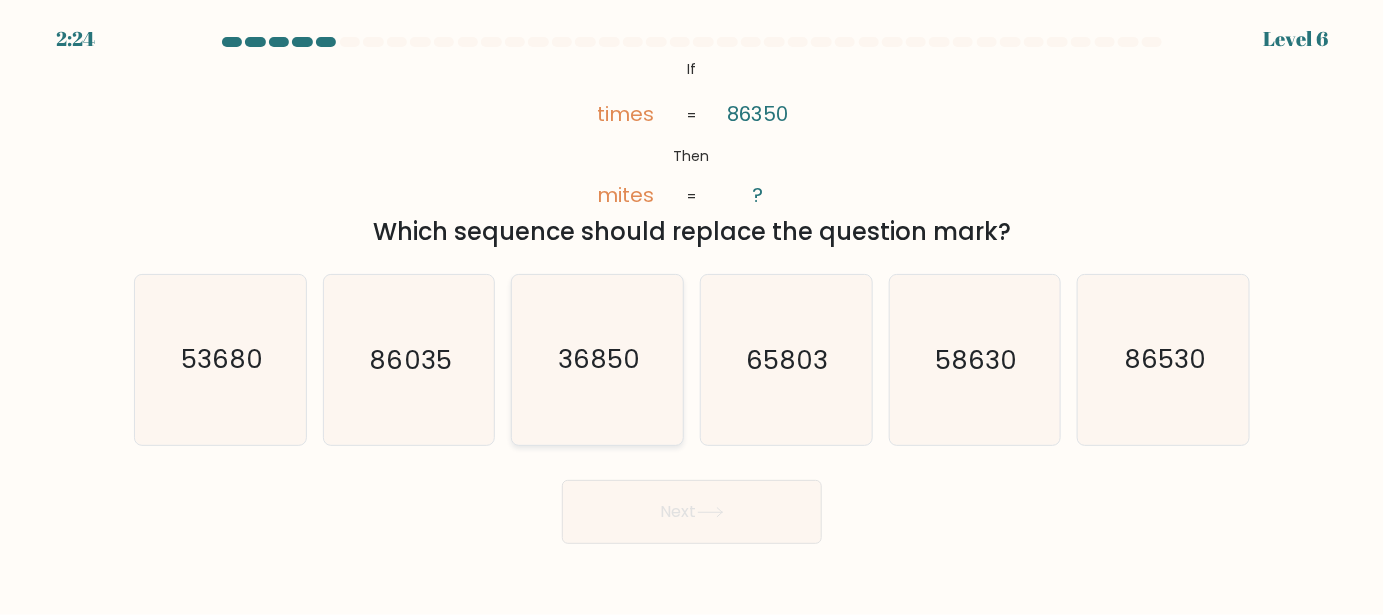 click on "36850" 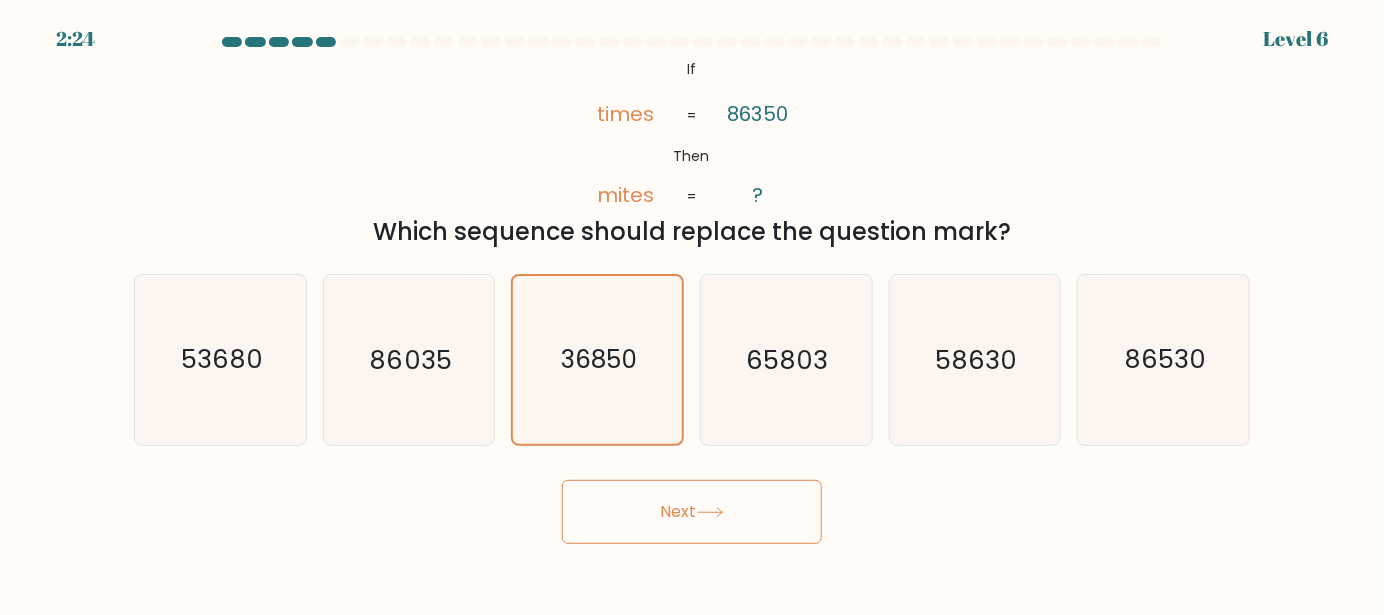 click on "Next" at bounding box center (692, 512) 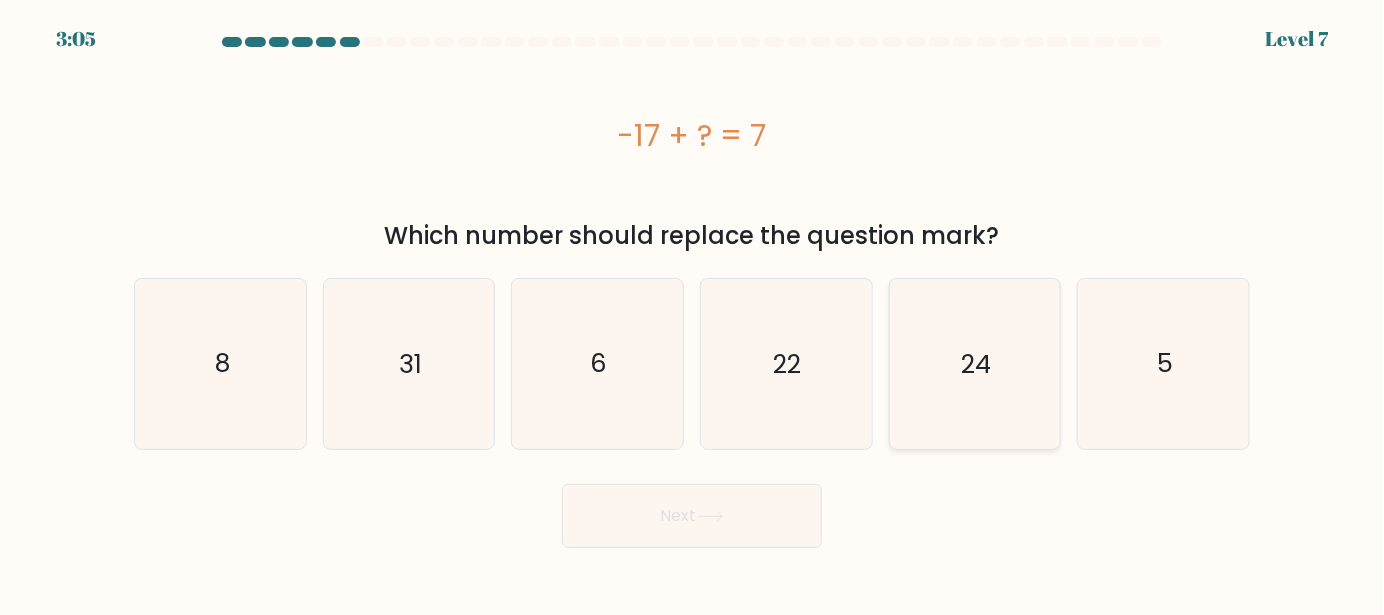 click on "24" 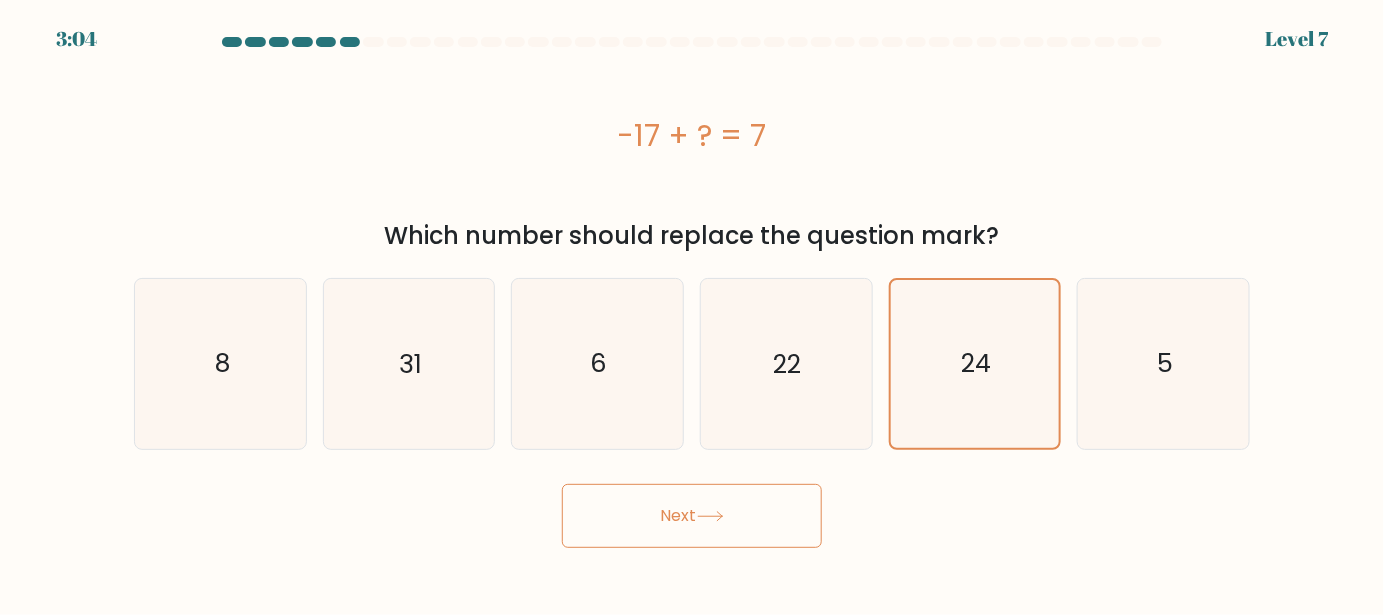 click on "Next" at bounding box center (692, 516) 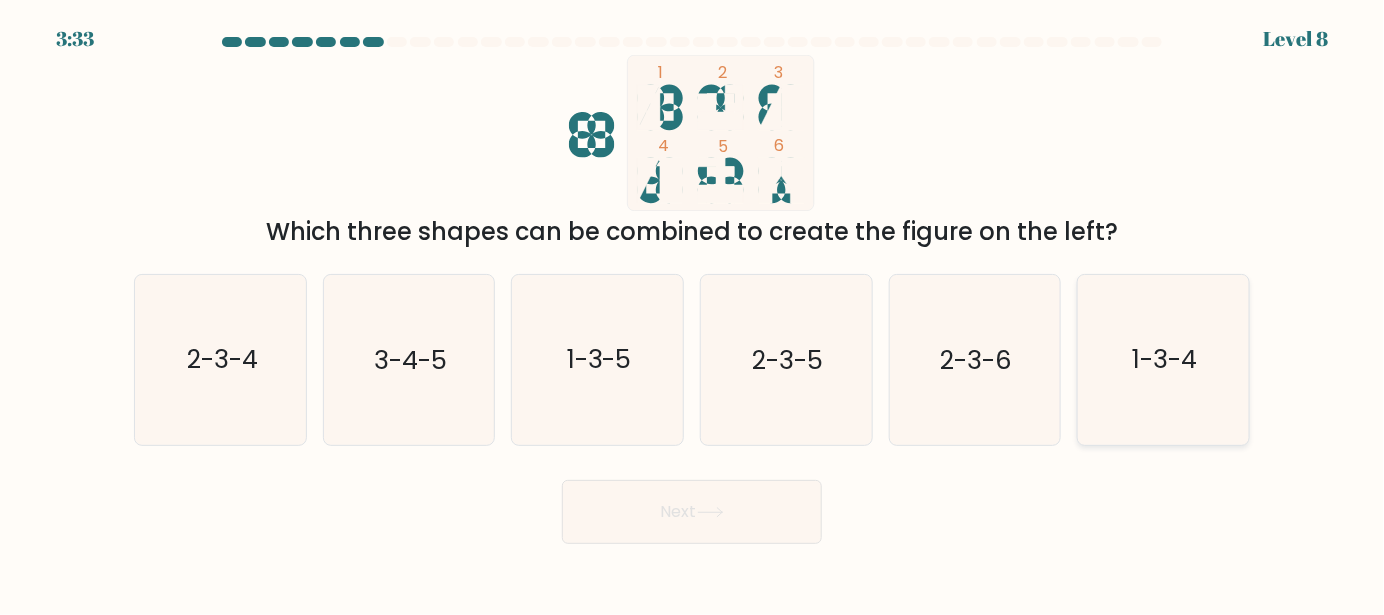 click on "1-3-4" 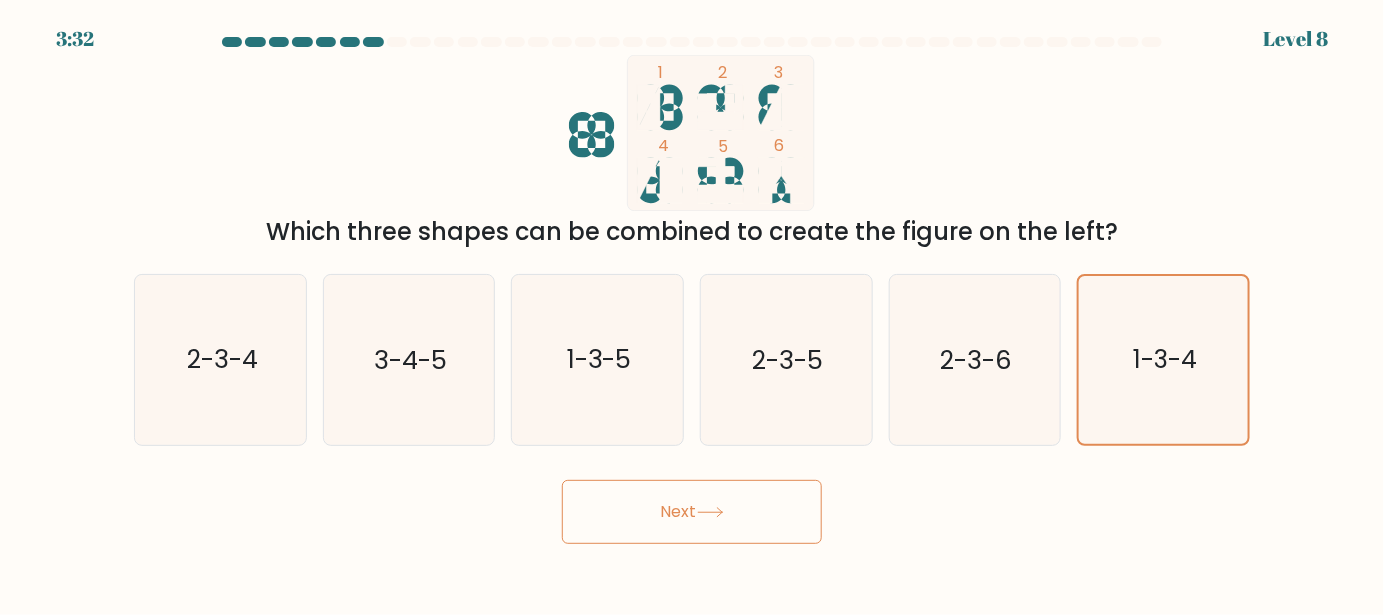 click on "Next" at bounding box center (692, 512) 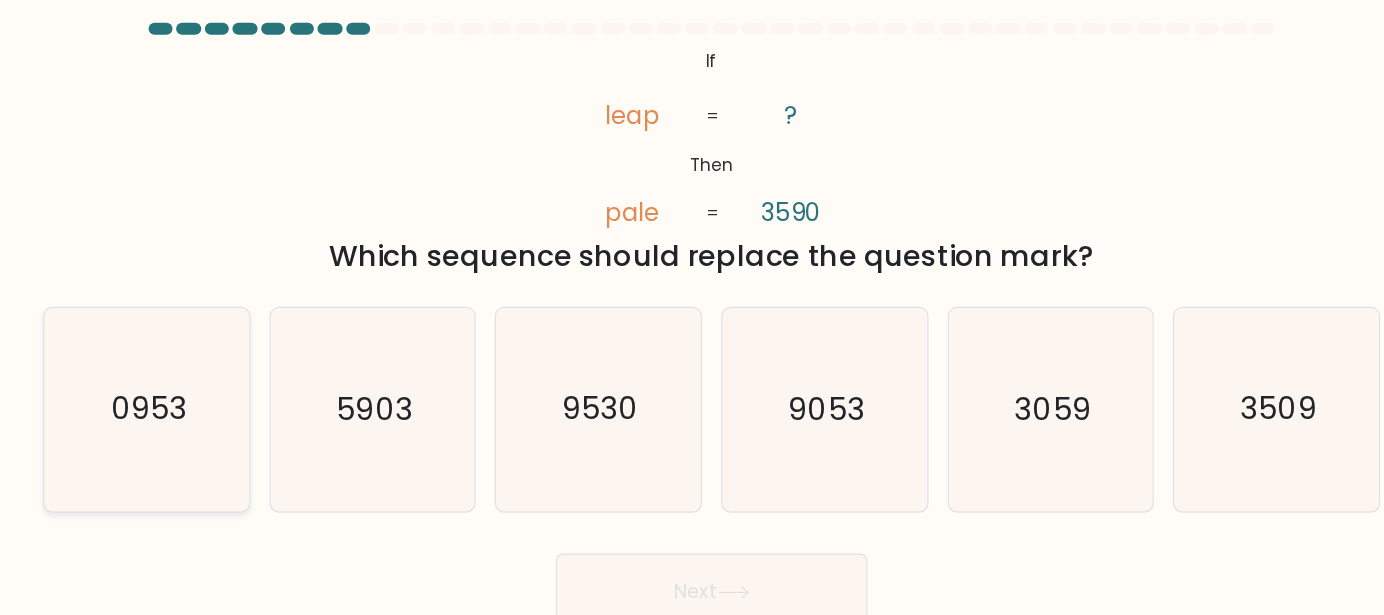 click on "0953" 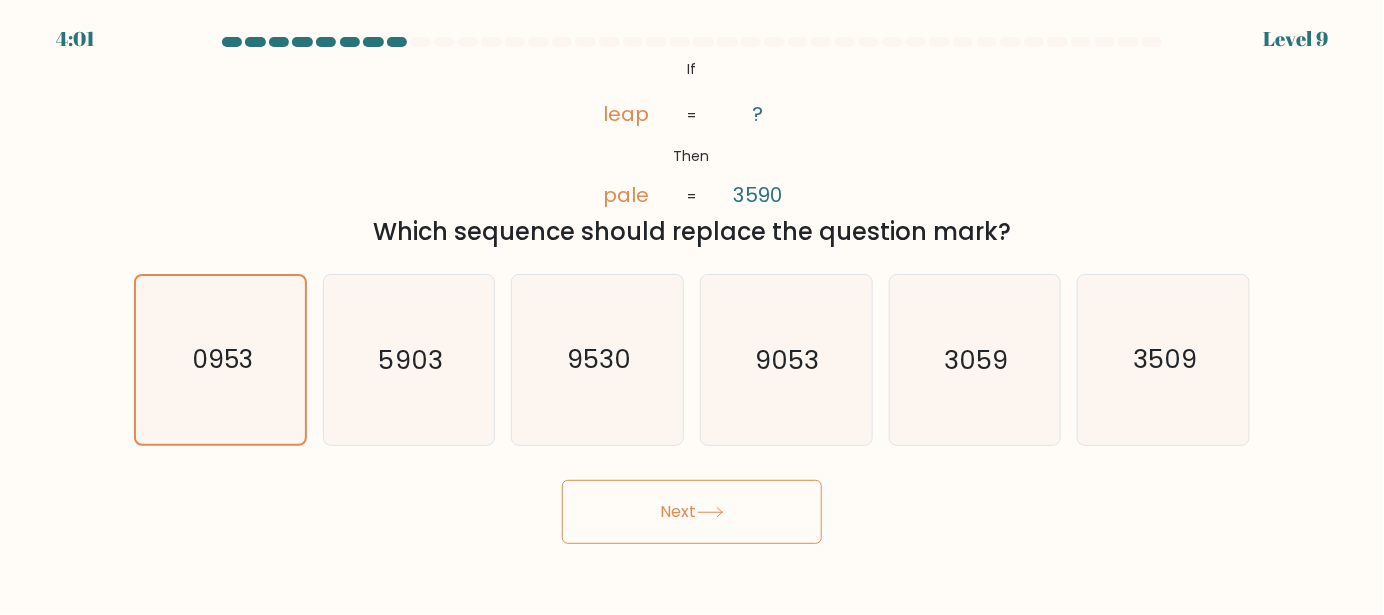 click on "Next" at bounding box center (692, 512) 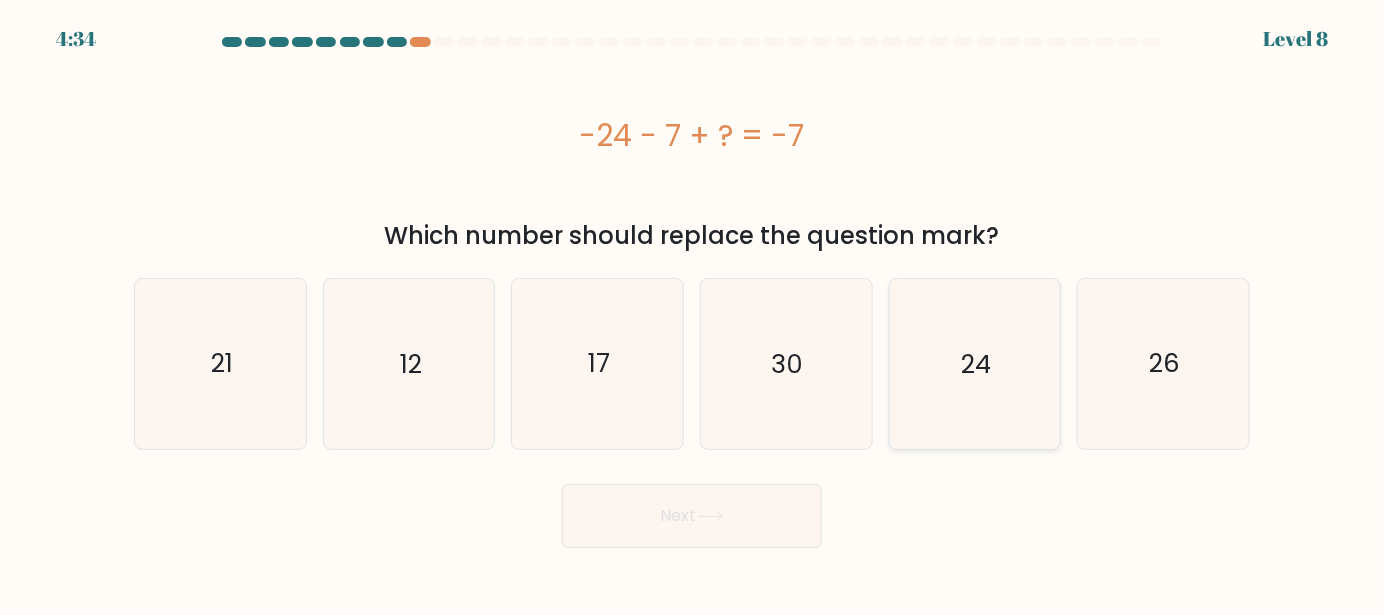 click on "24" 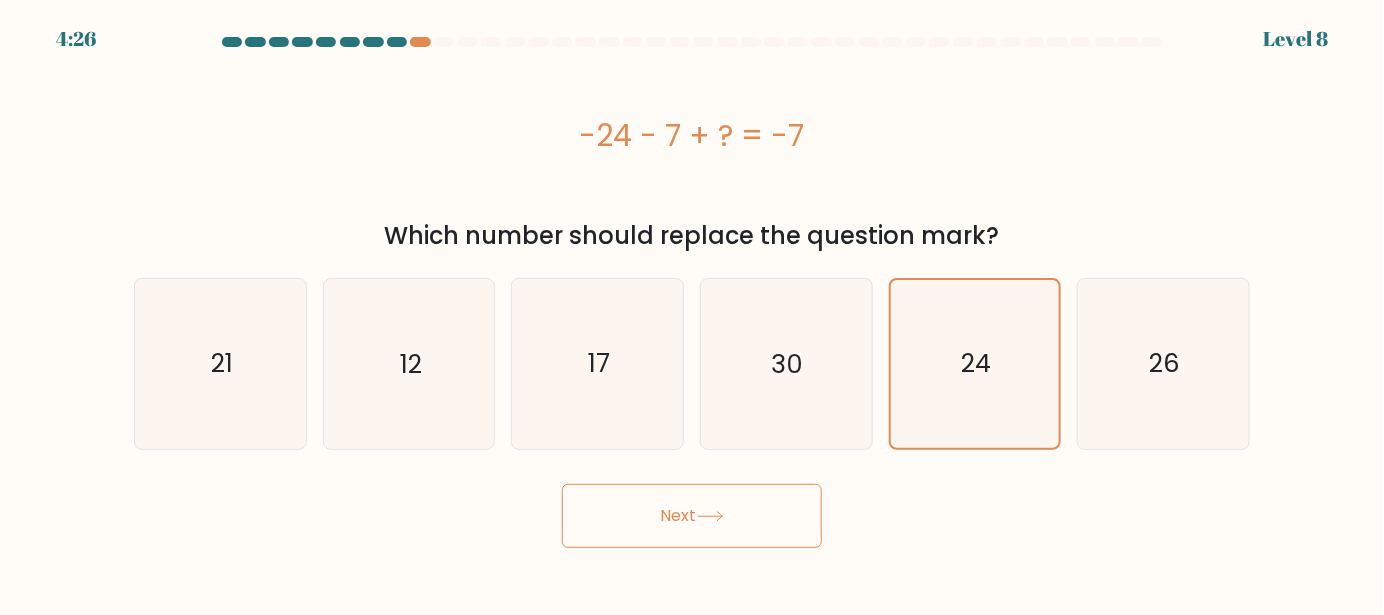 click on "Next" at bounding box center (692, 516) 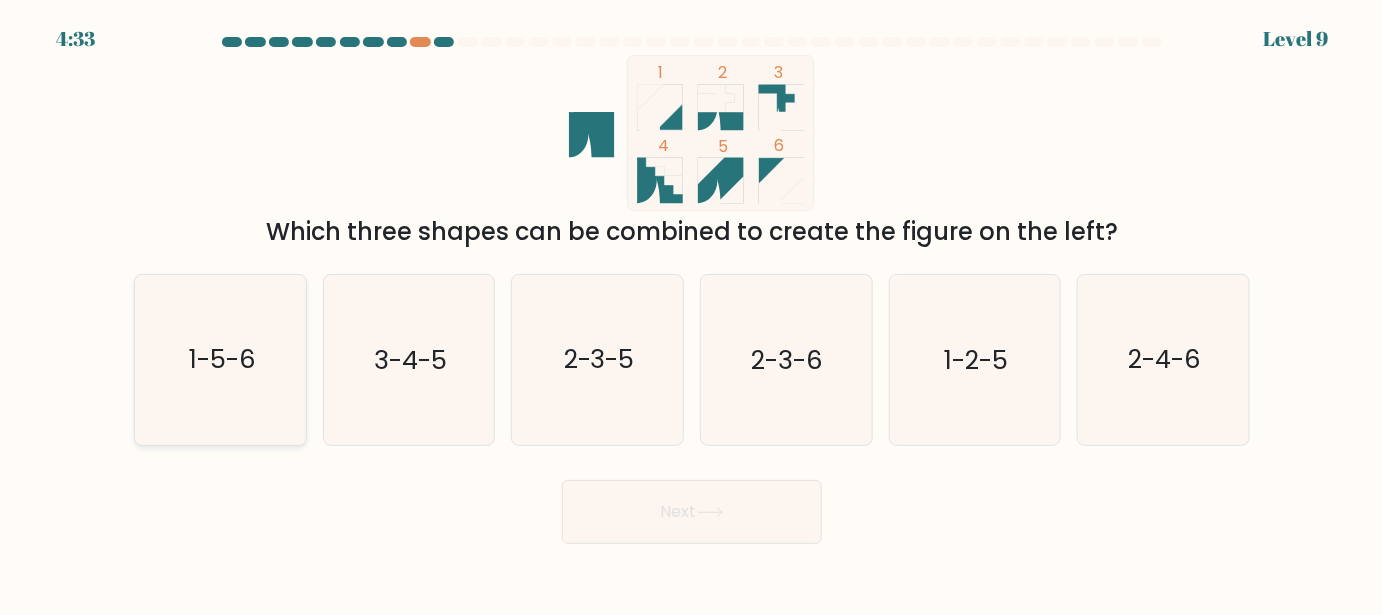 click on "1-5-6" 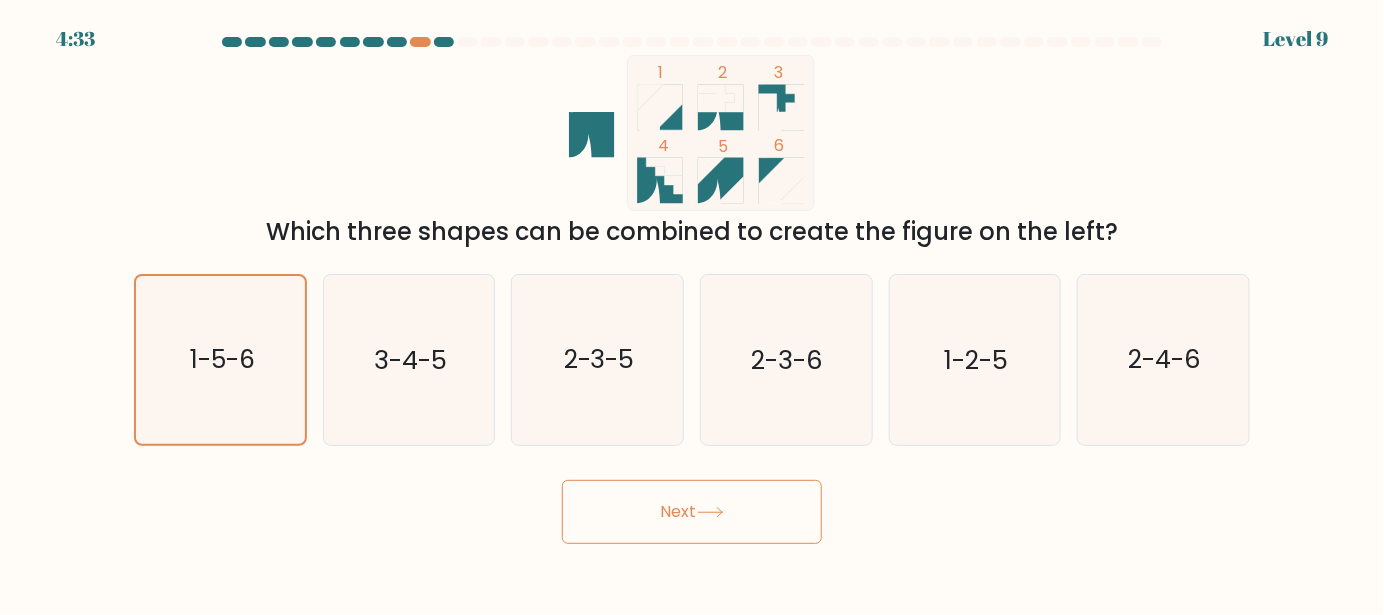 click on "Next" at bounding box center (692, 512) 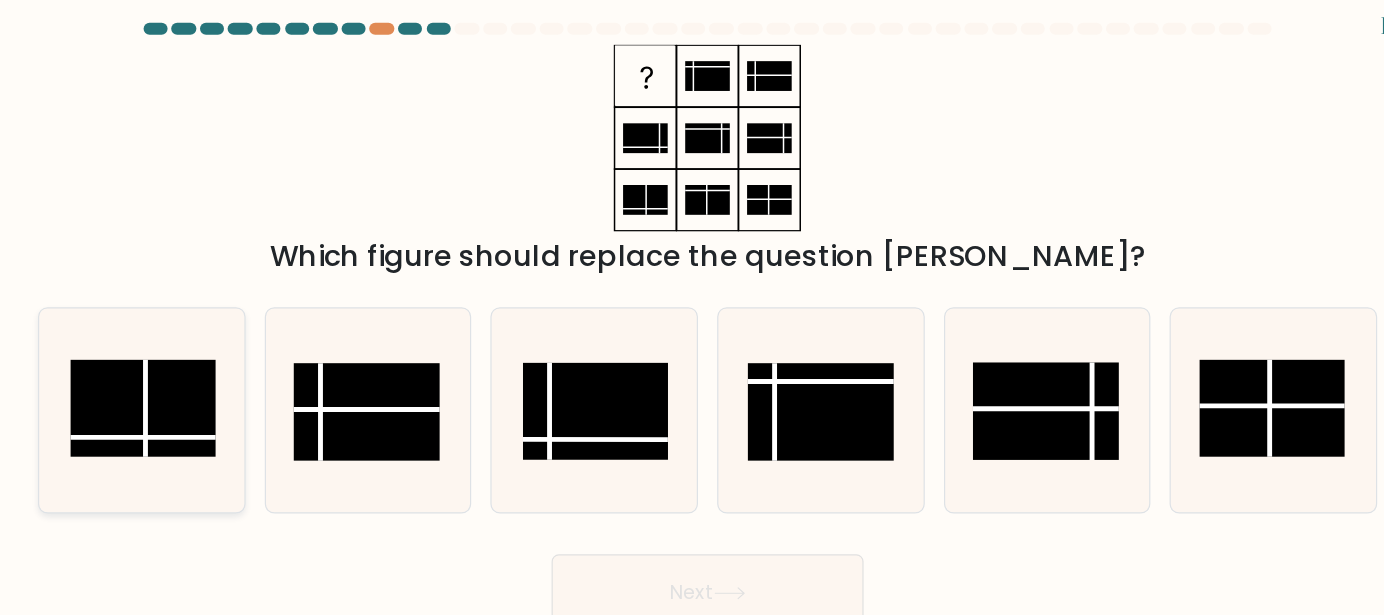 click 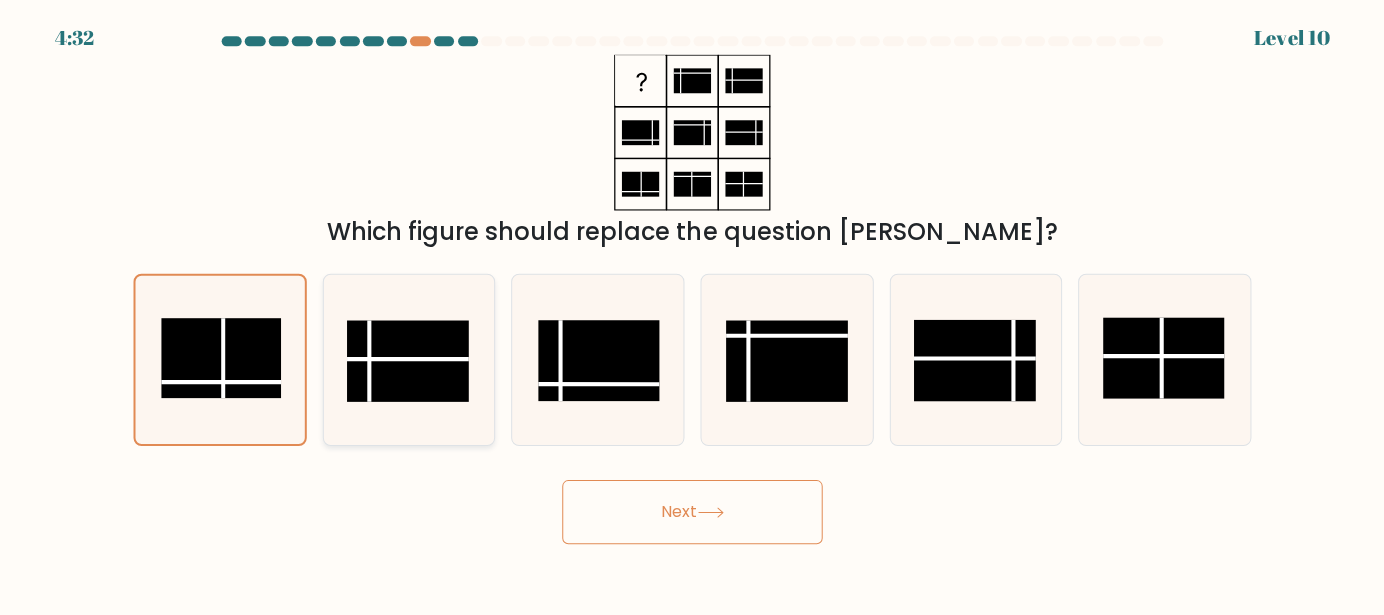 scroll, scrollTop: 0, scrollLeft: 0, axis: both 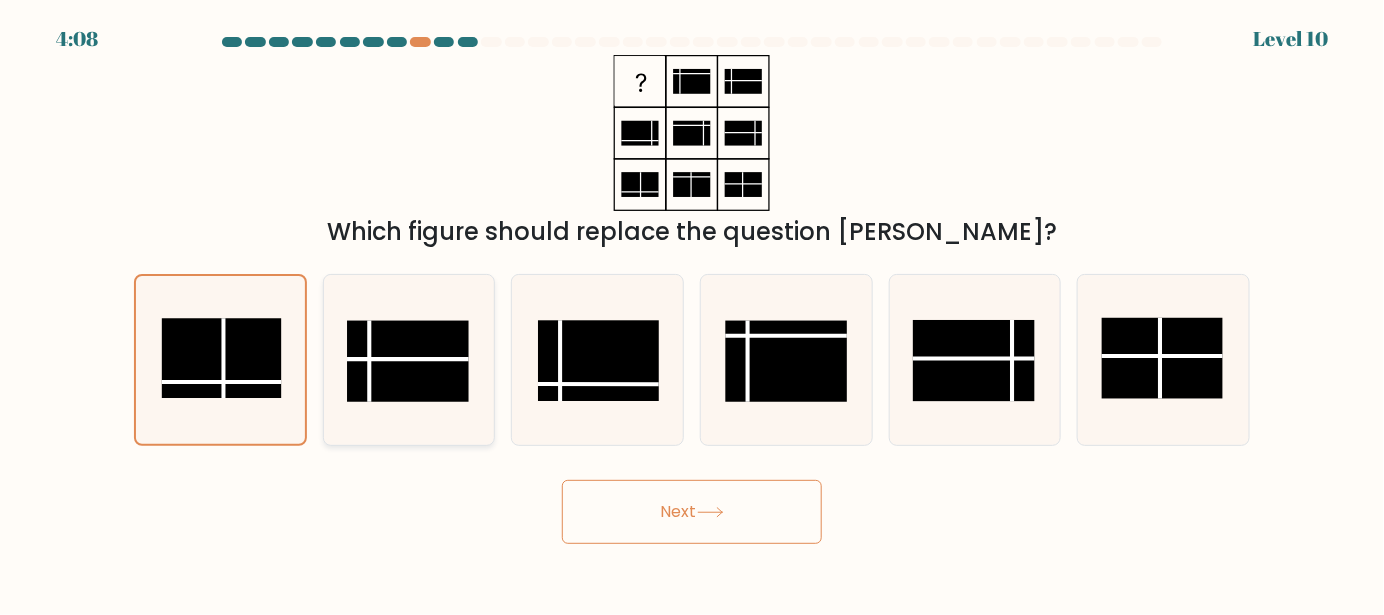 click 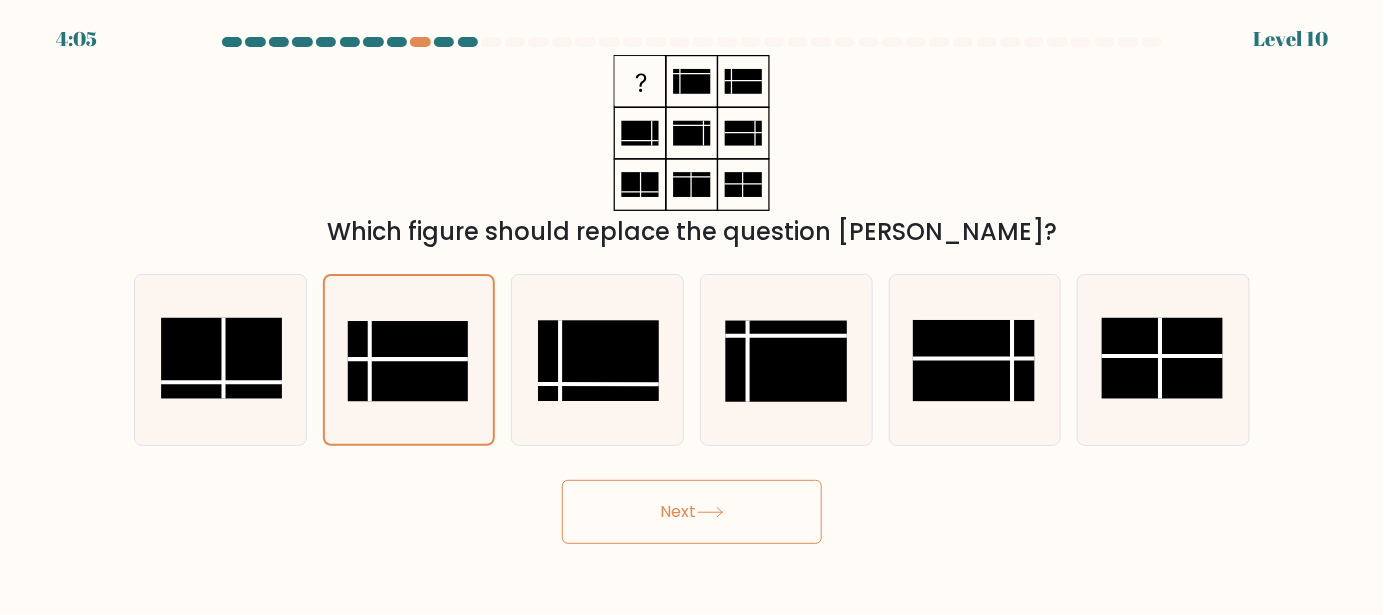 click on "Next" at bounding box center [692, 512] 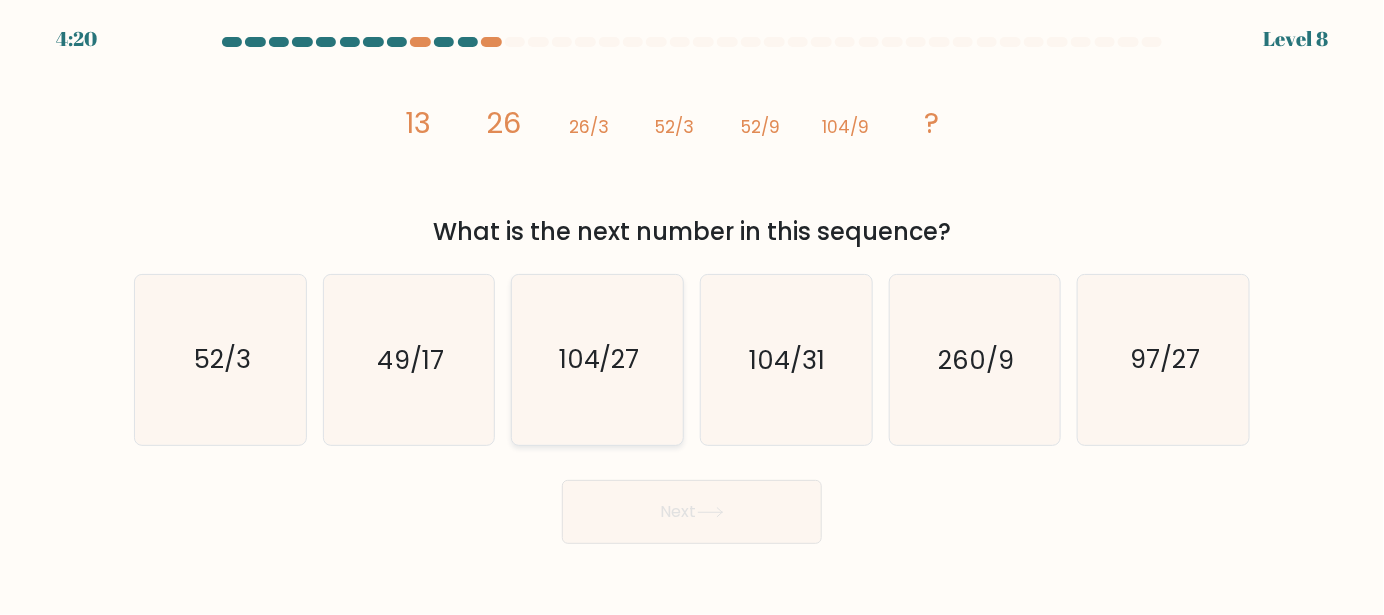 click on "104/27" 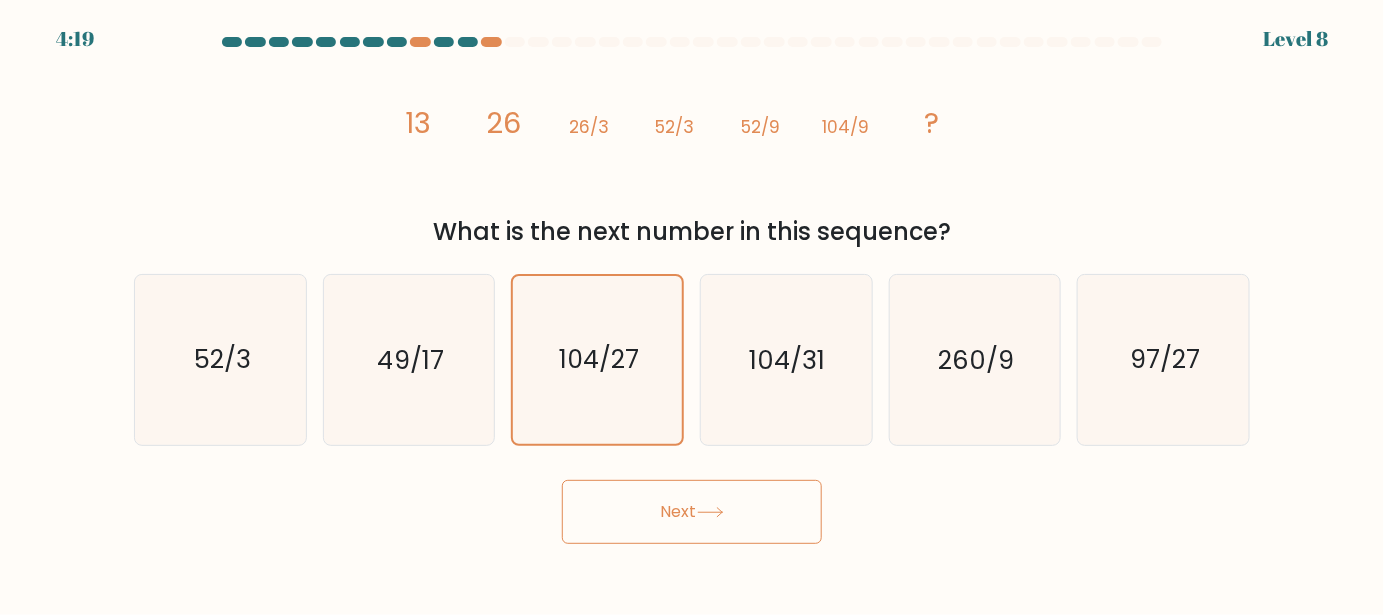 click on "Next" at bounding box center [692, 512] 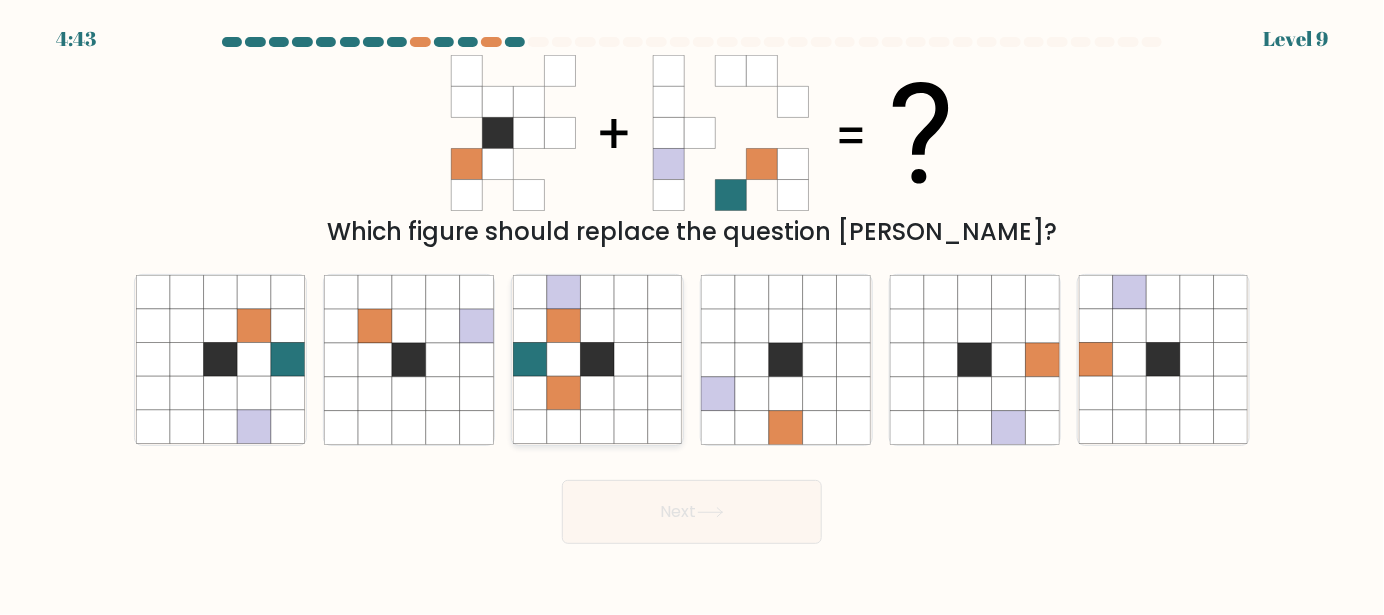 click 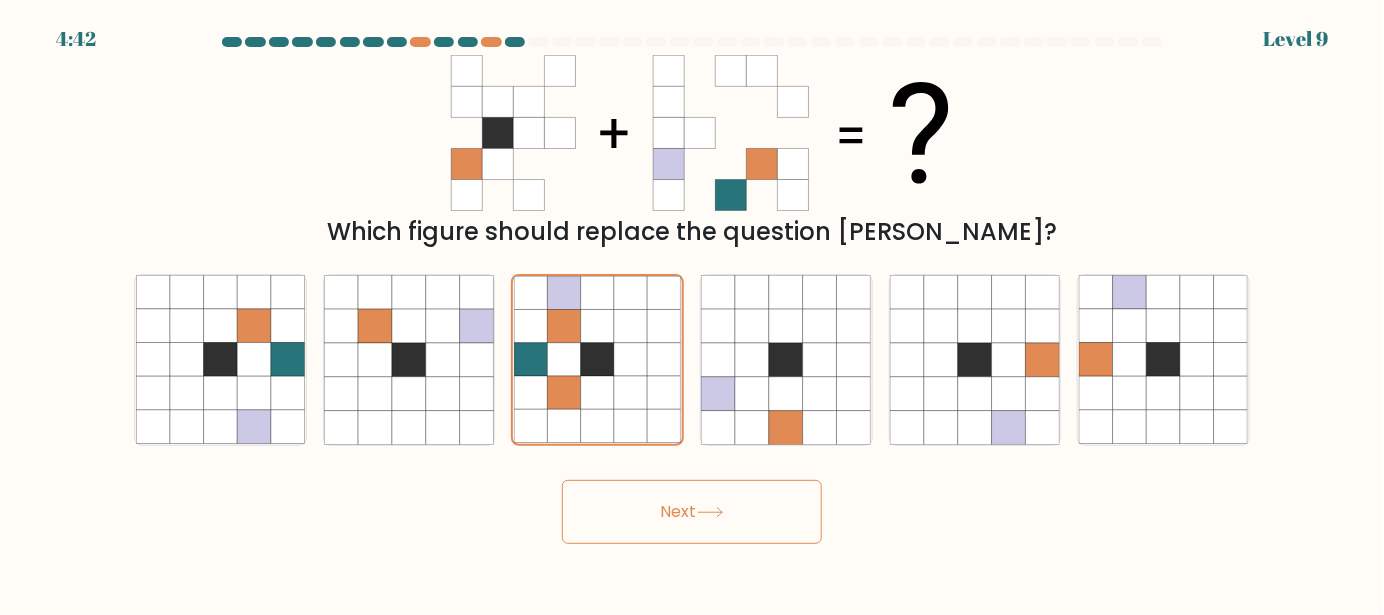 click on "Next" at bounding box center [692, 512] 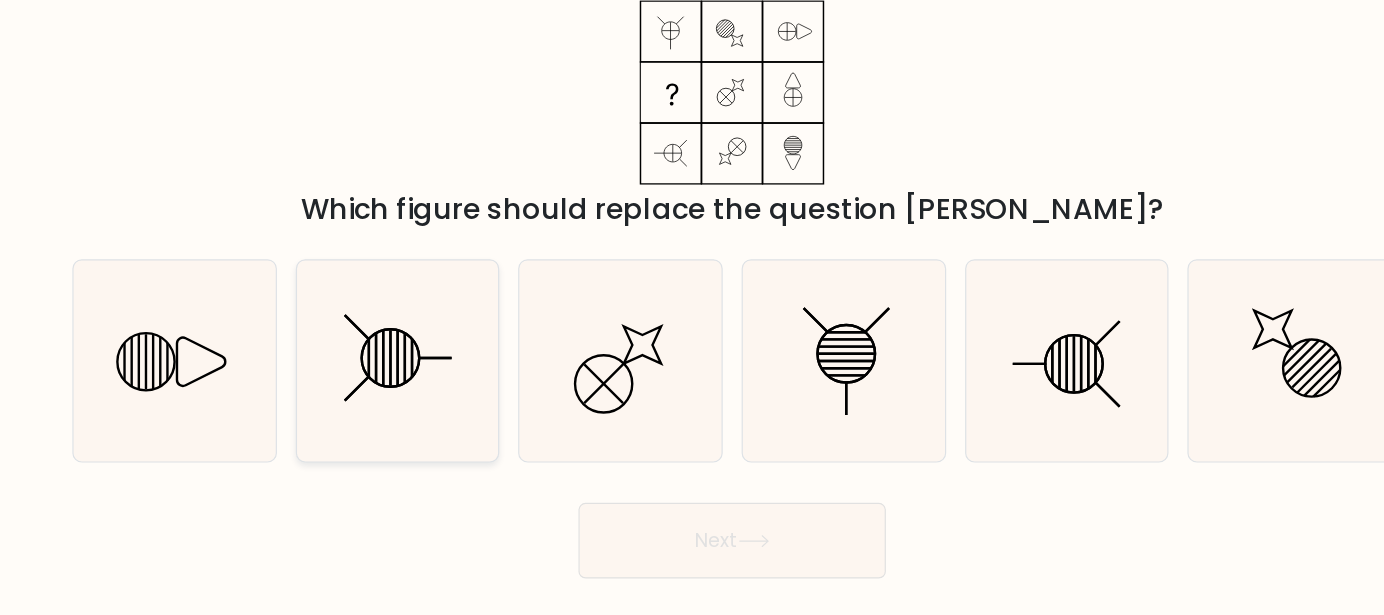 click 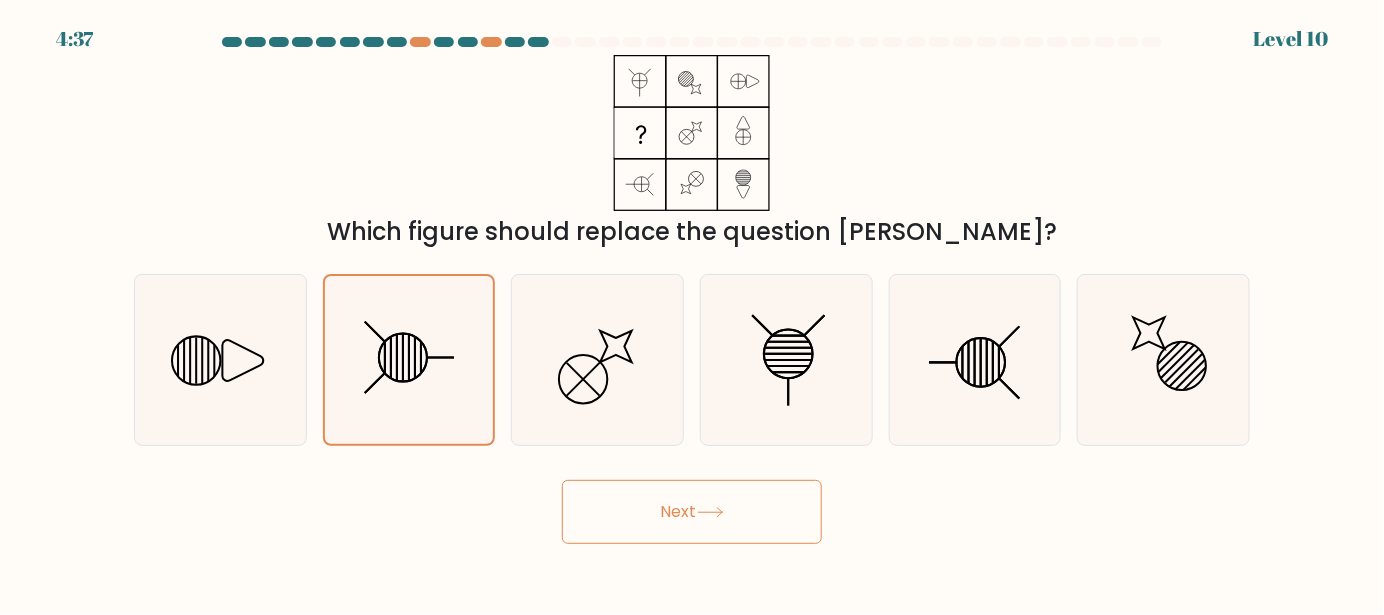 click on "Next" at bounding box center (692, 512) 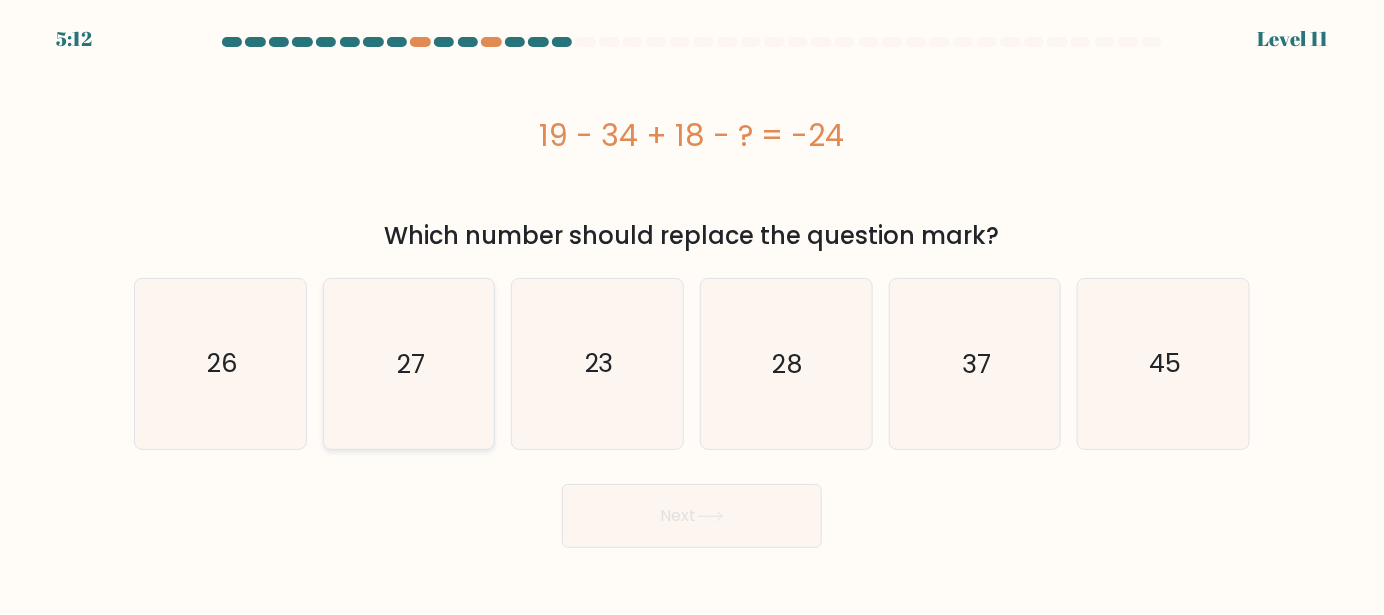 click on "27" 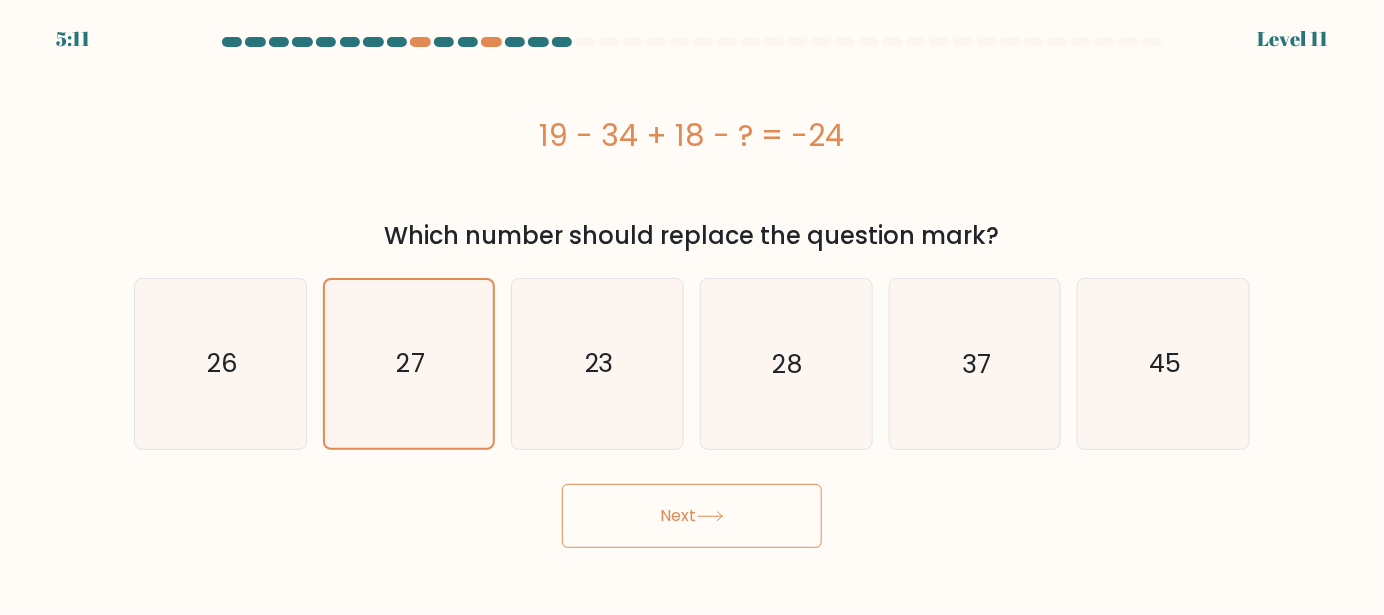 click on "Next" at bounding box center [692, 516] 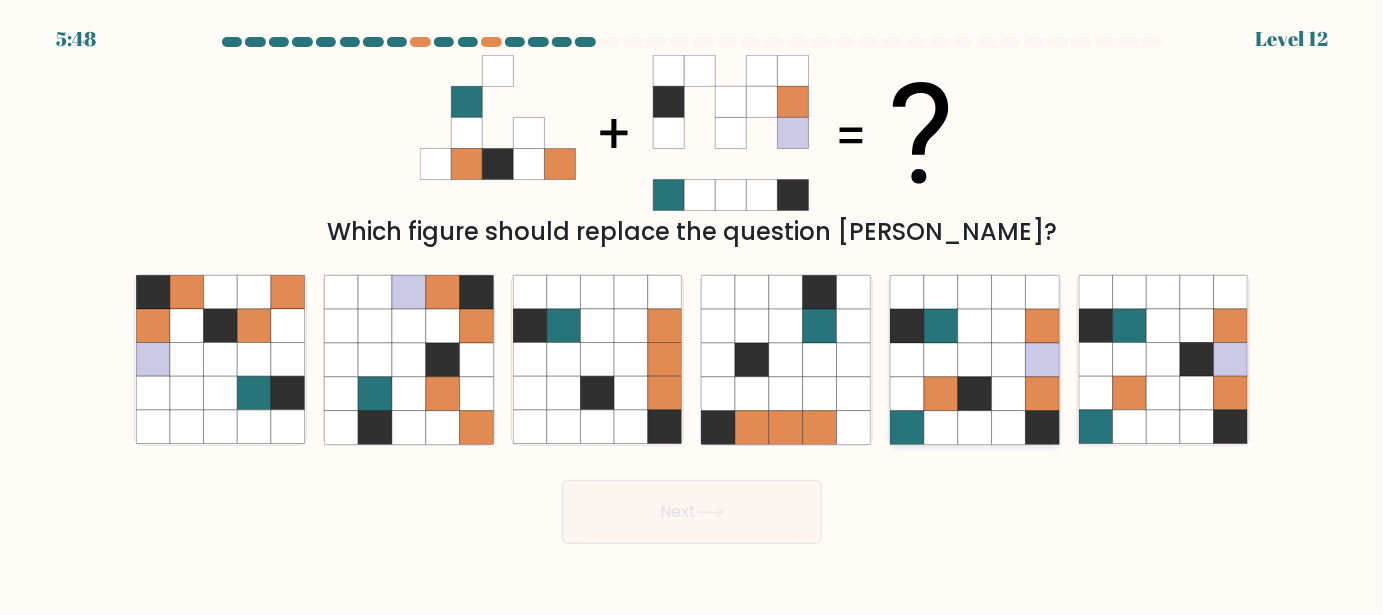 click 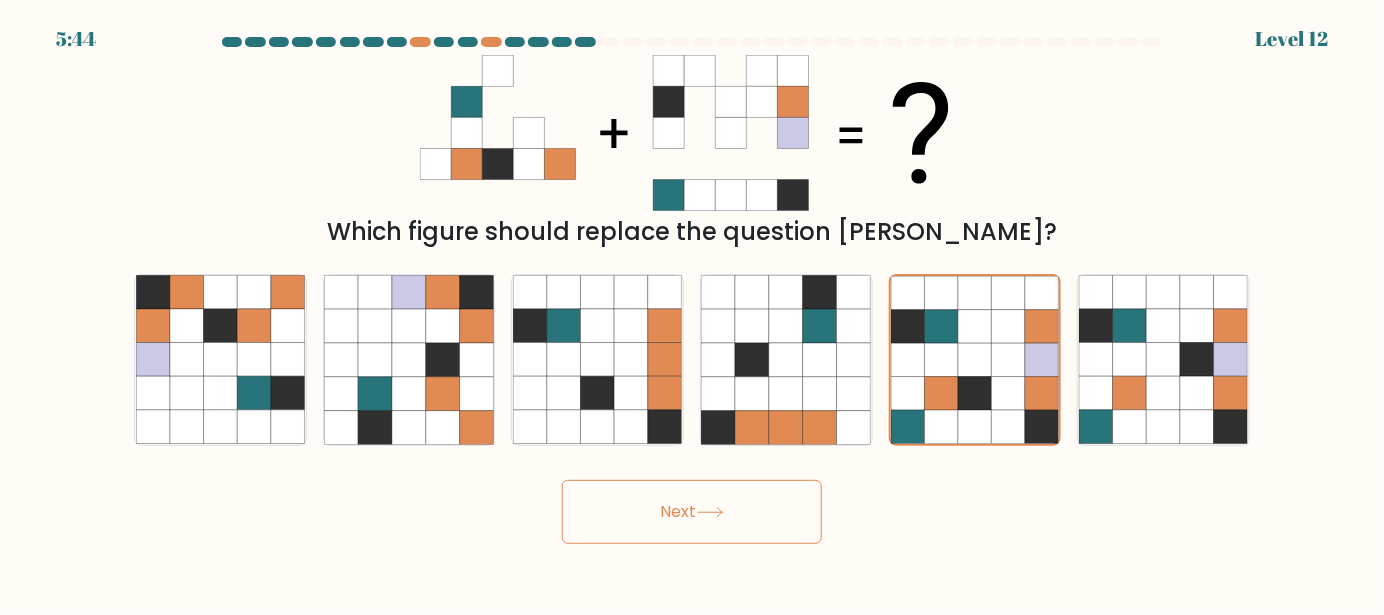 click on "Next" at bounding box center [692, 512] 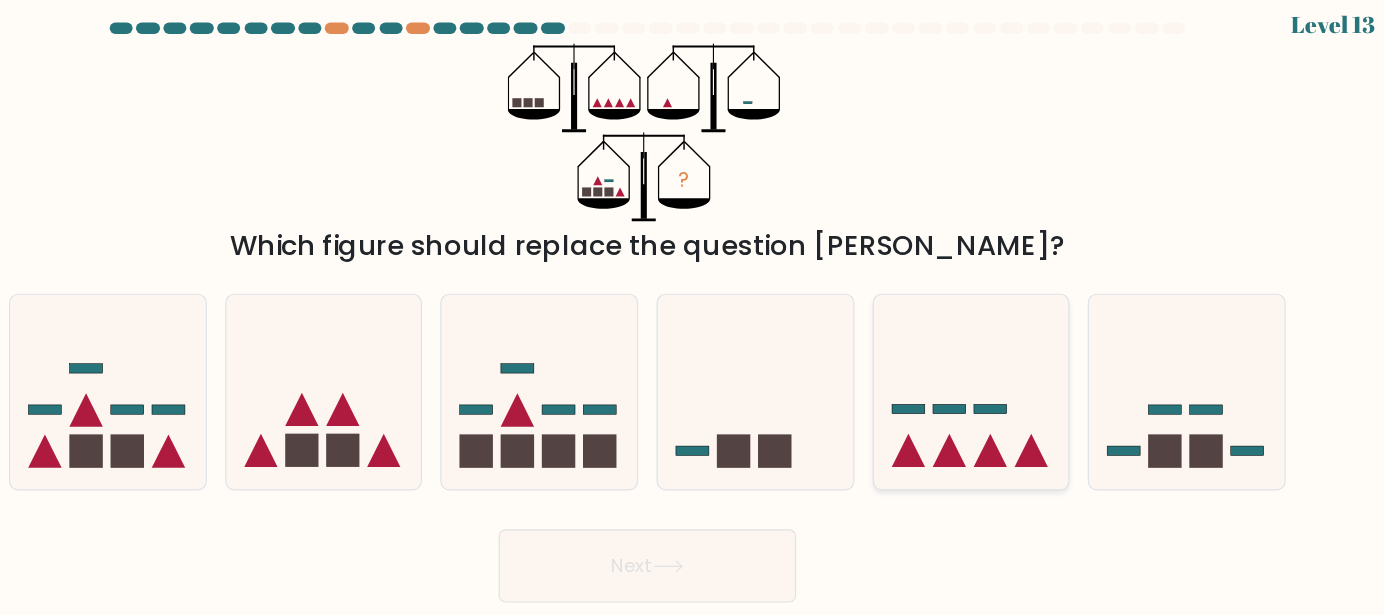 click 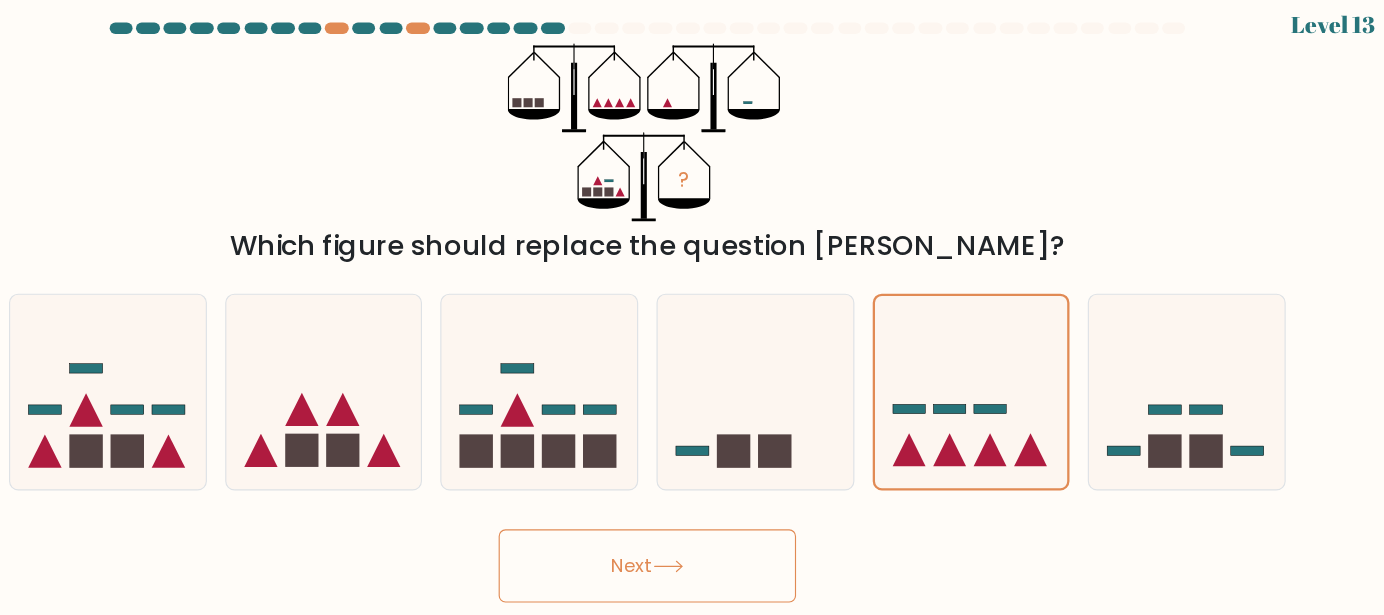 click on "Next" at bounding box center (692, 512) 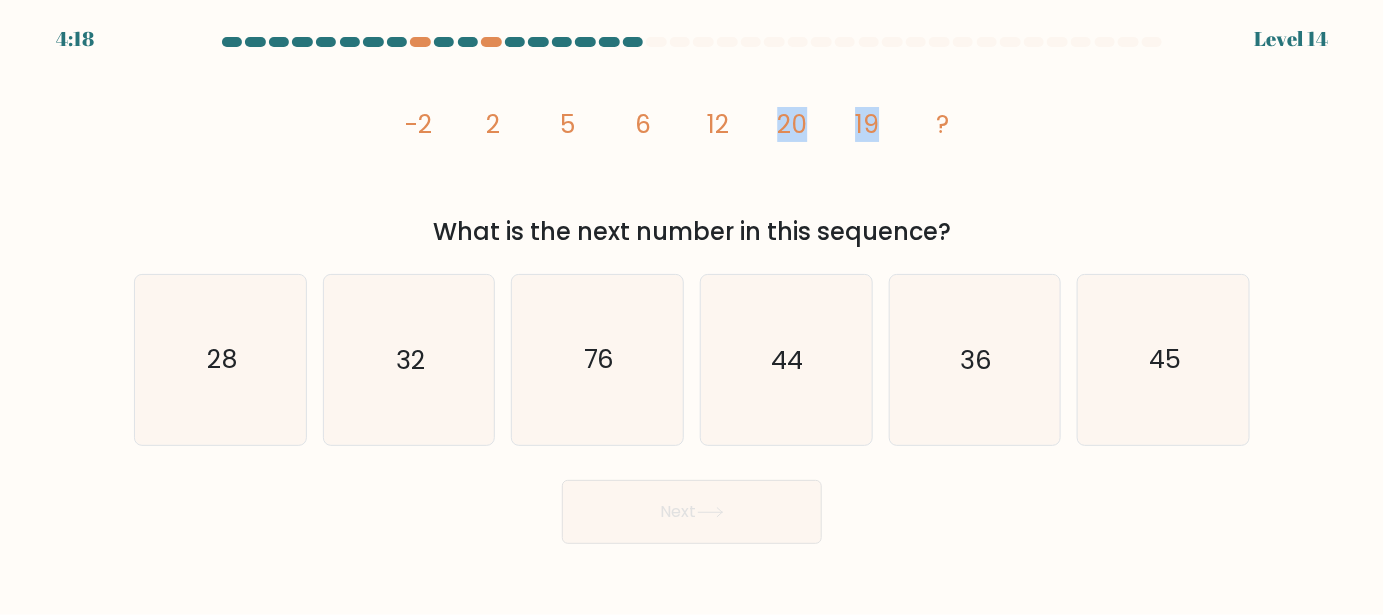 drag, startPoint x: 784, startPoint y: 124, endPoint x: 877, endPoint y: 121, distance: 93.04838 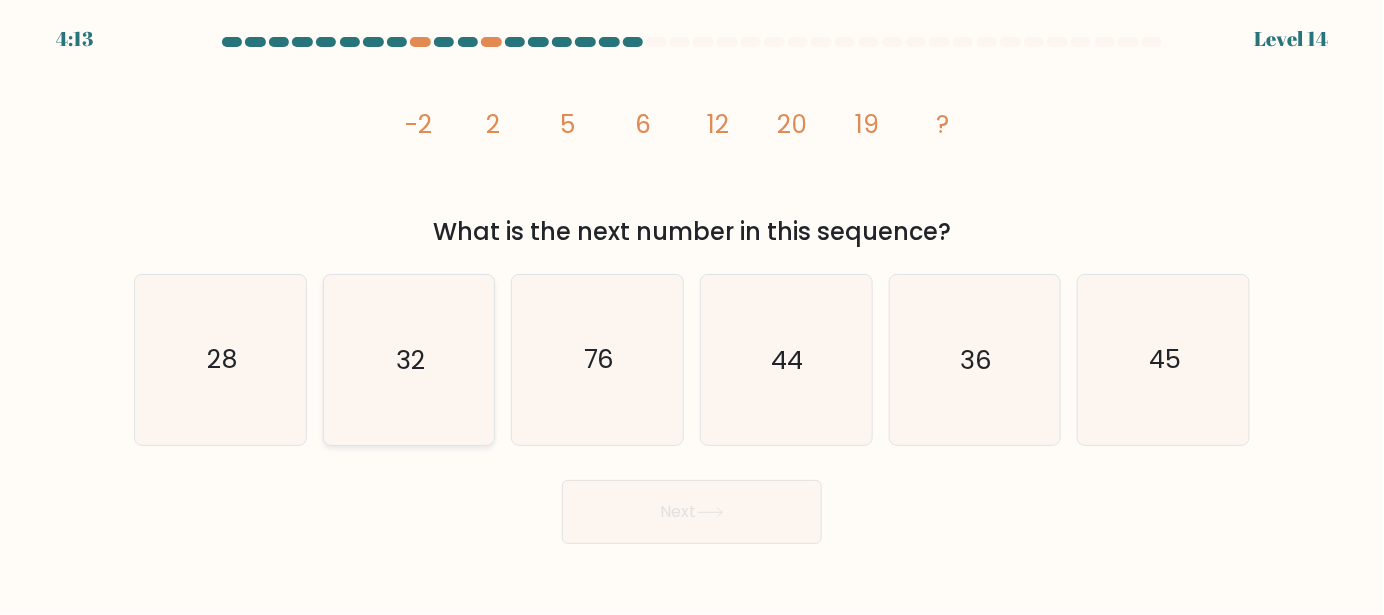 click on "32" 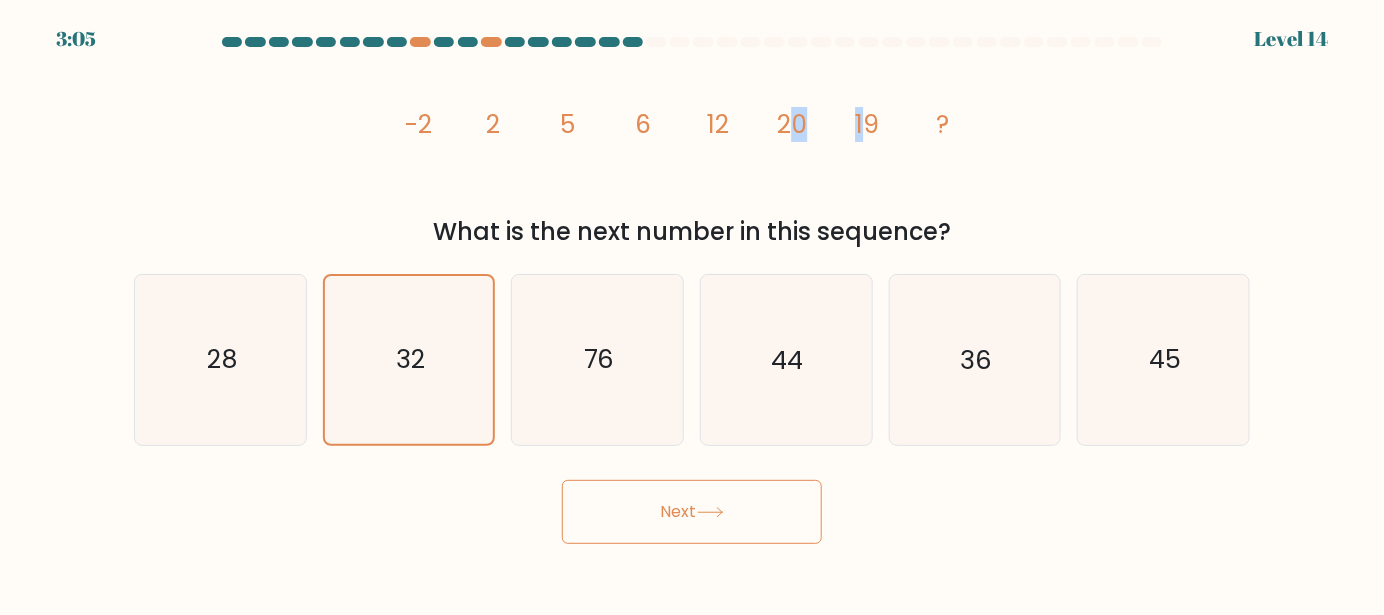 drag, startPoint x: 789, startPoint y: 124, endPoint x: 863, endPoint y: 124, distance: 74 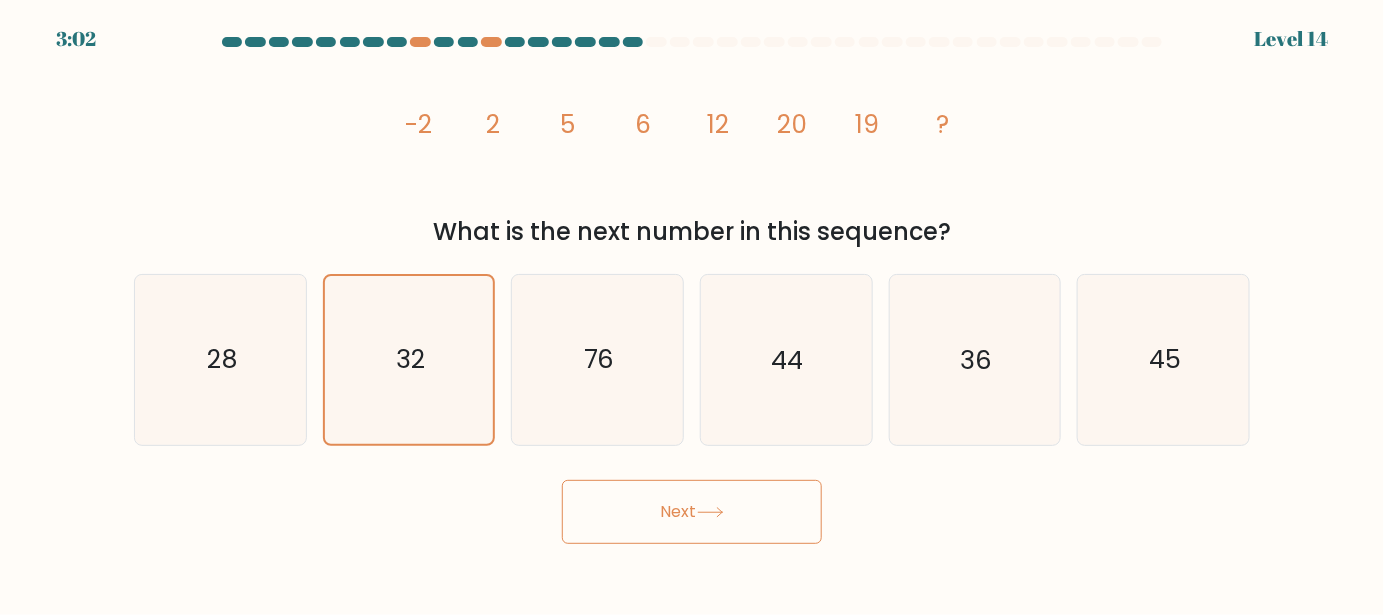 click on "What is the next number in this sequence?" at bounding box center (692, 232) 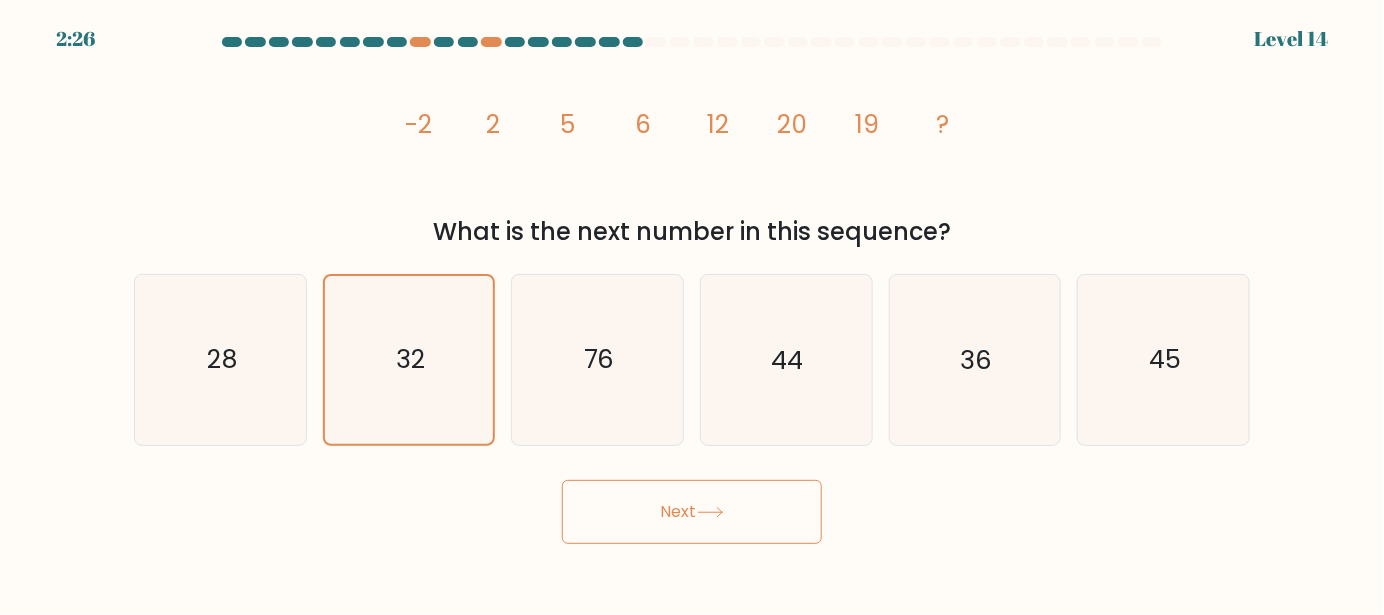 click on "Next" at bounding box center (692, 512) 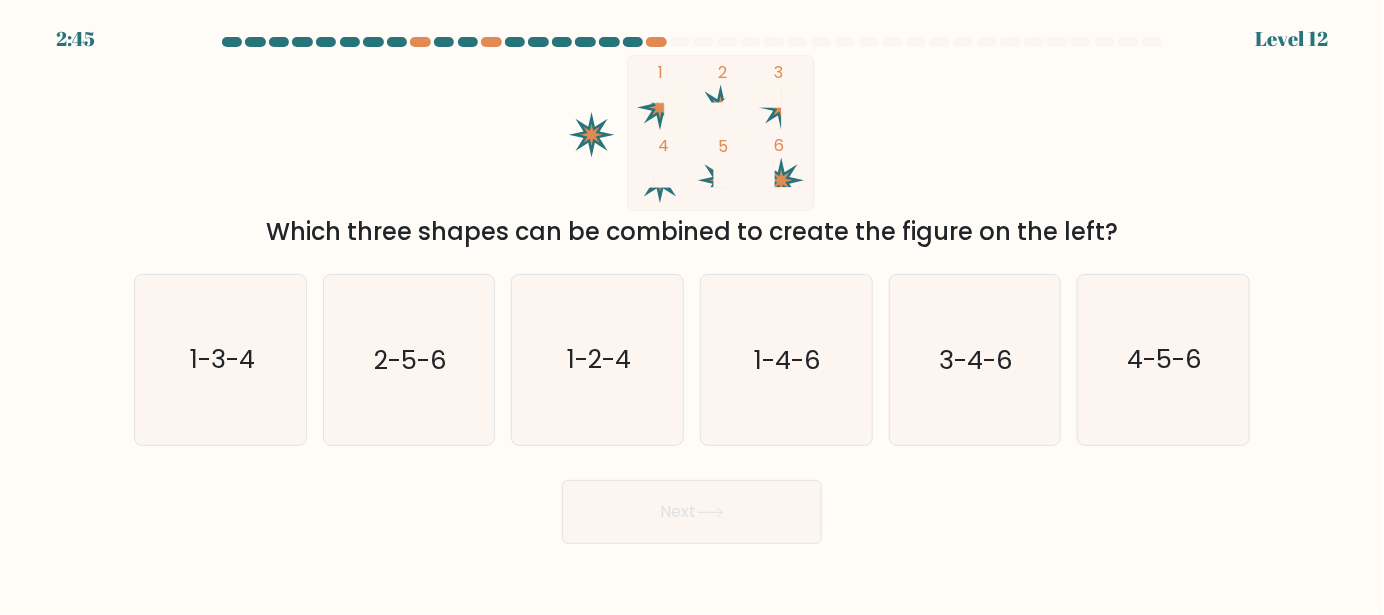 click 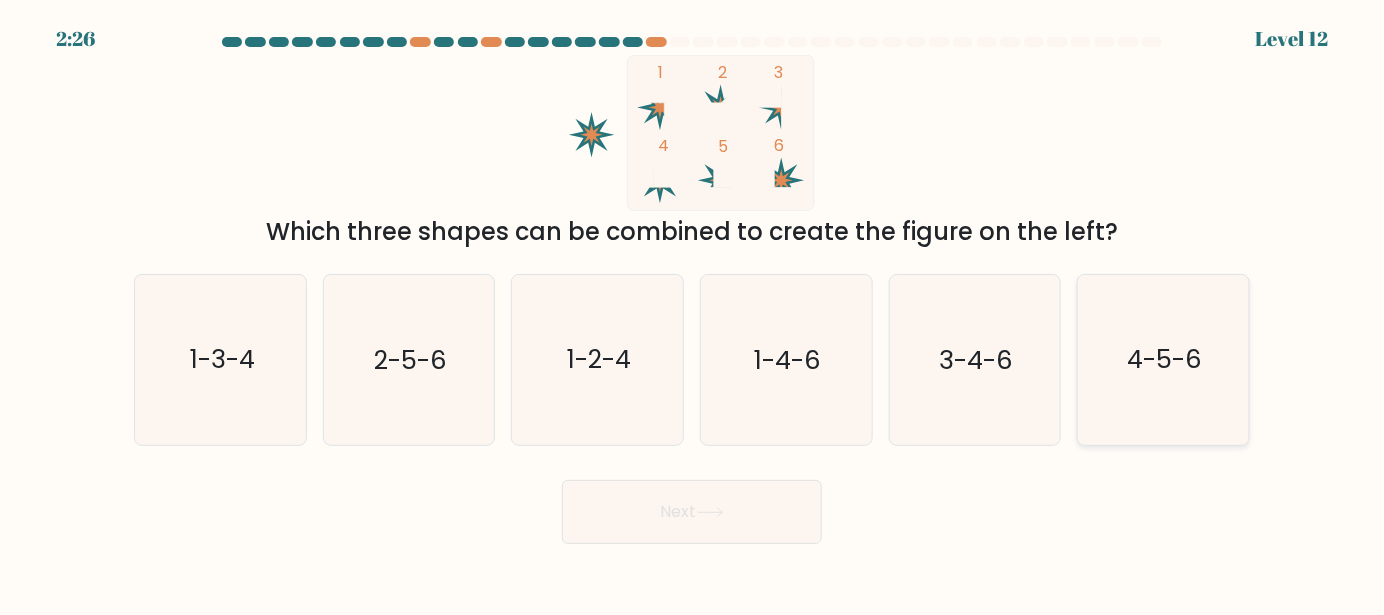 click on "4-5-6" 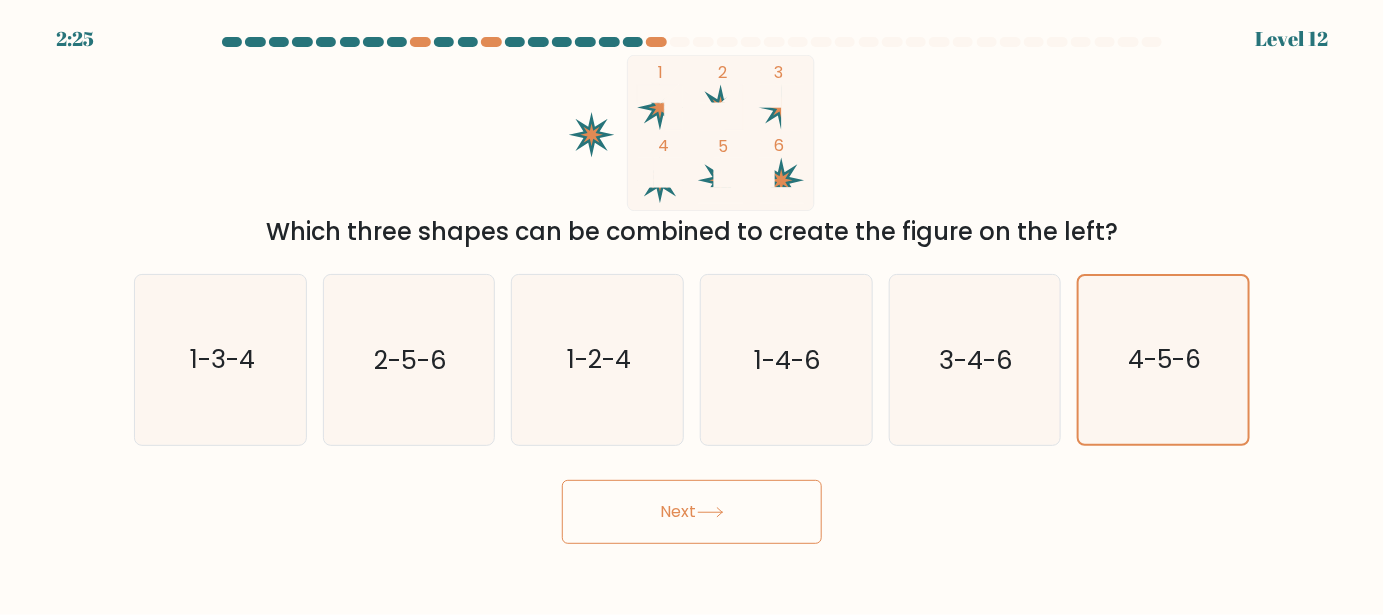 click on "Next" at bounding box center [692, 512] 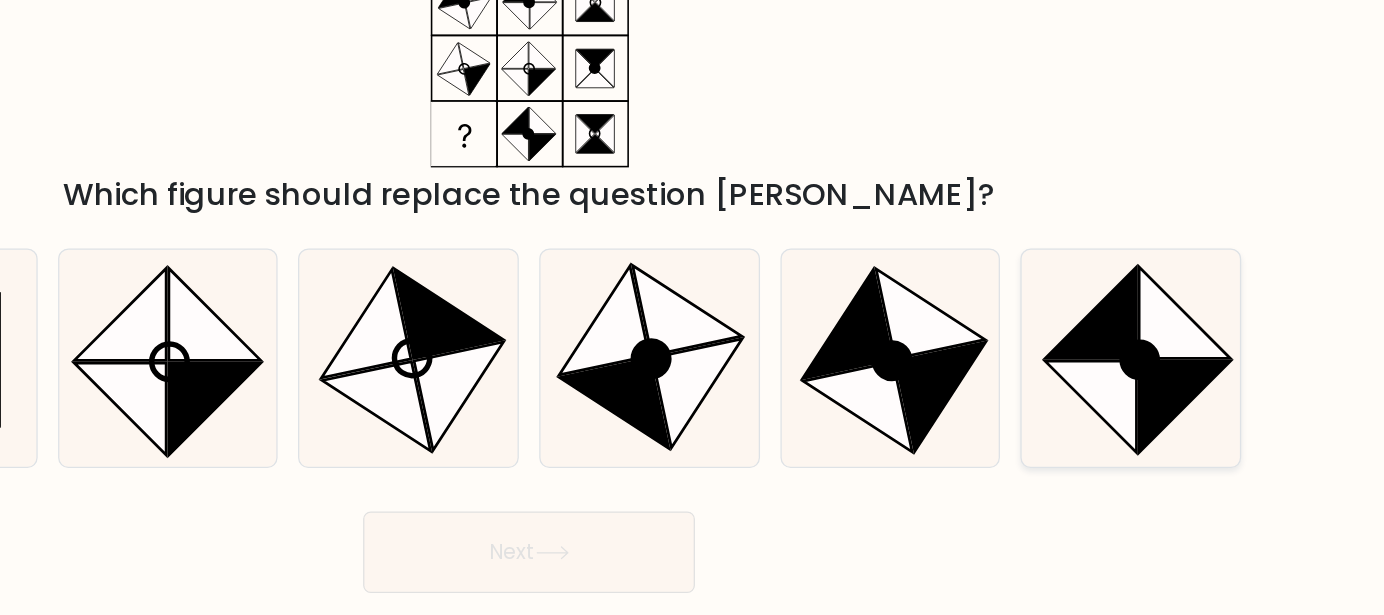click 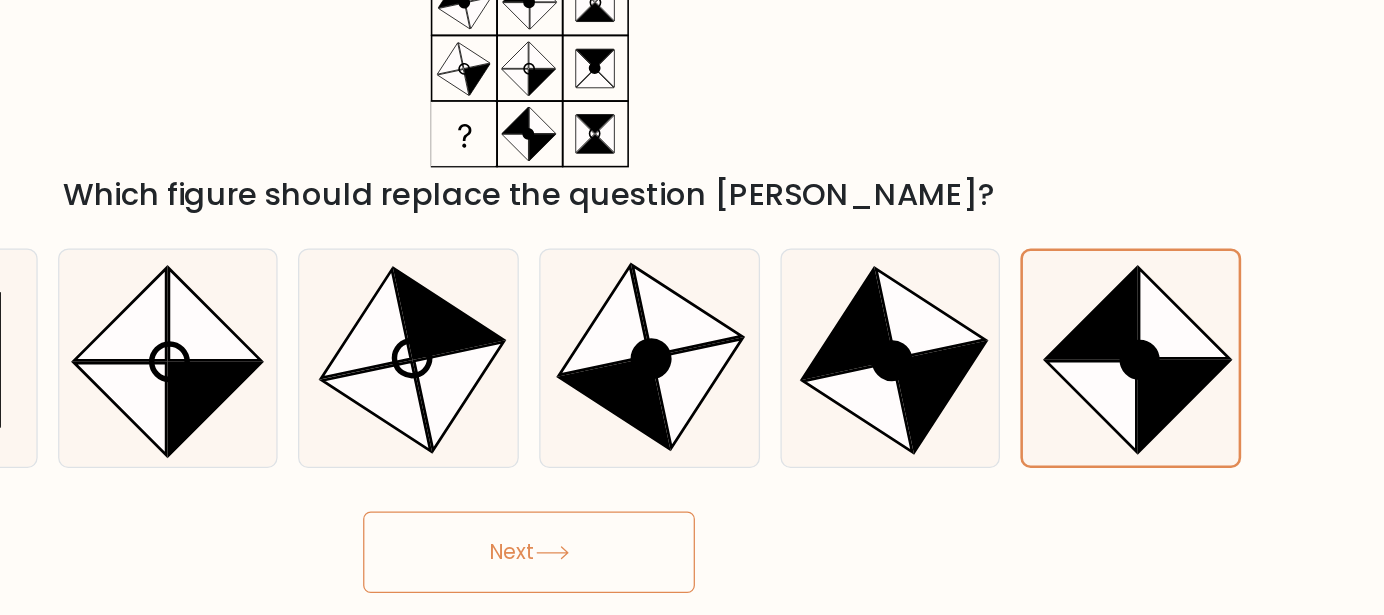 click on "Next" at bounding box center [692, 512] 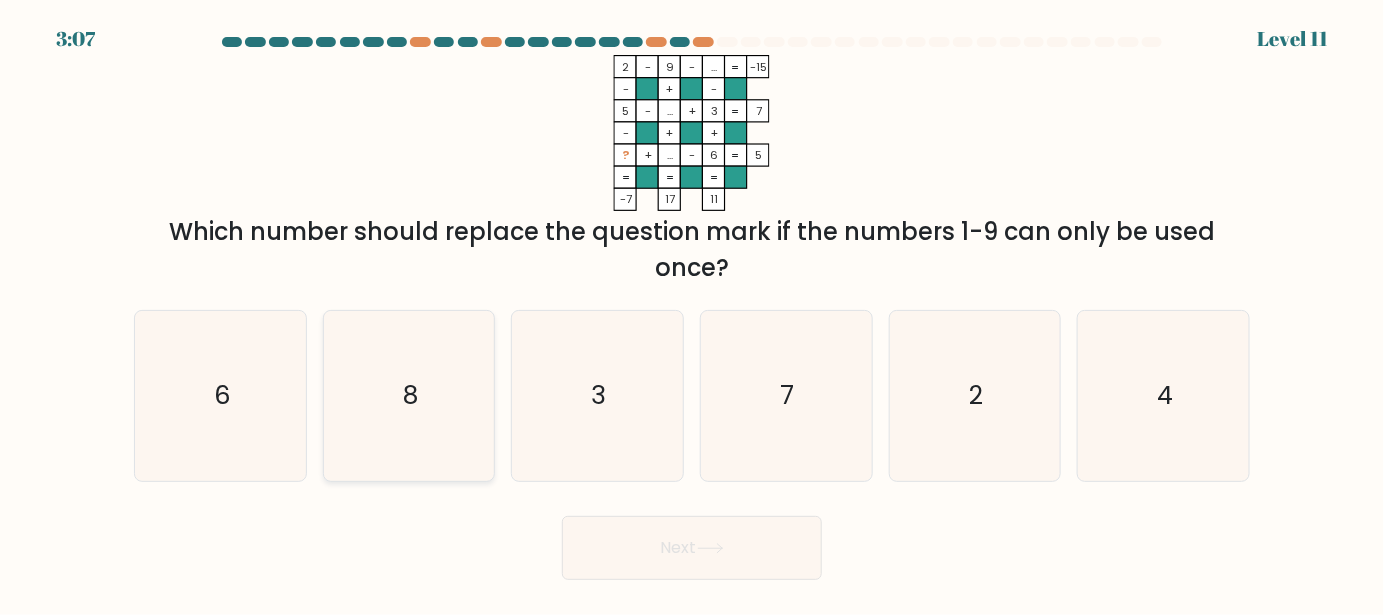 click on "8" 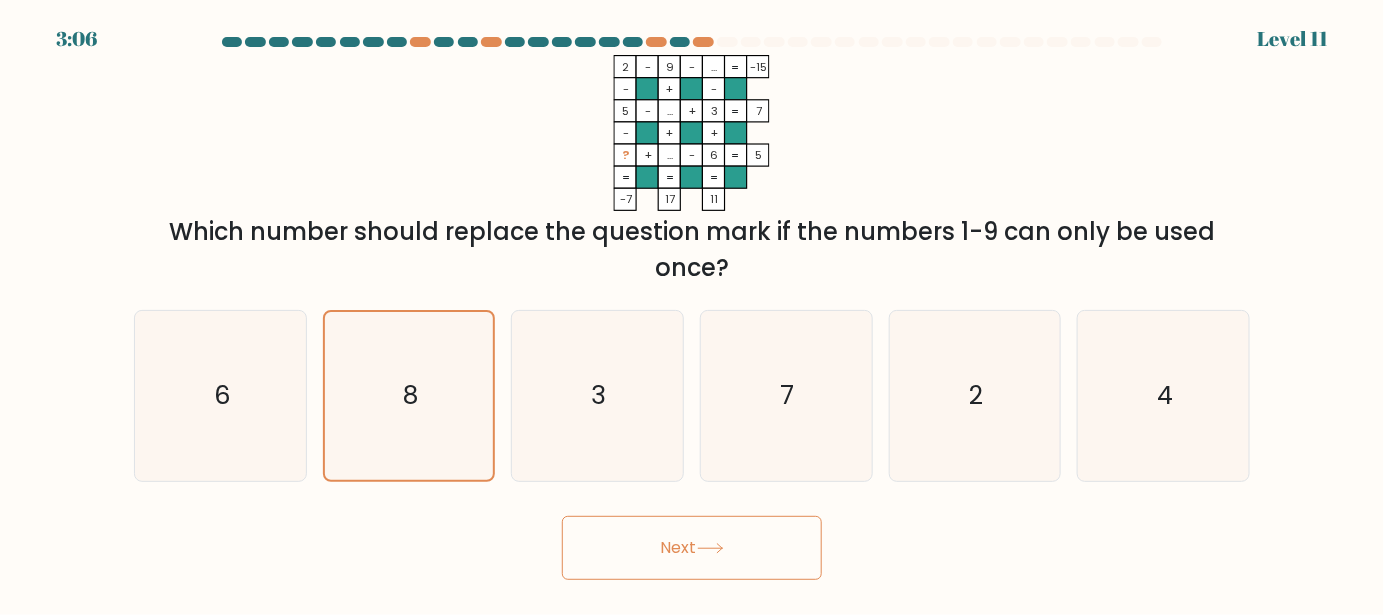 click on "Next" at bounding box center [692, 548] 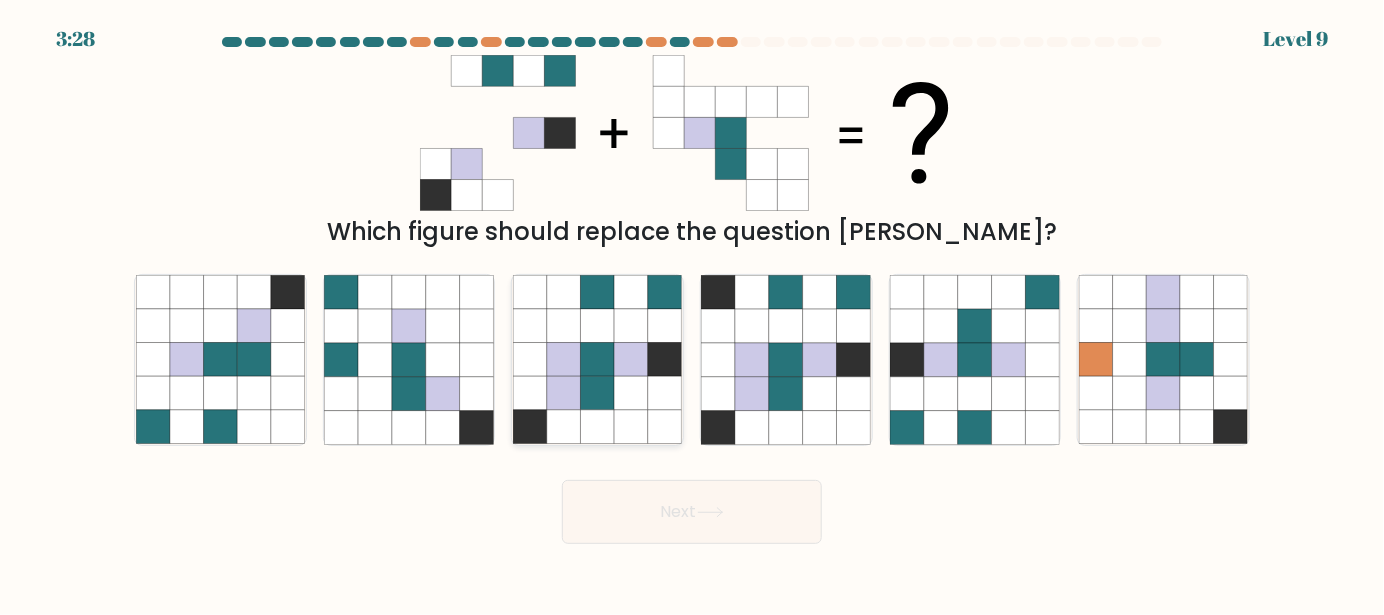 click 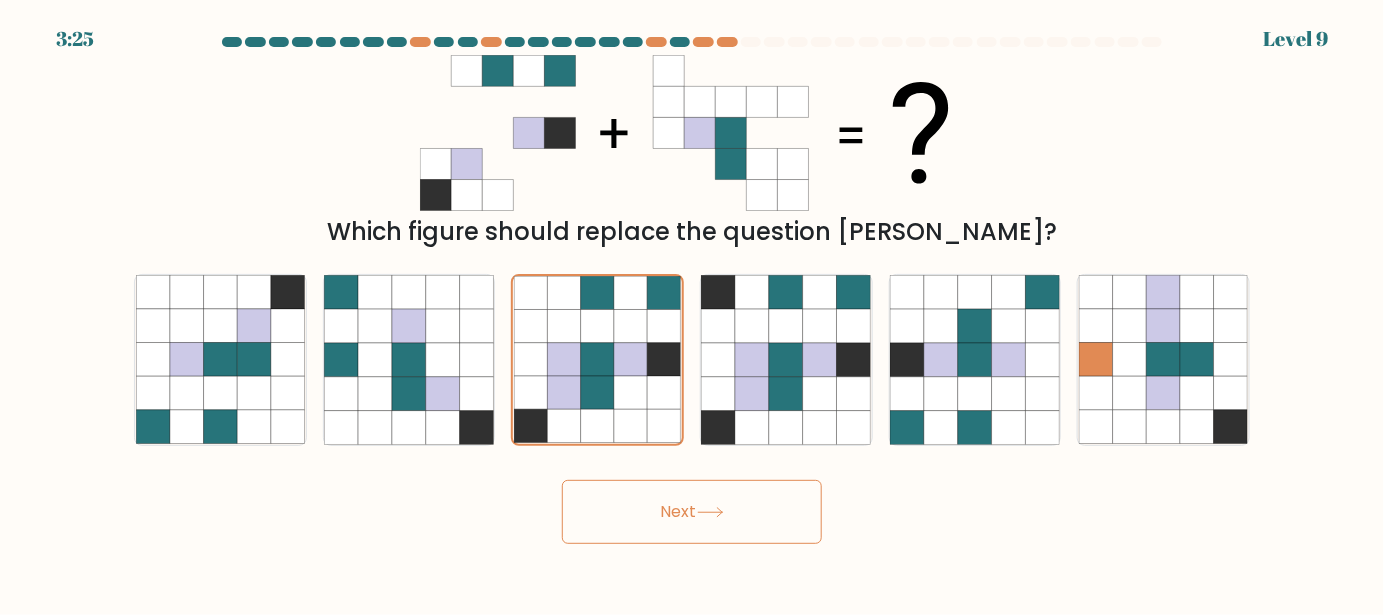 click on "Next" at bounding box center (692, 512) 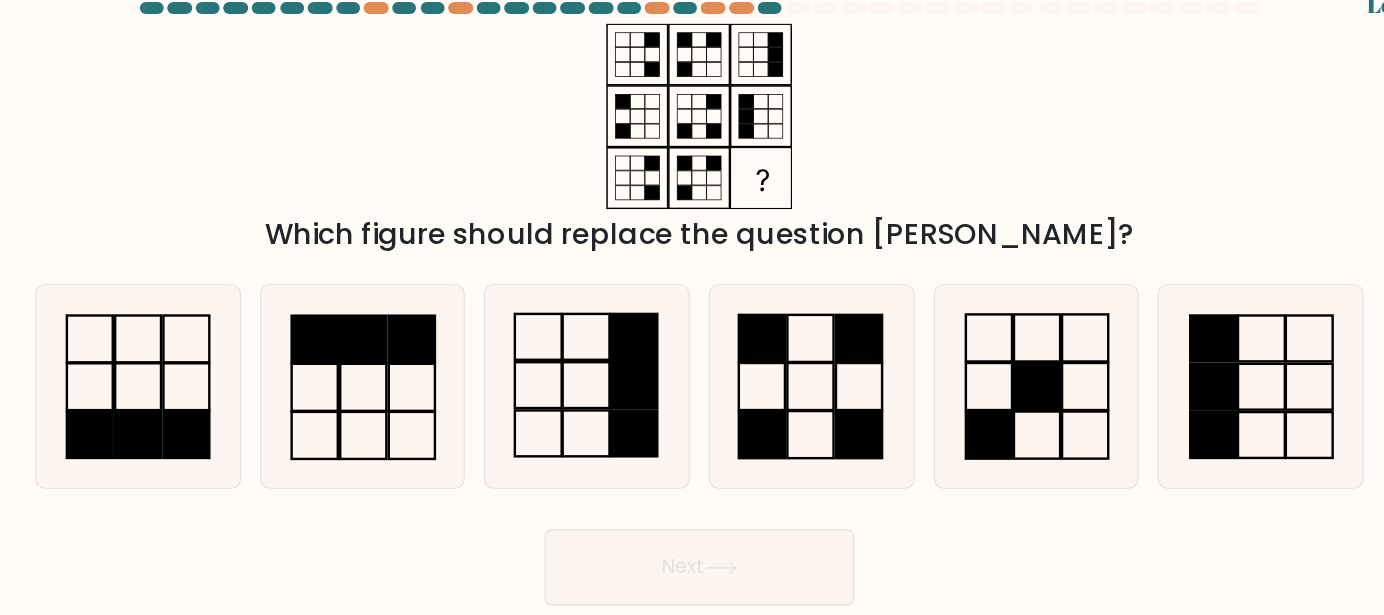 type 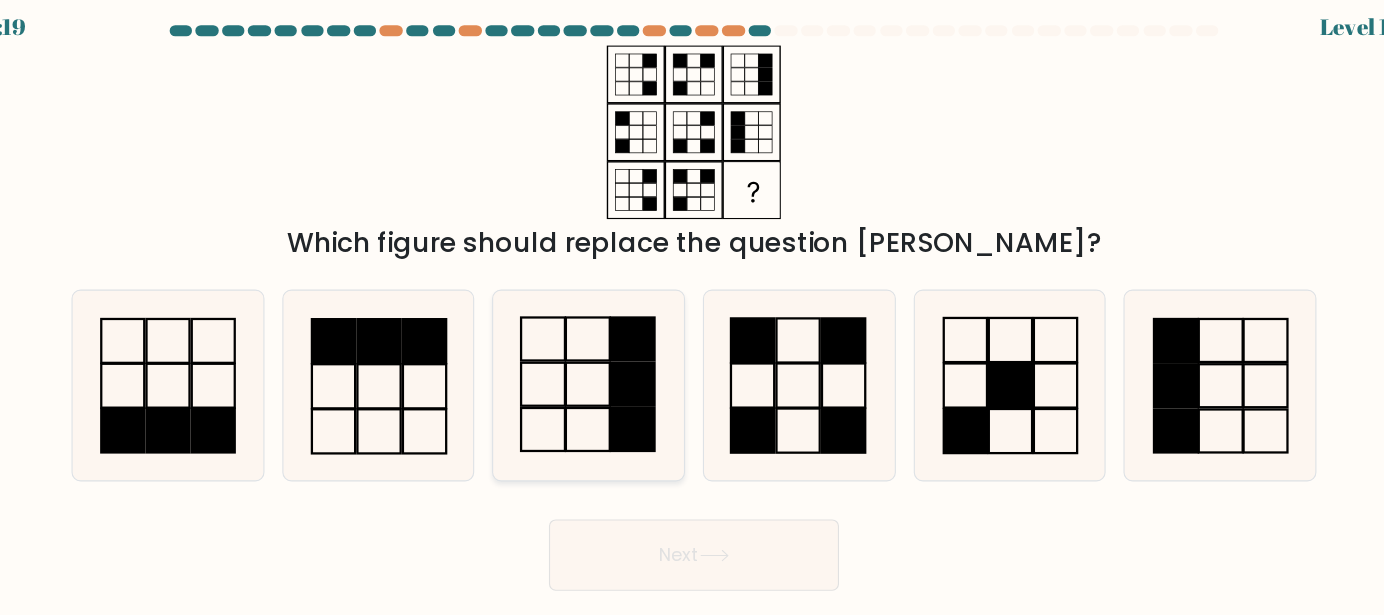 click 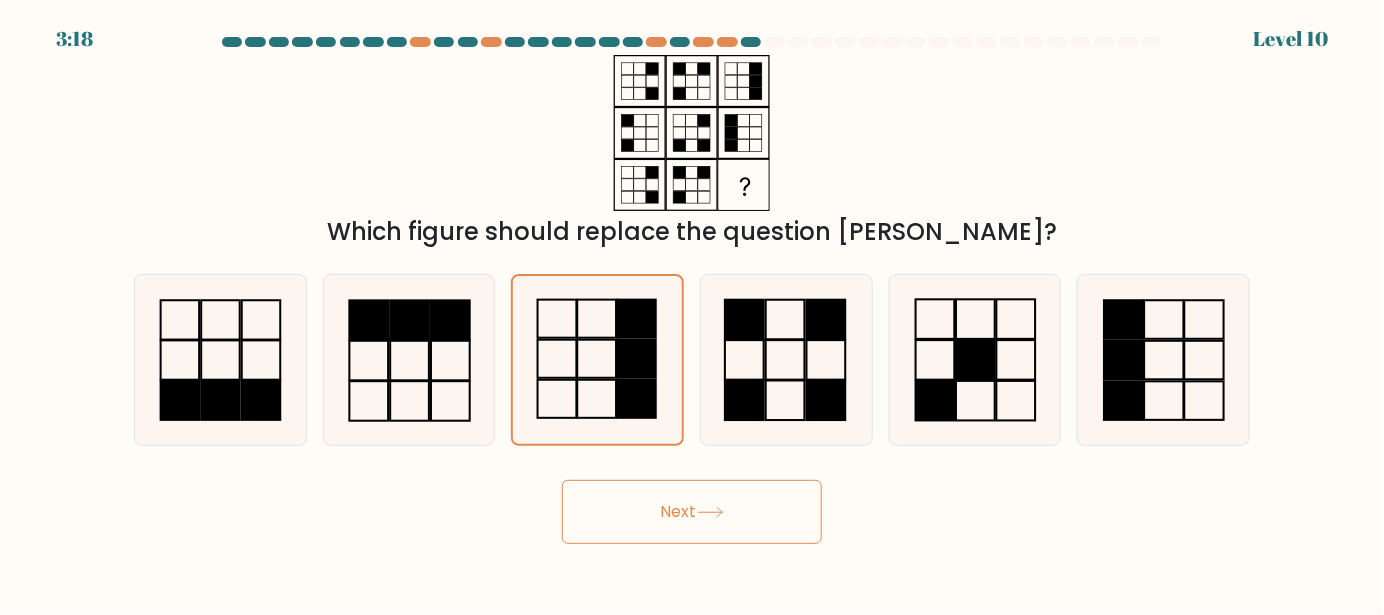 click on "Next" at bounding box center [692, 512] 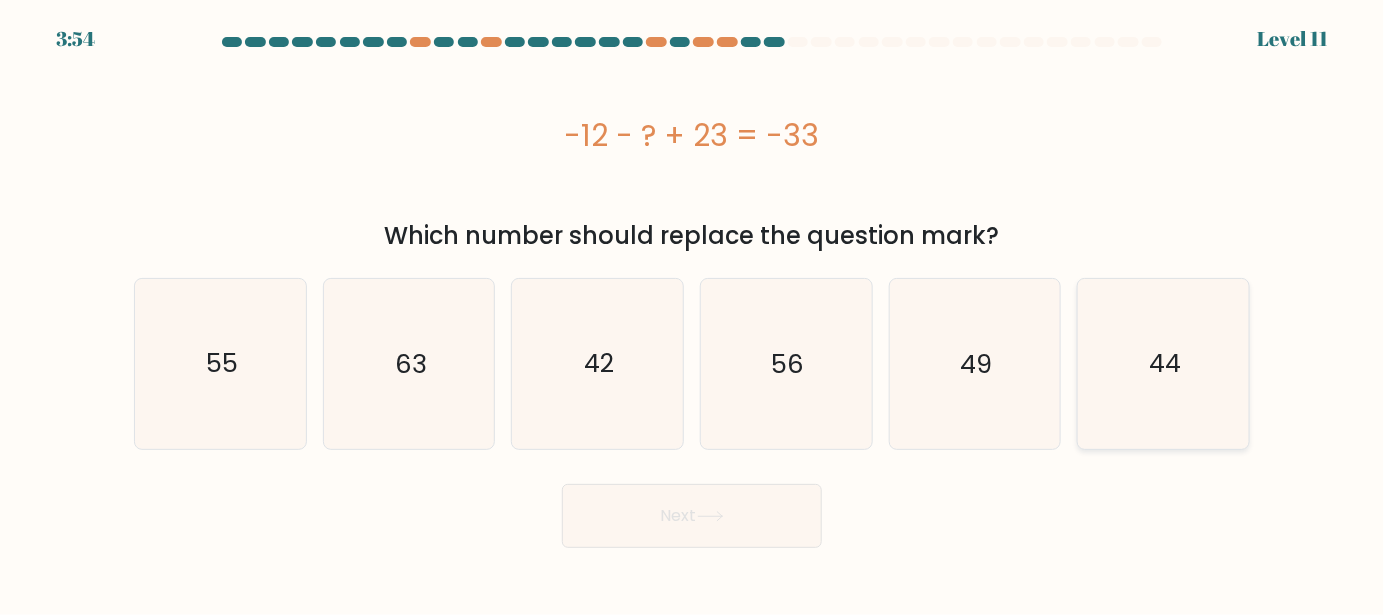 click on "44" 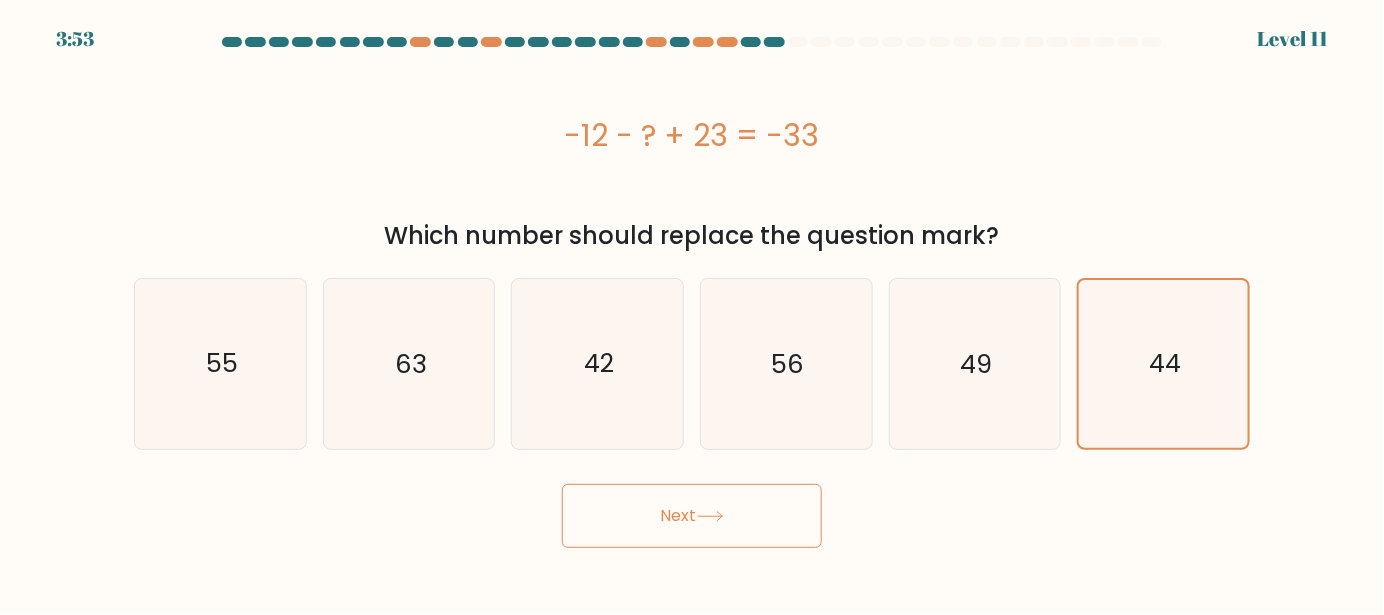 click on "Next" at bounding box center [692, 516] 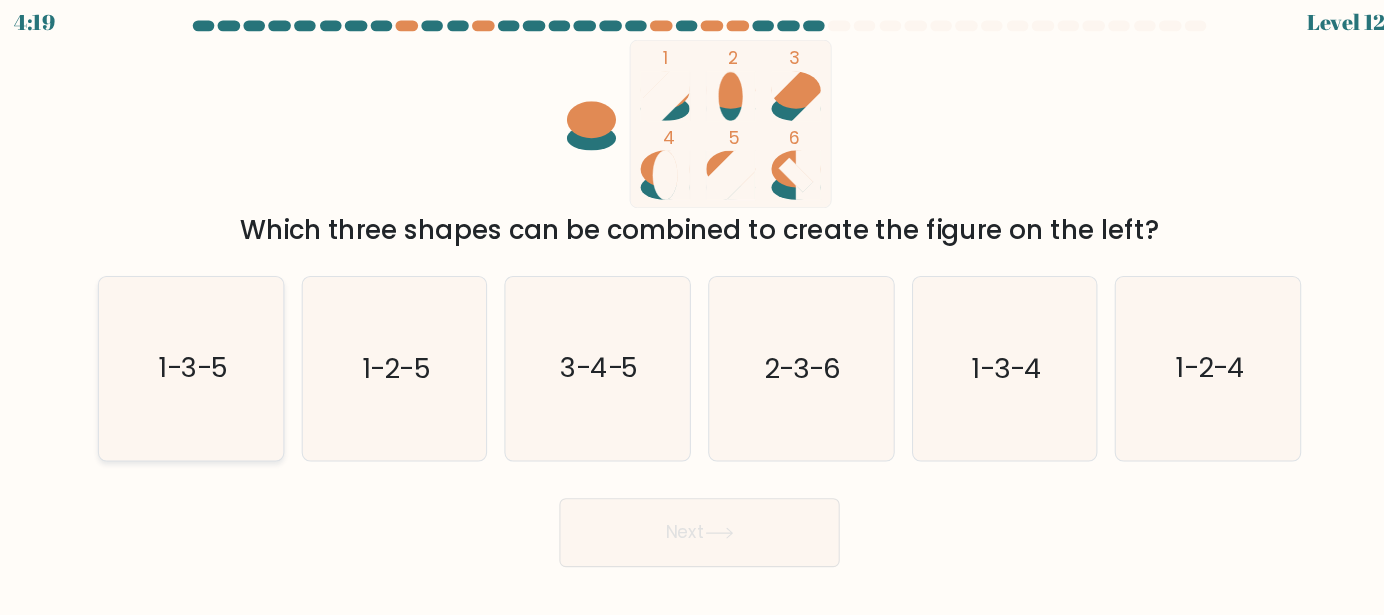 click on "1-3-5" 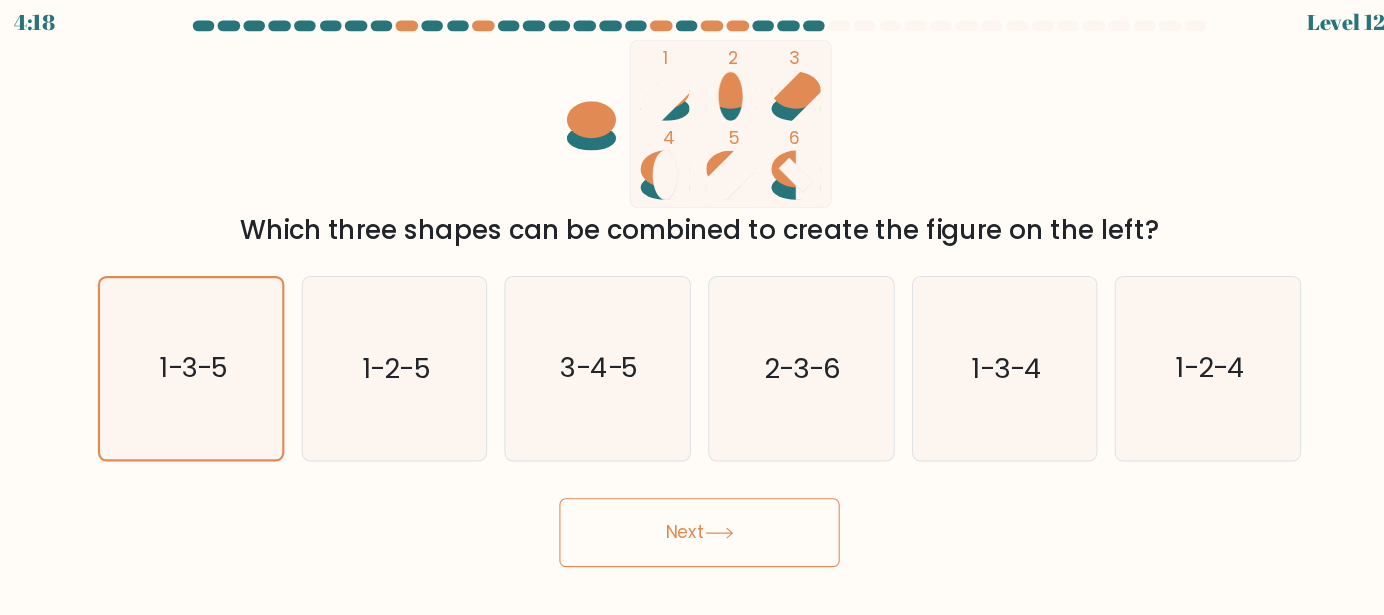 click on "Next" at bounding box center (692, 512) 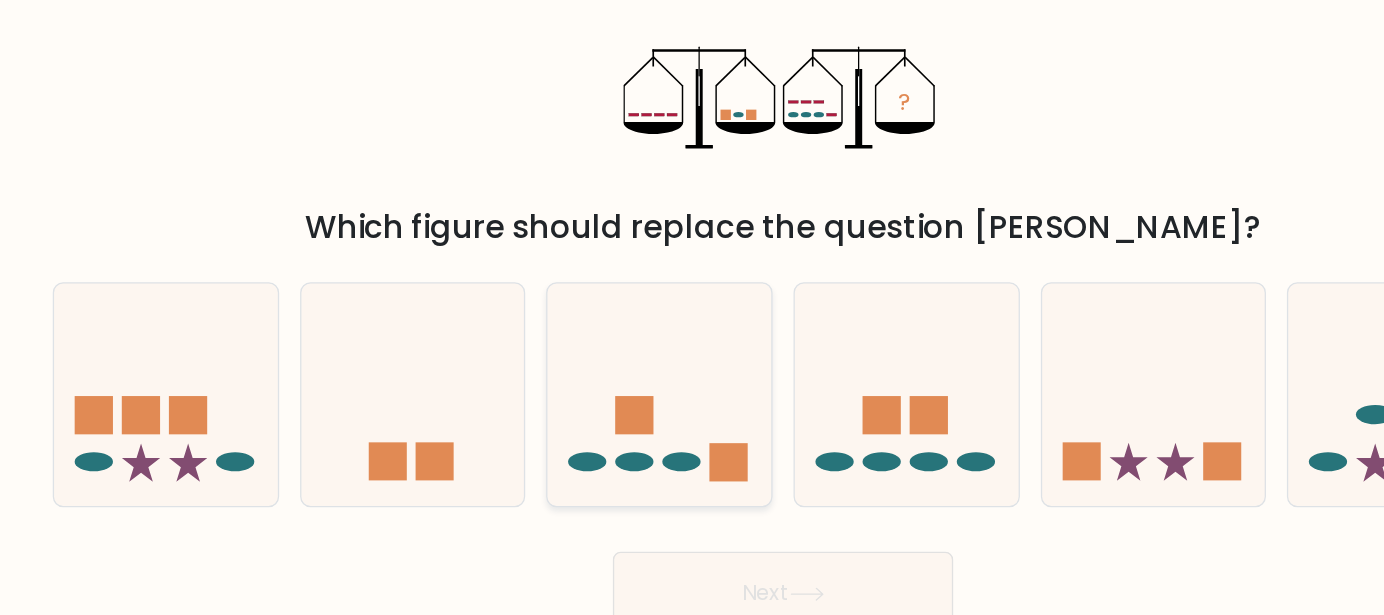 click 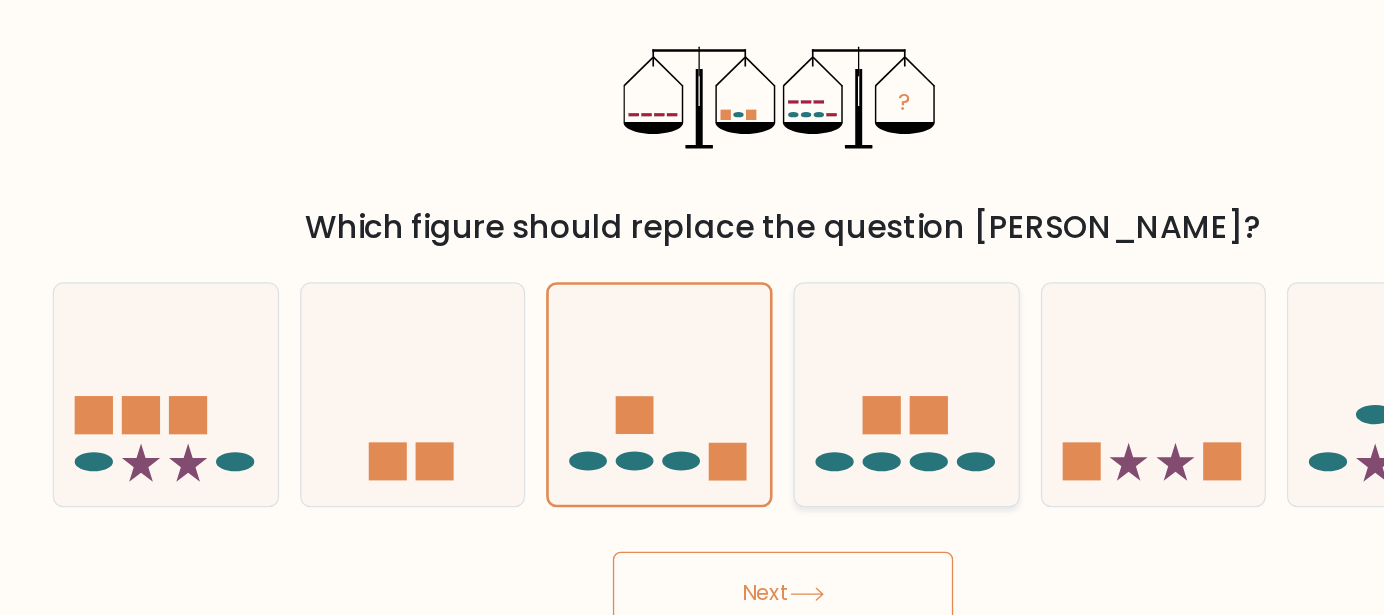 click 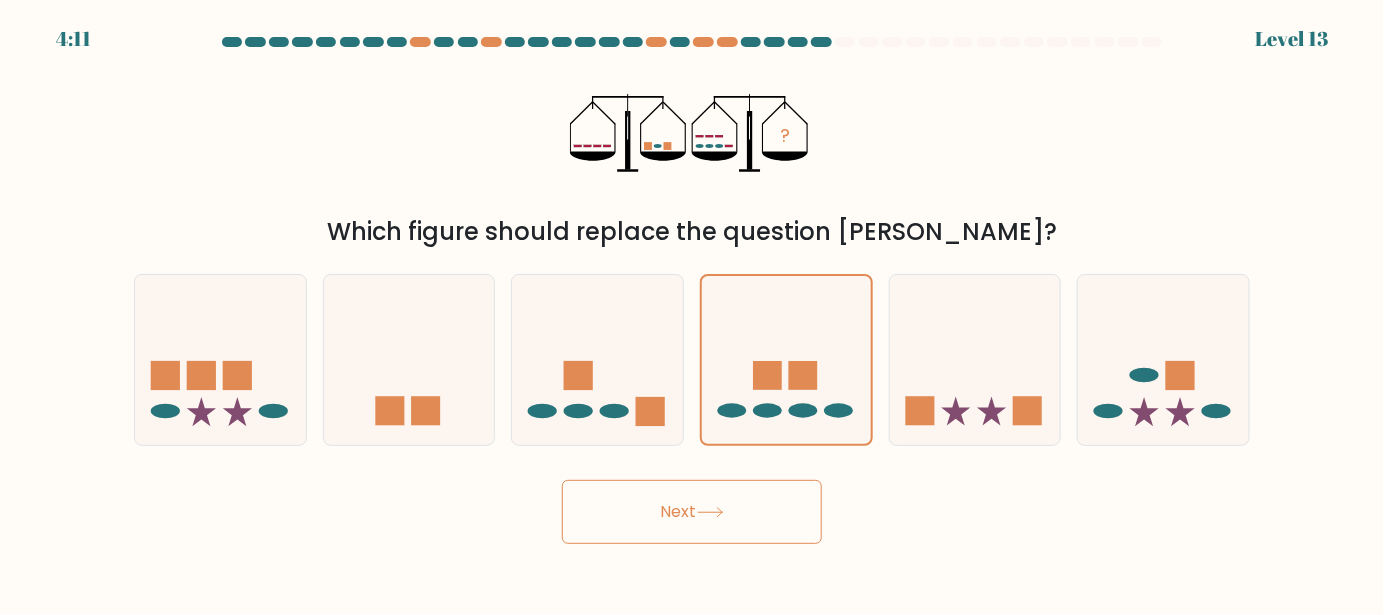 click on "Next" at bounding box center (692, 512) 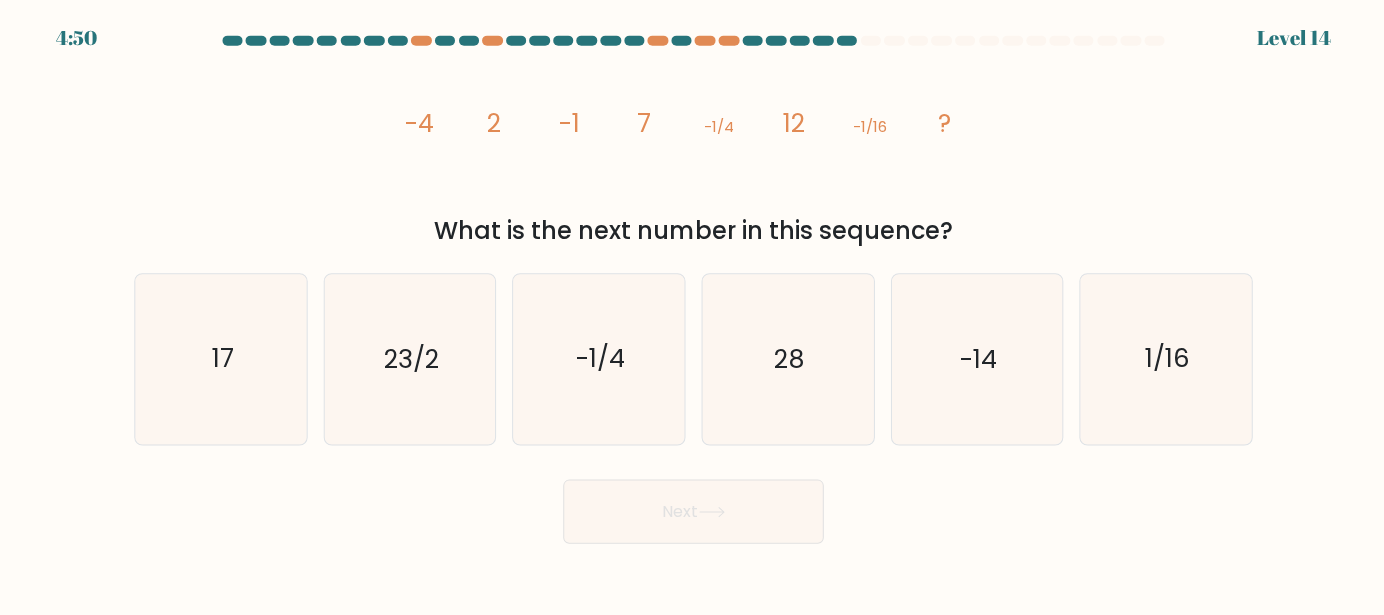 scroll, scrollTop: 0, scrollLeft: 0, axis: both 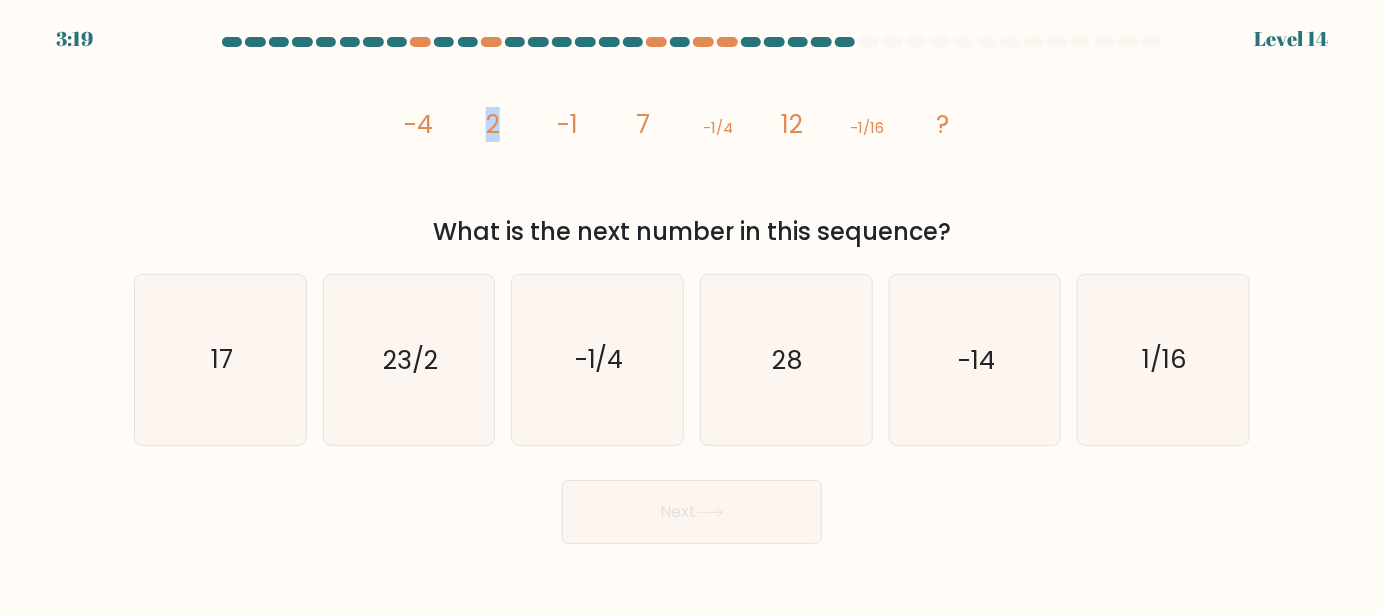 drag, startPoint x: 490, startPoint y: 139, endPoint x: 502, endPoint y: 137, distance: 12.165525 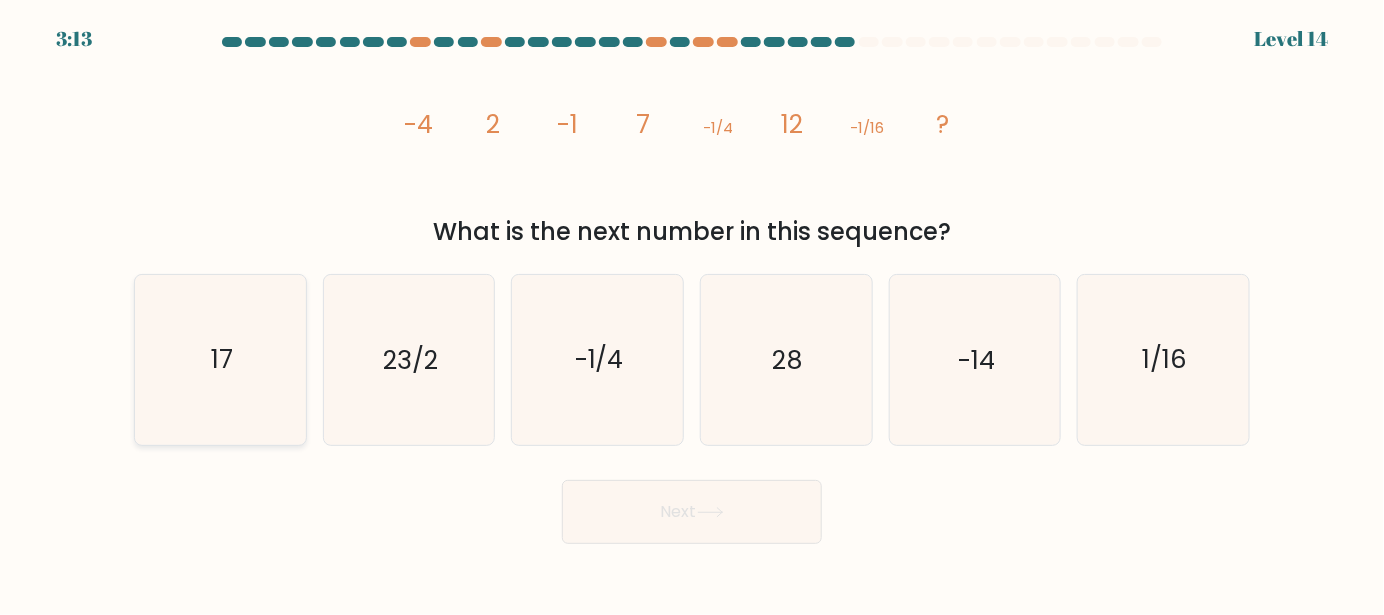 click on "17" 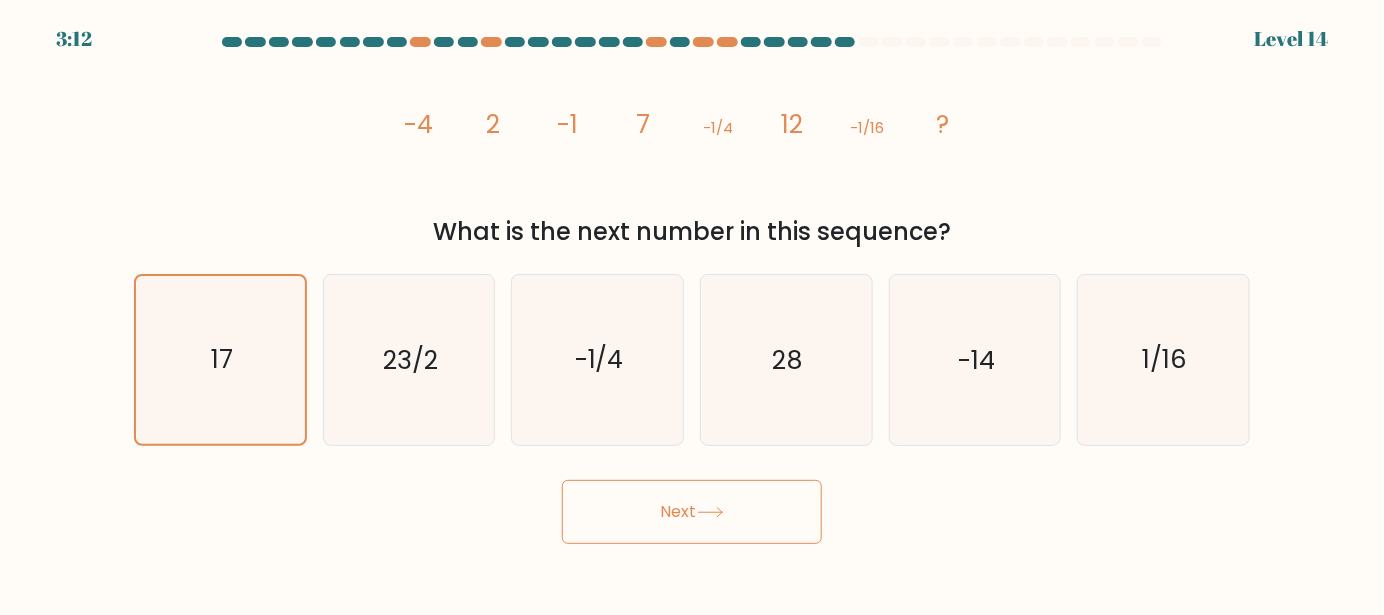 click on "Next" at bounding box center (692, 512) 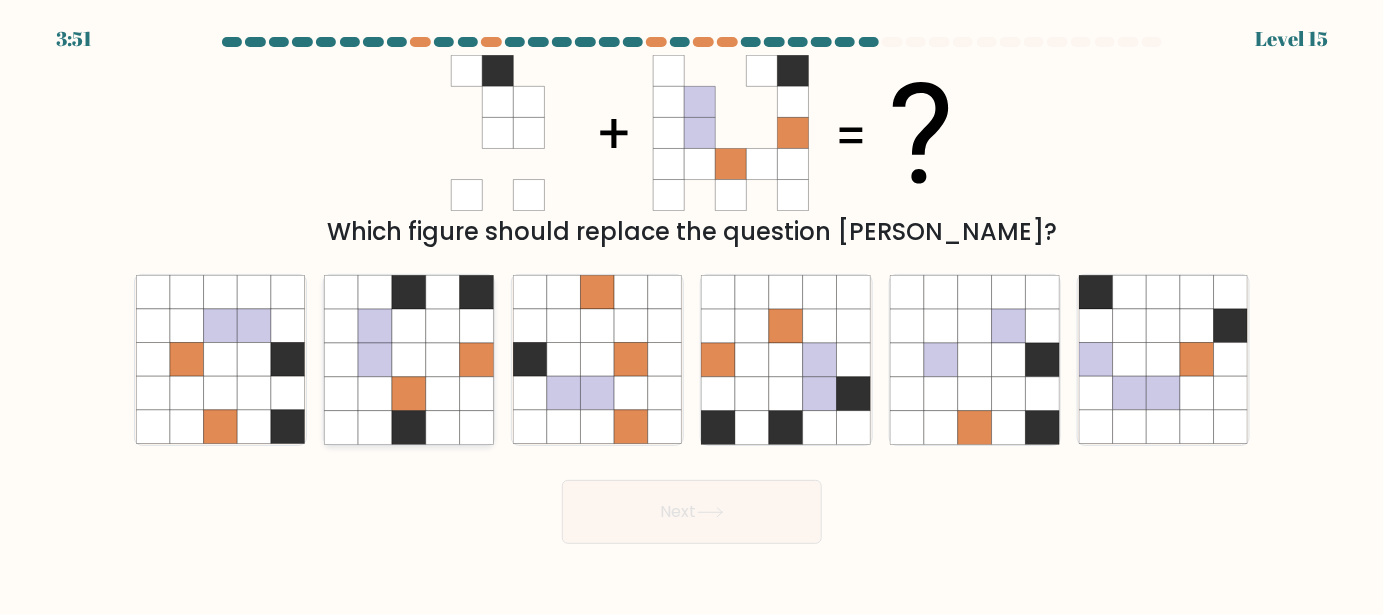 click 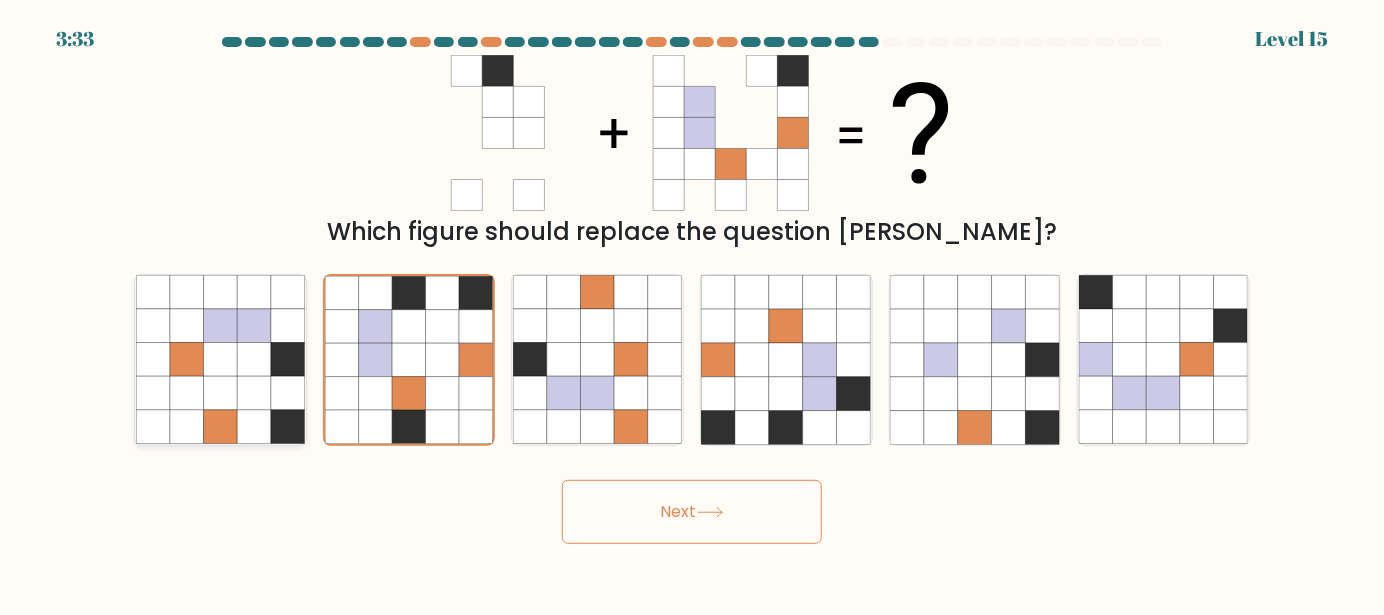 click 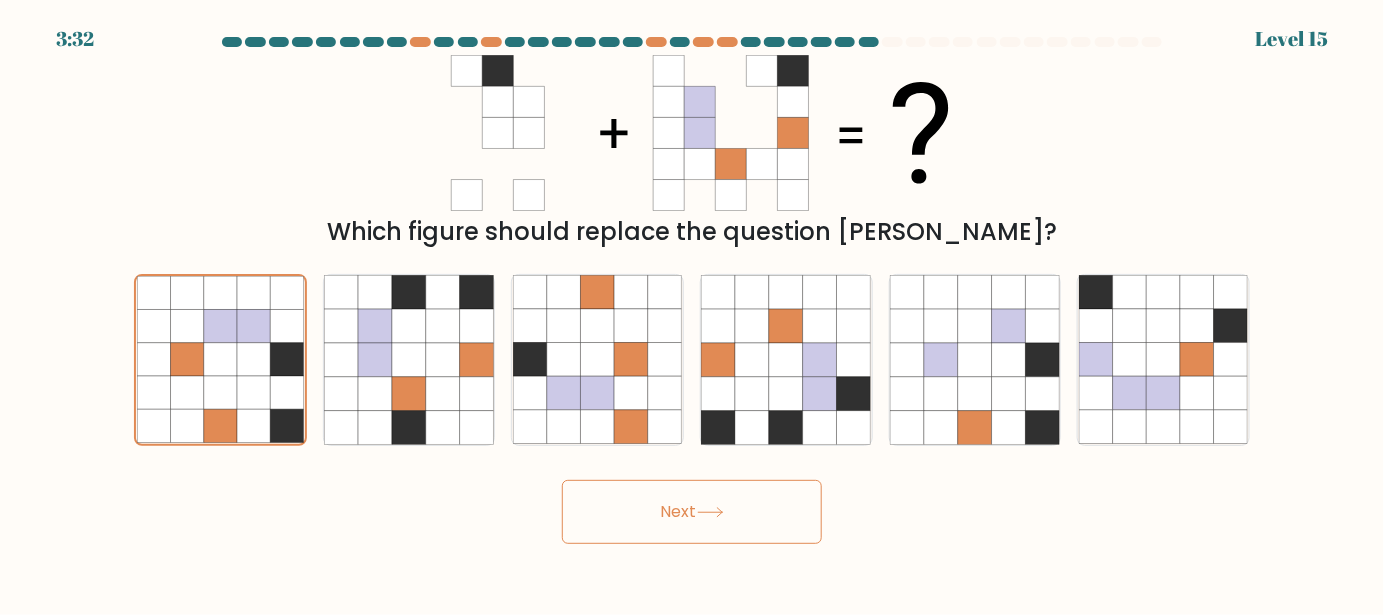 click on "Next" at bounding box center (692, 512) 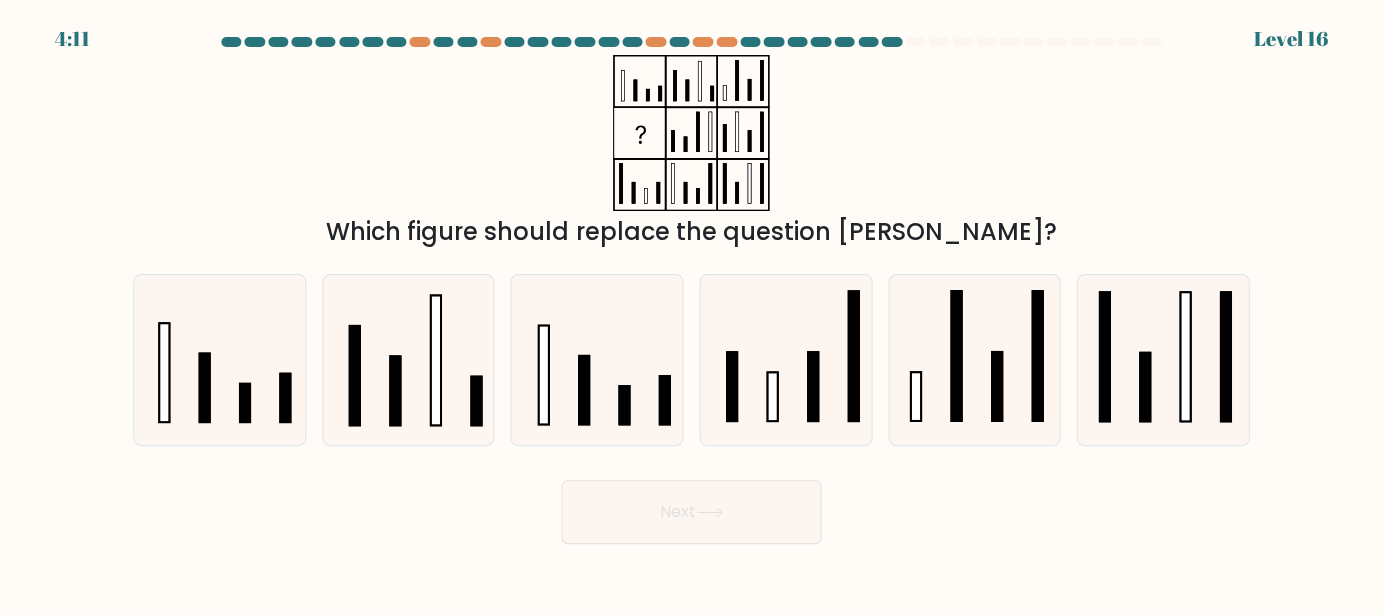 scroll, scrollTop: 0, scrollLeft: 0, axis: both 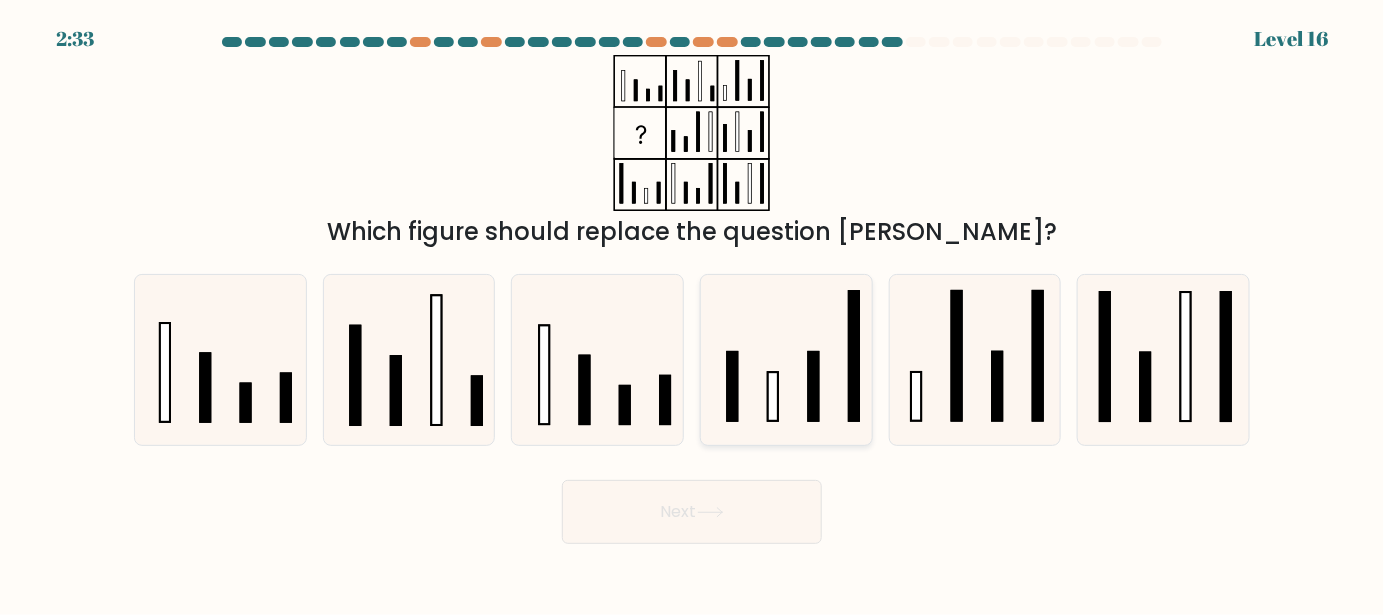 click 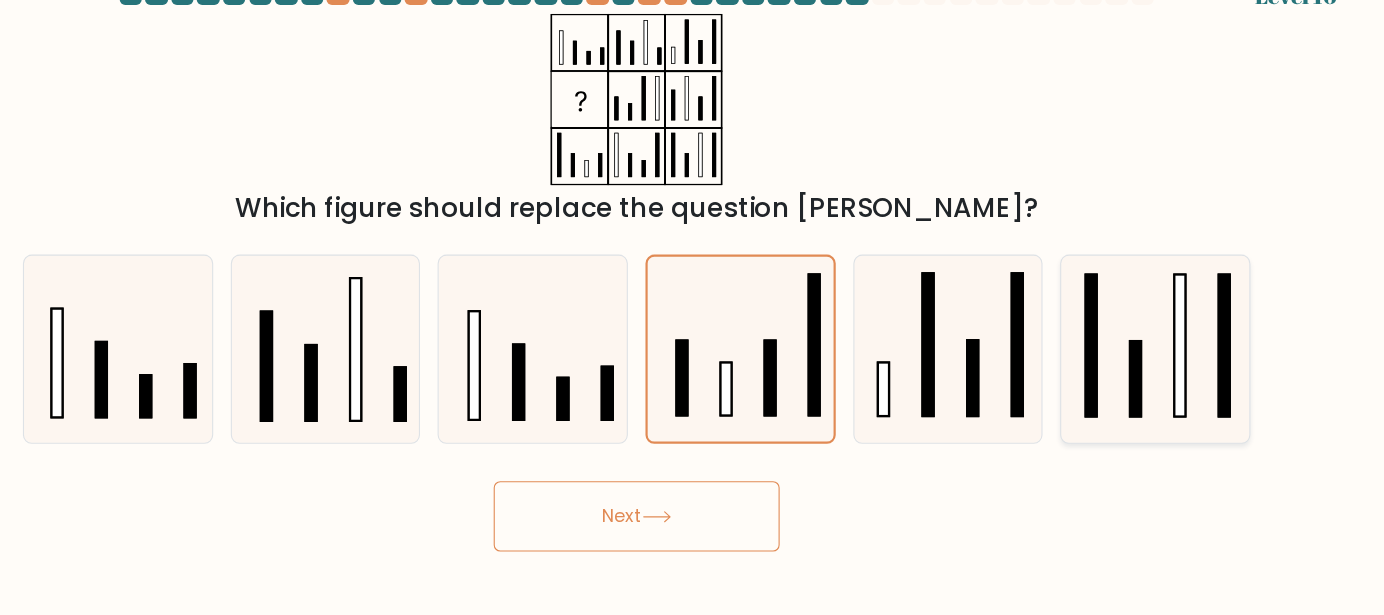 click 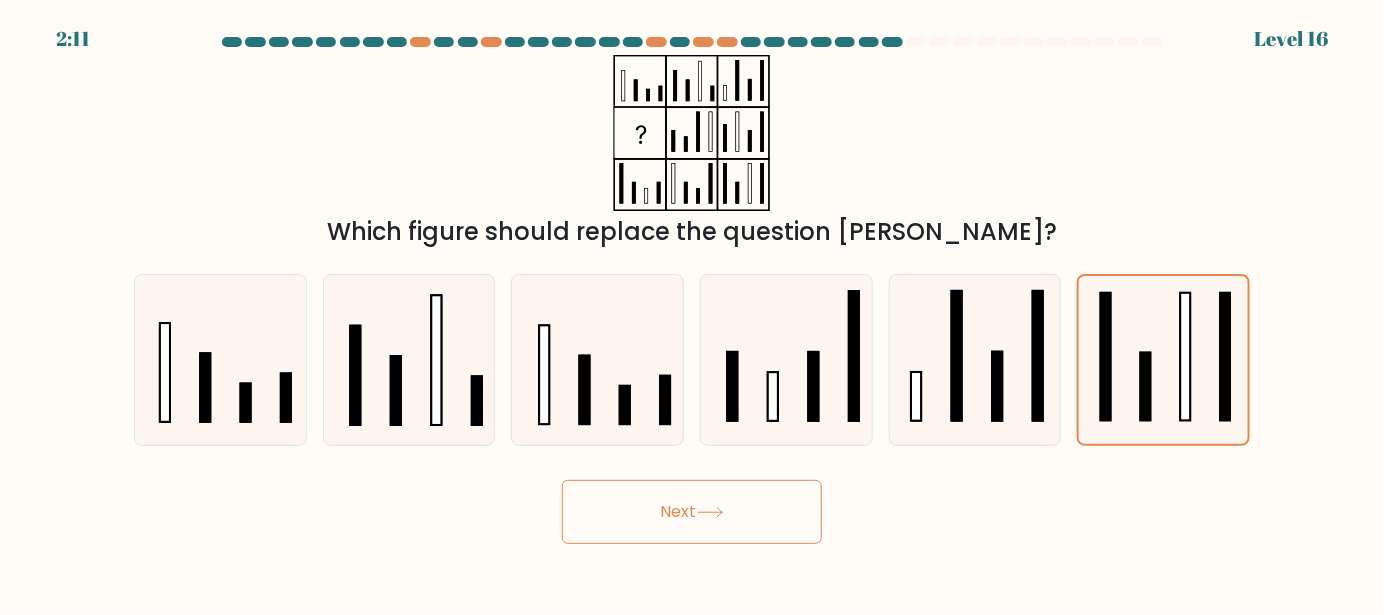 click on "Next" at bounding box center (692, 512) 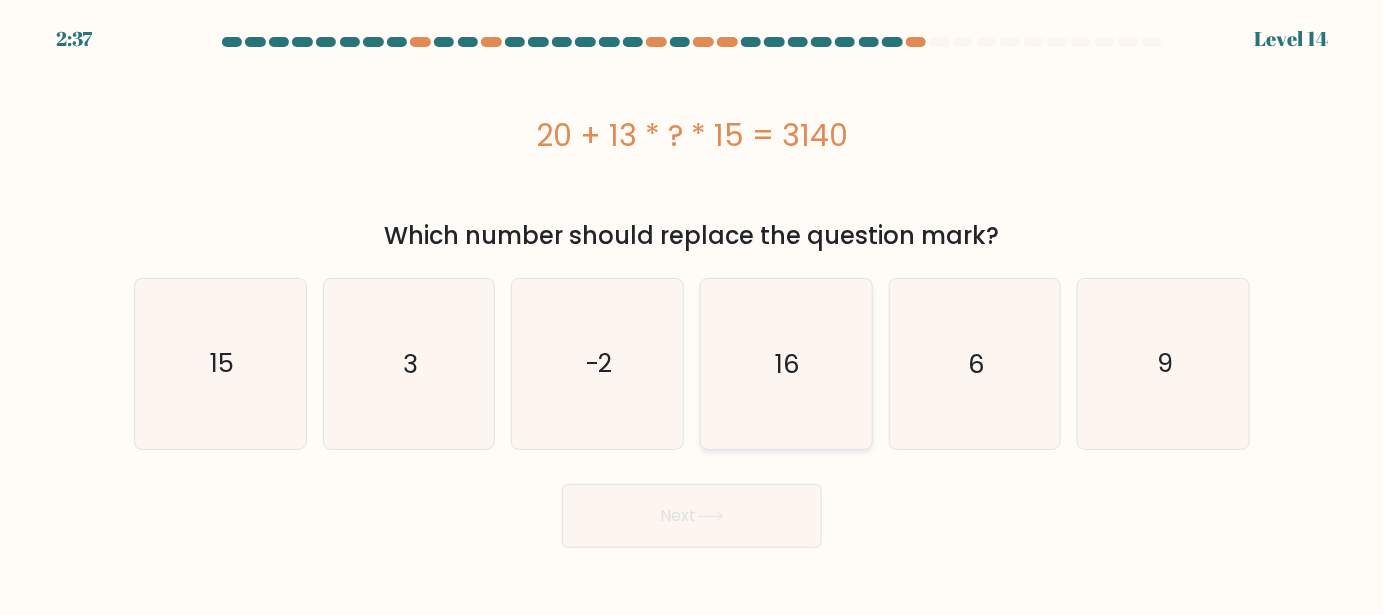 click on "16" 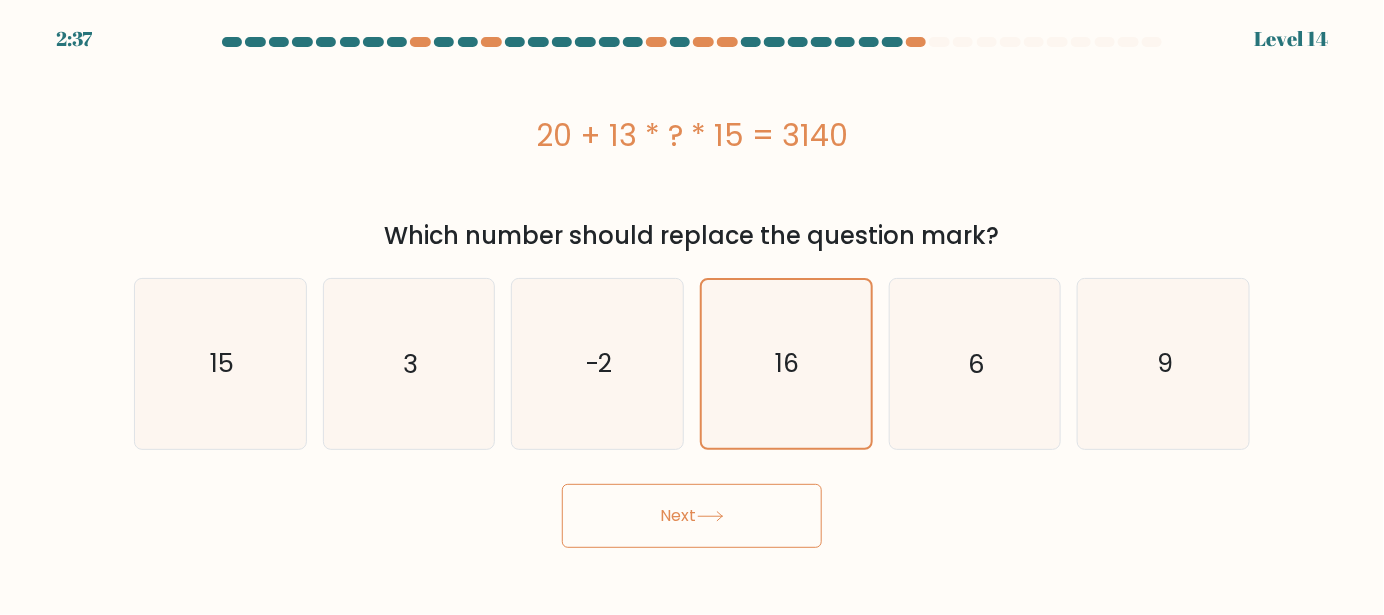 click on "Next" at bounding box center [692, 516] 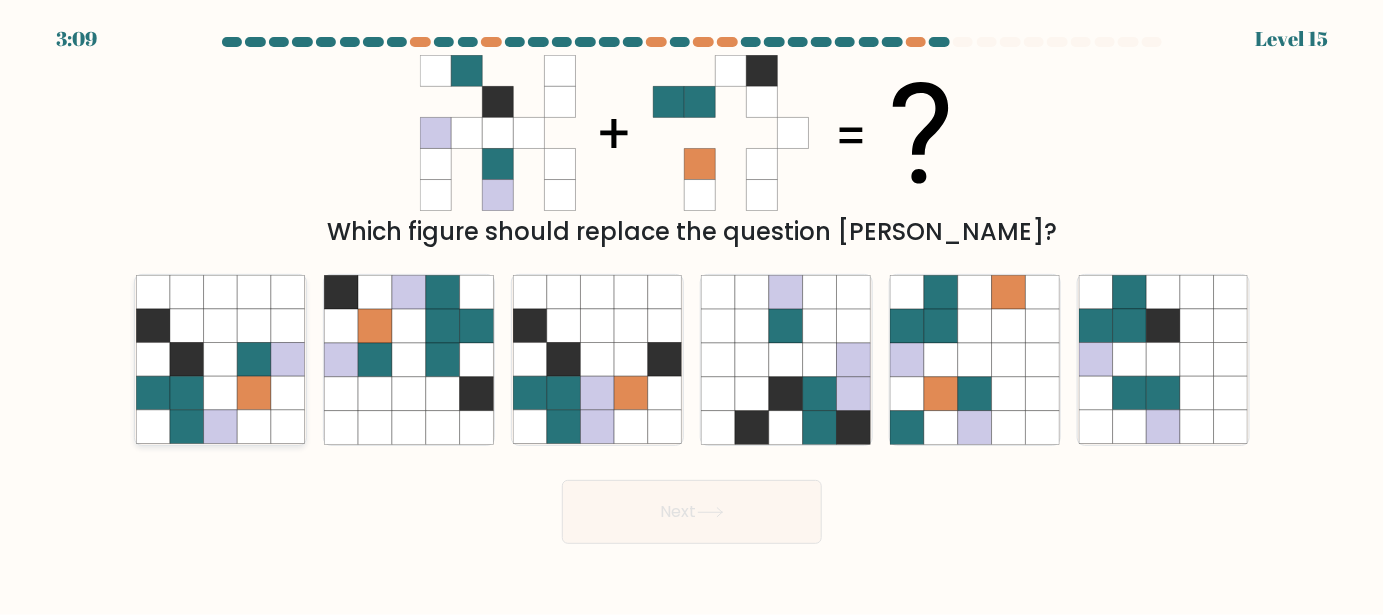 click 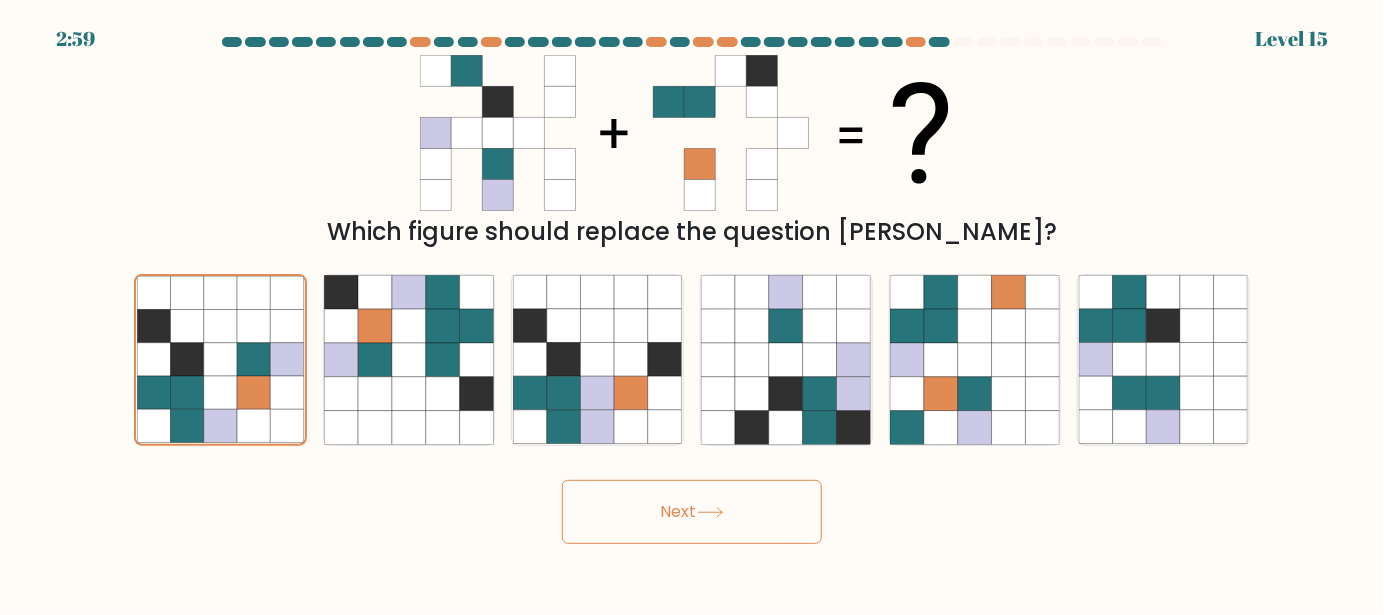 click on "Next" at bounding box center [692, 512] 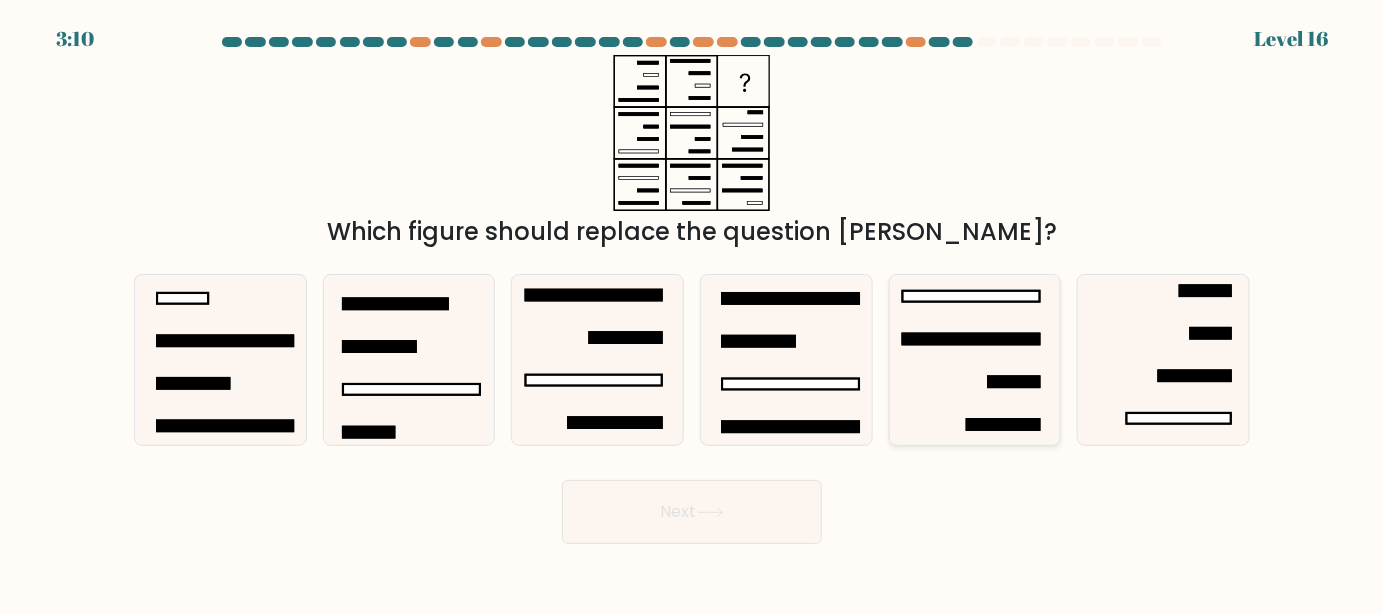 click 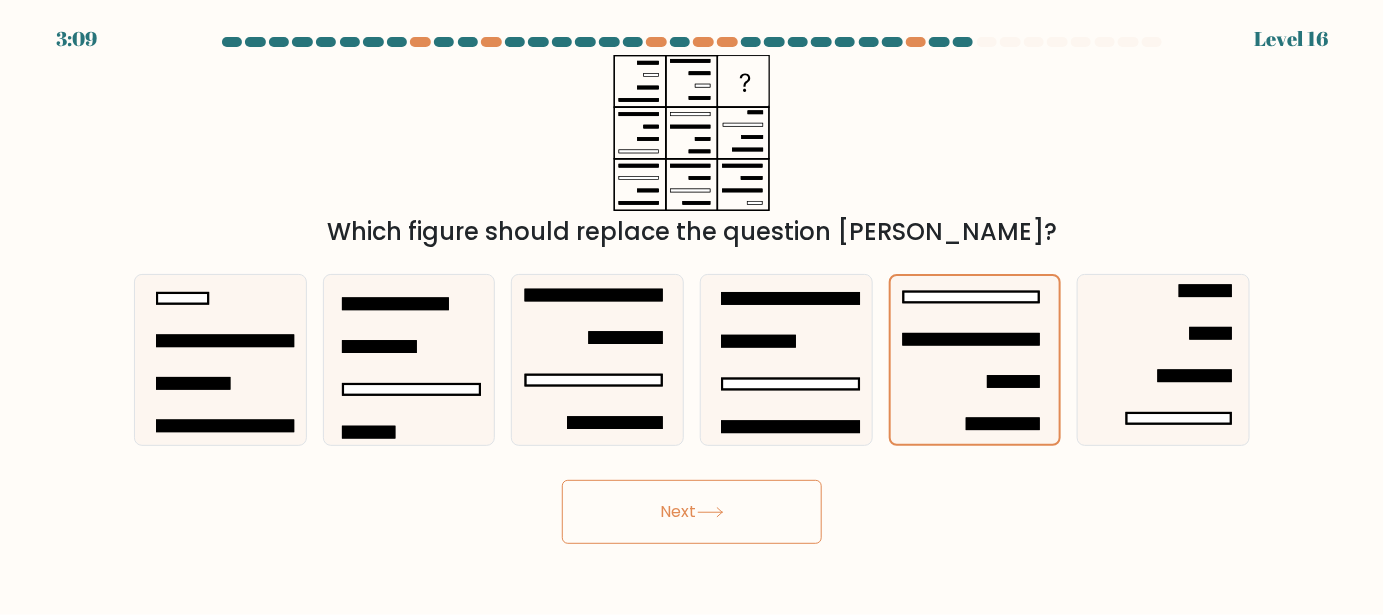 click on "Next" at bounding box center (692, 512) 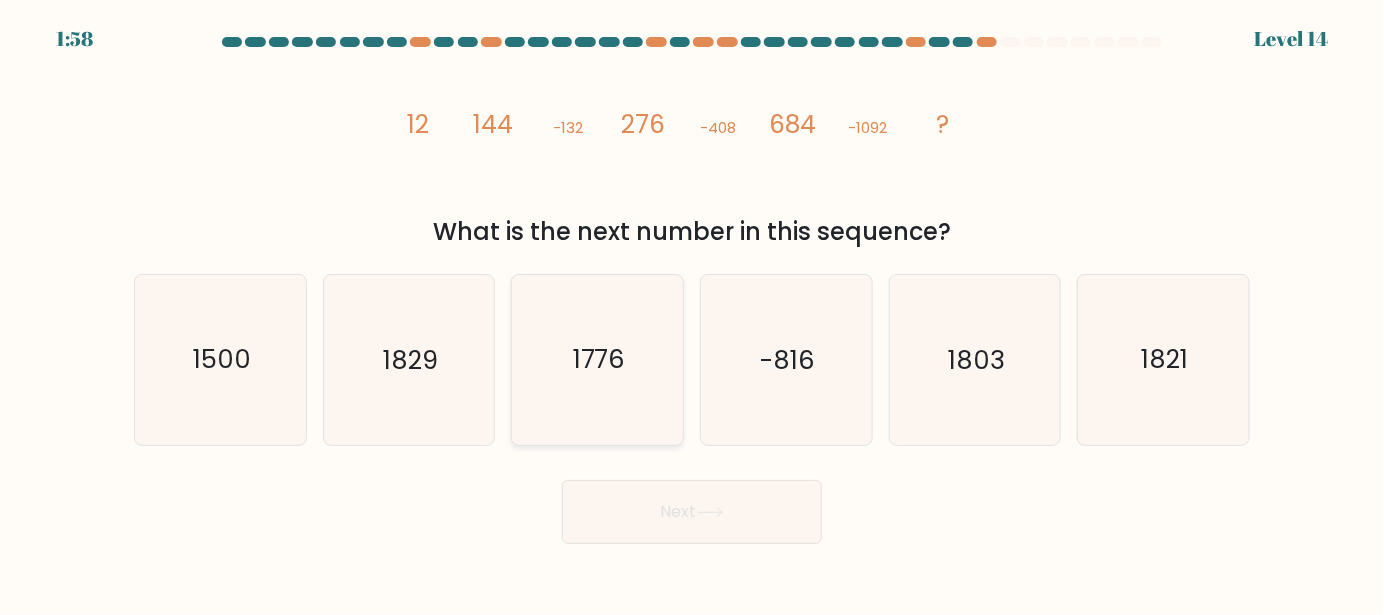 click on "1776" 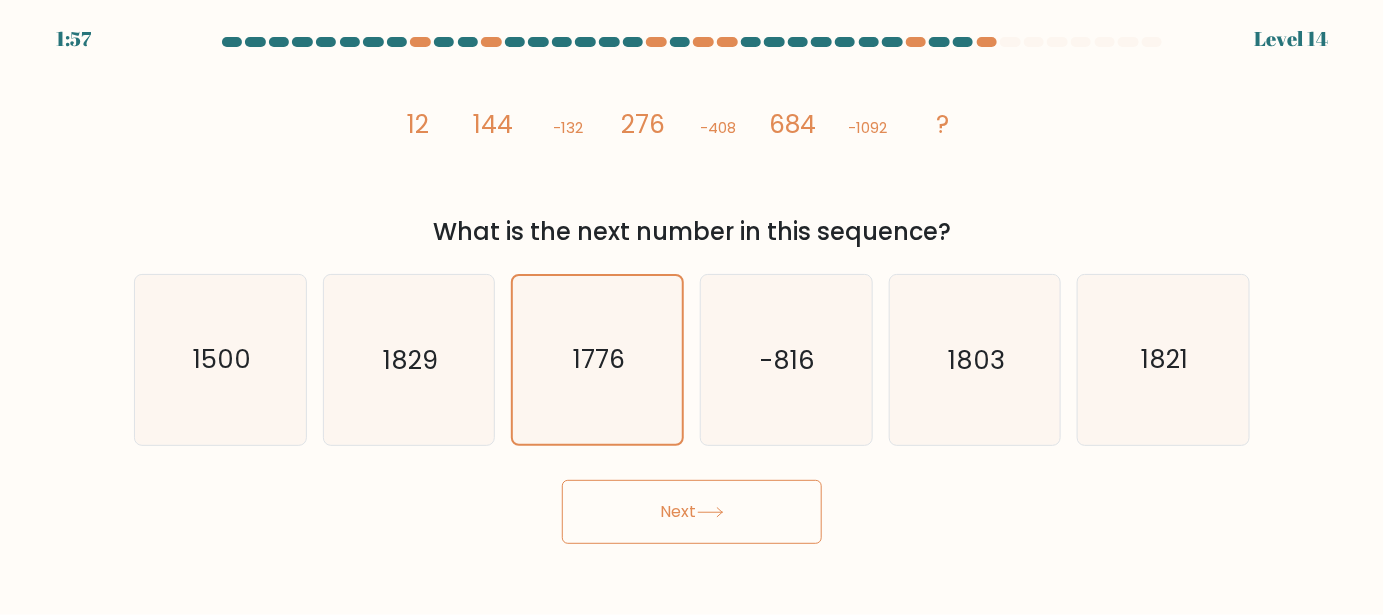 click on "Next" at bounding box center (692, 512) 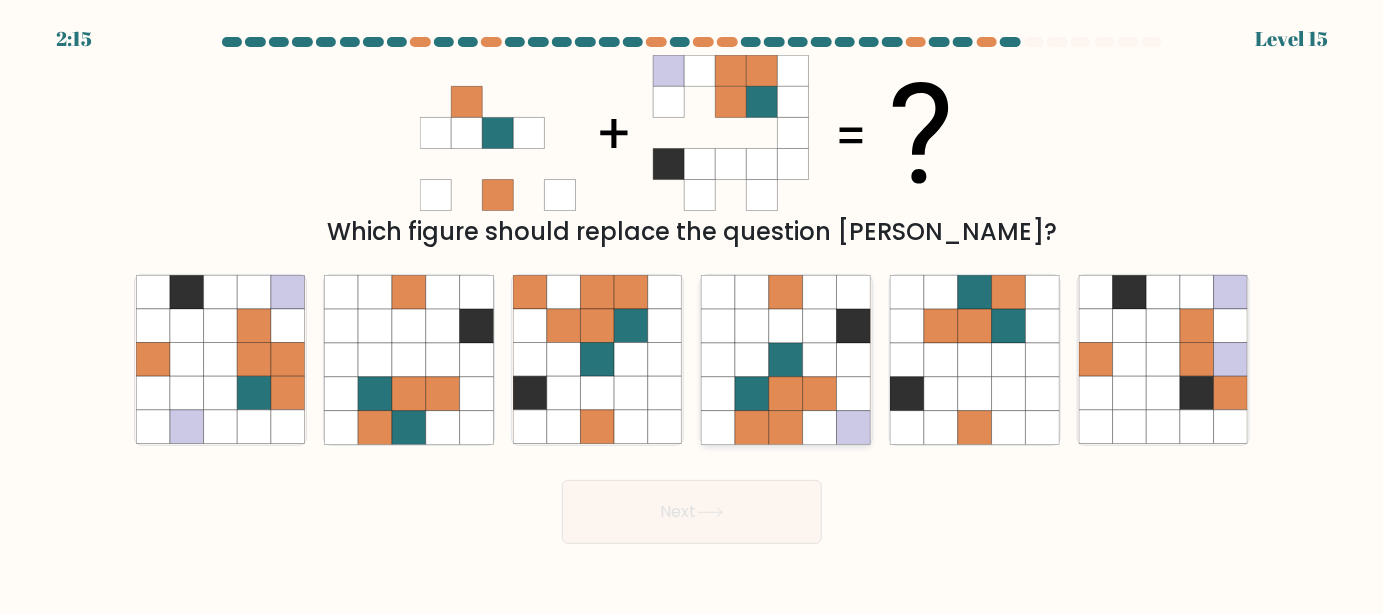 click 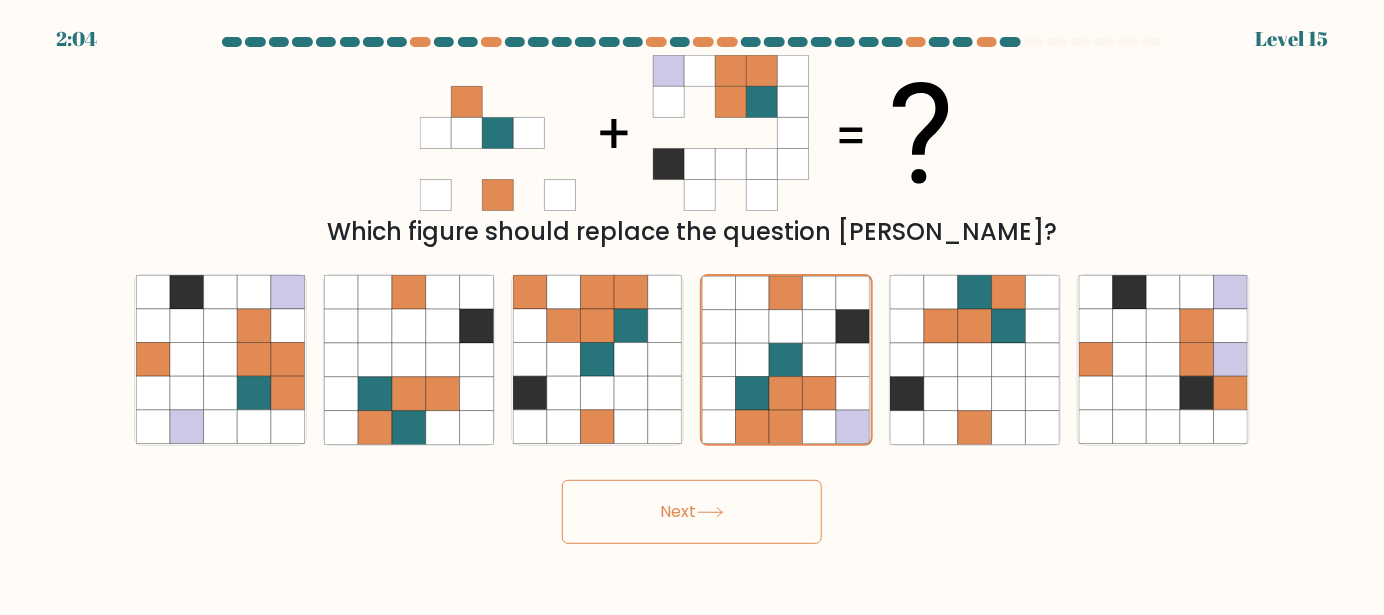 click on "Next" at bounding box center (692, 512) 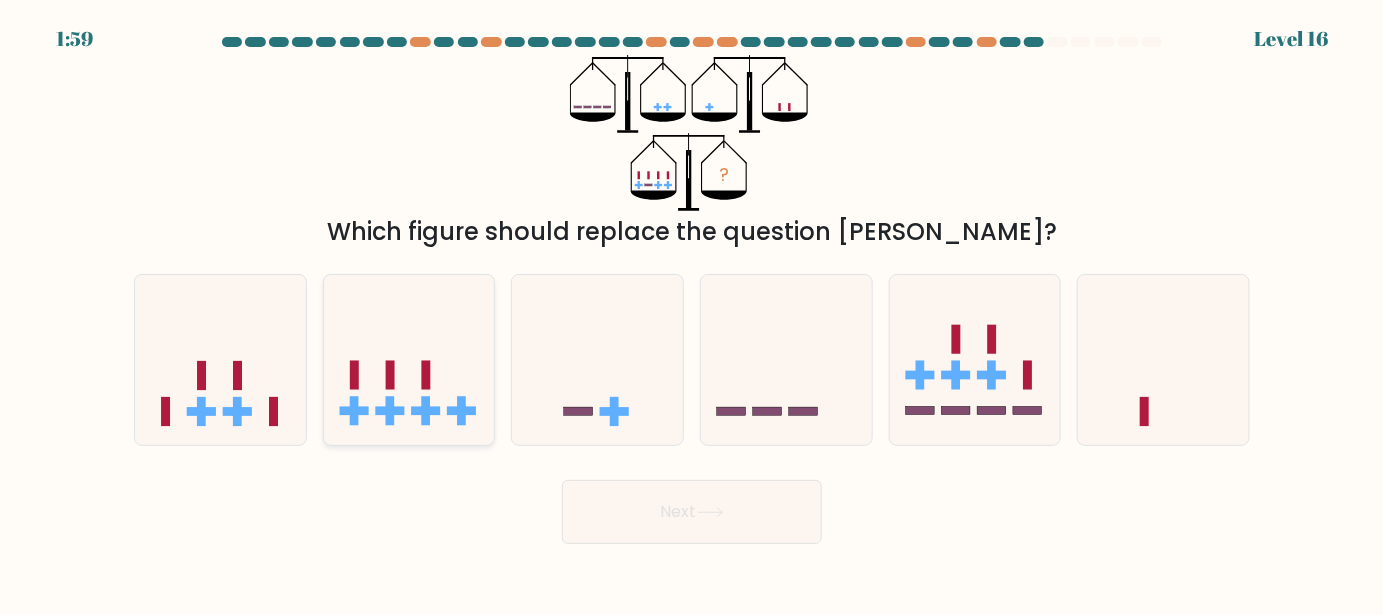 click 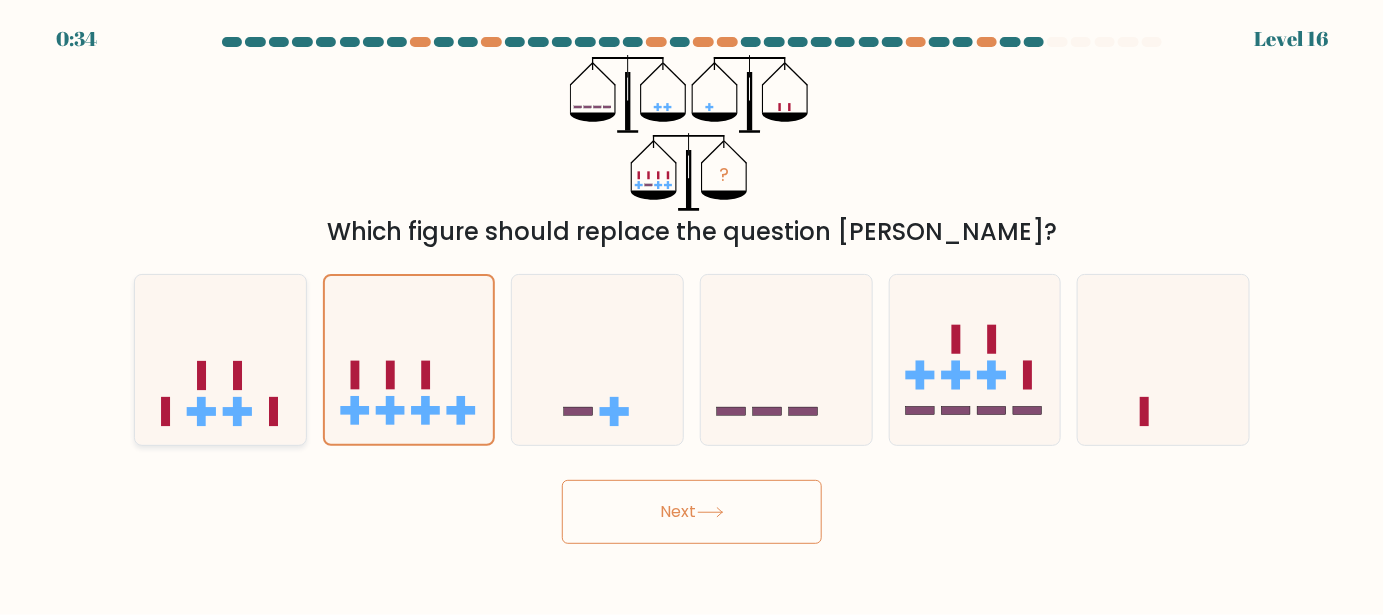click 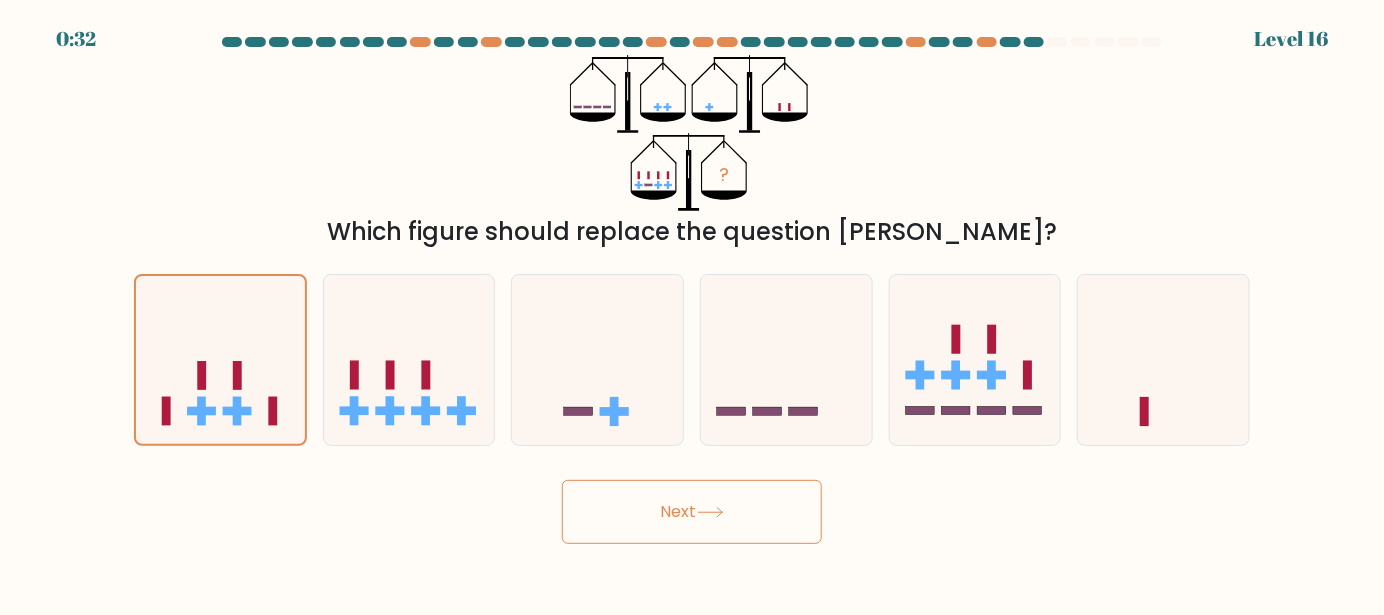 click on "Next" at bounding box center [692, 512] 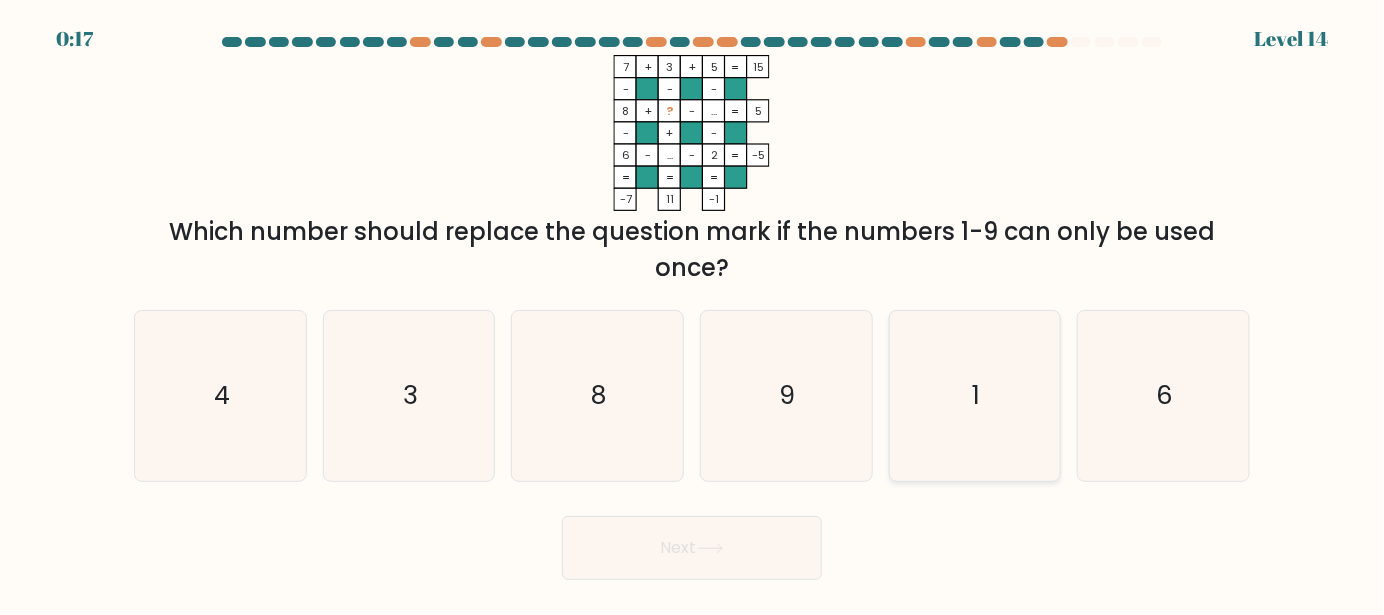 click on "1" 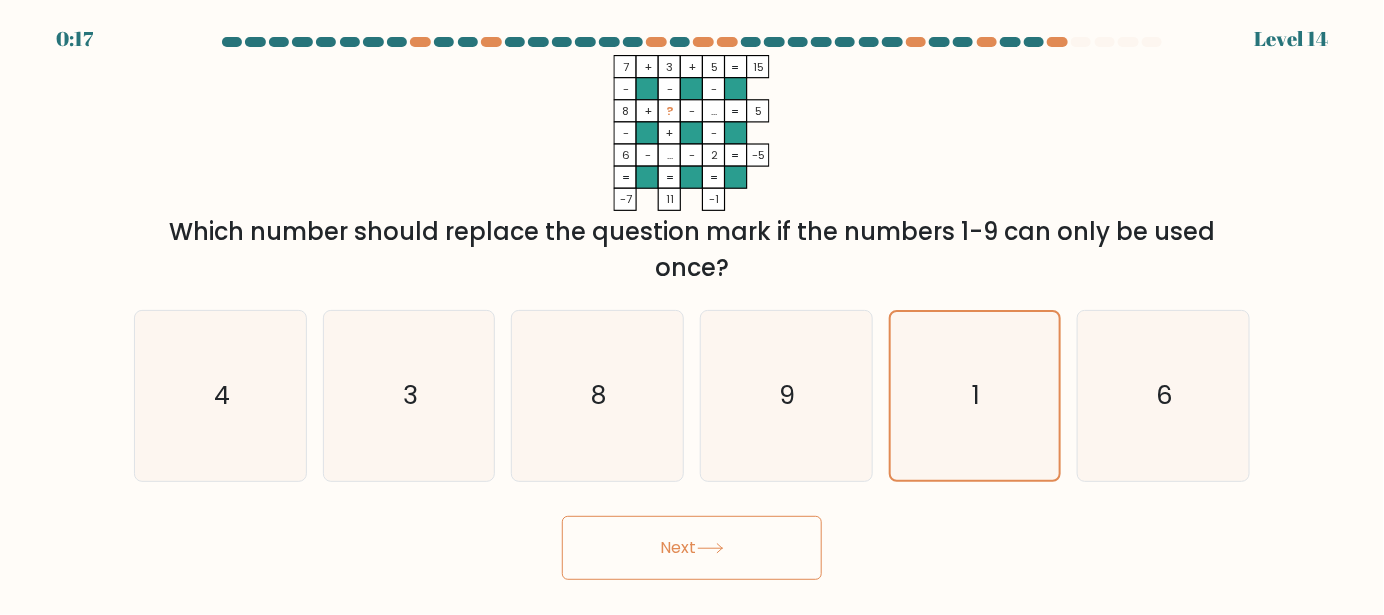 click 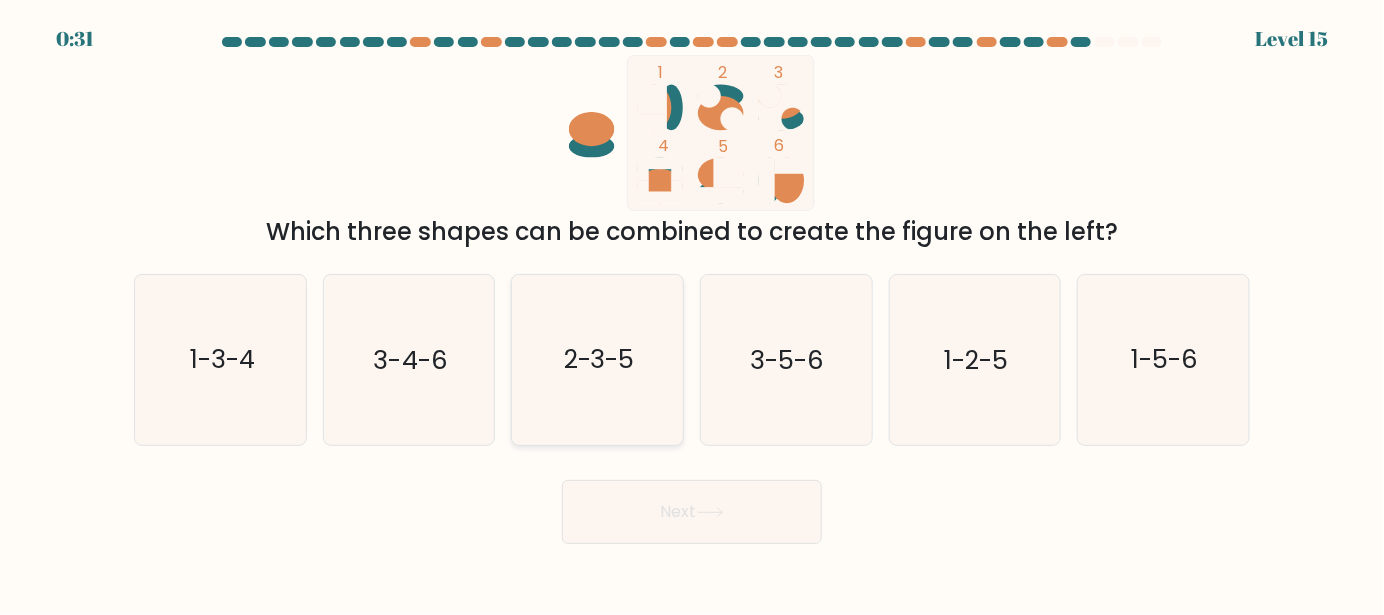 click on "2-3-5" 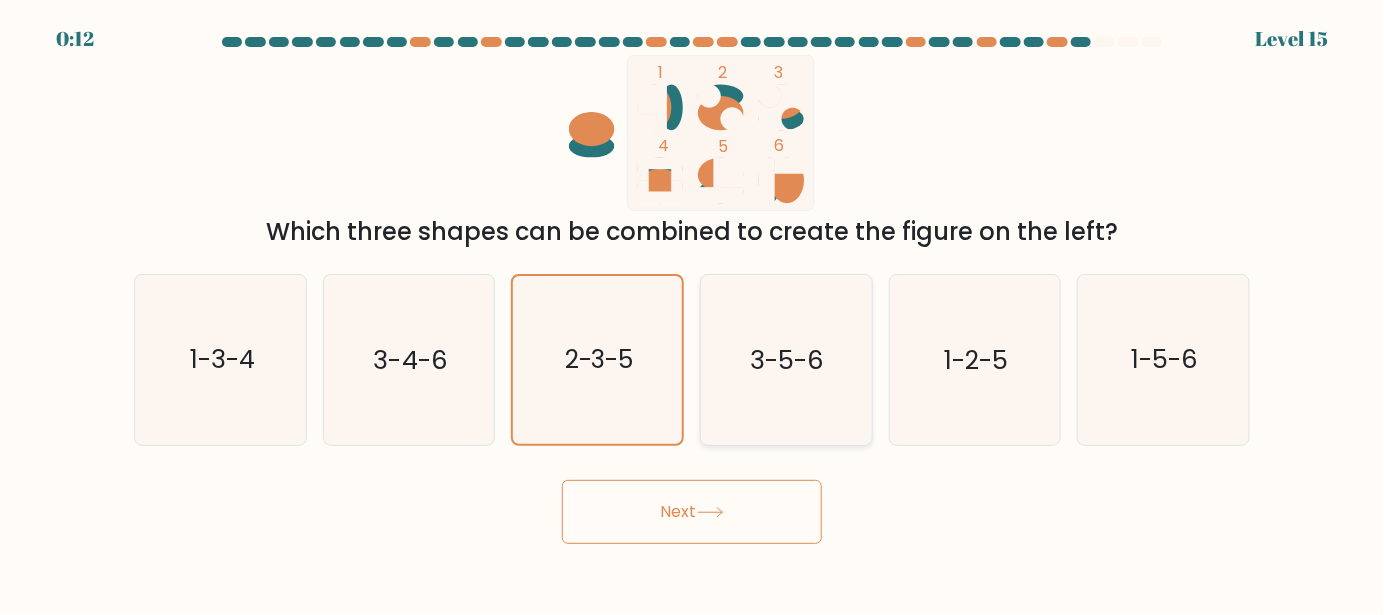 click on "3-5-6" 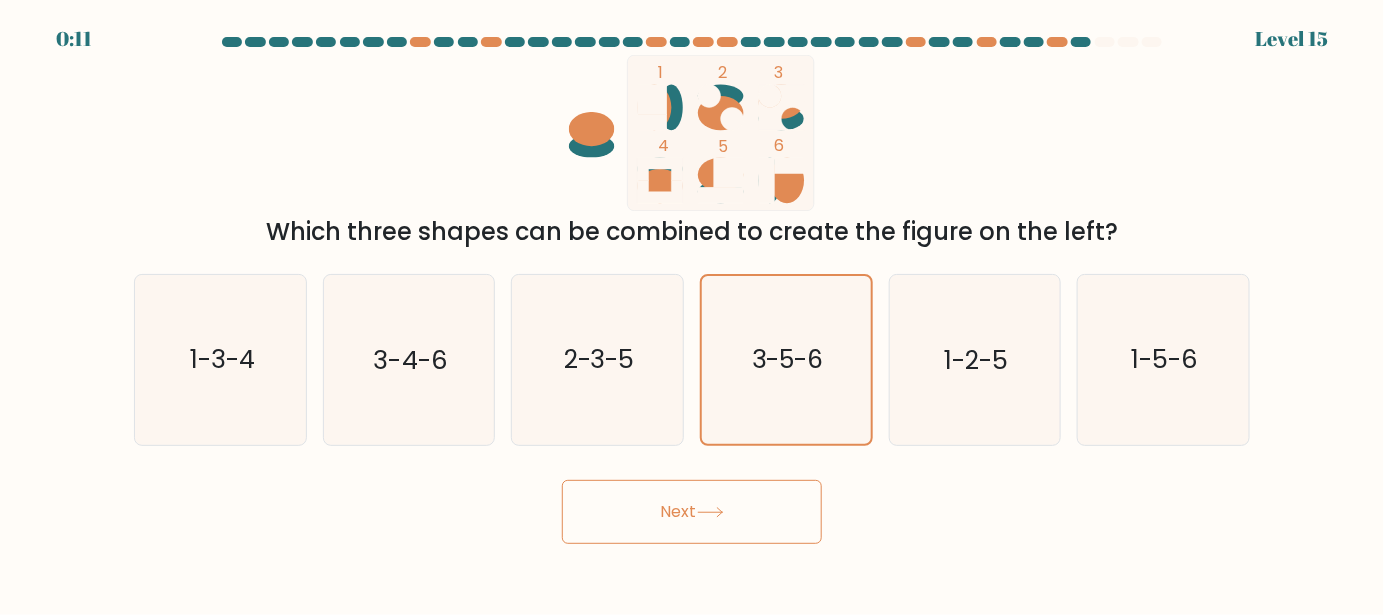 click on "Next" at bounding box center [692, 512] 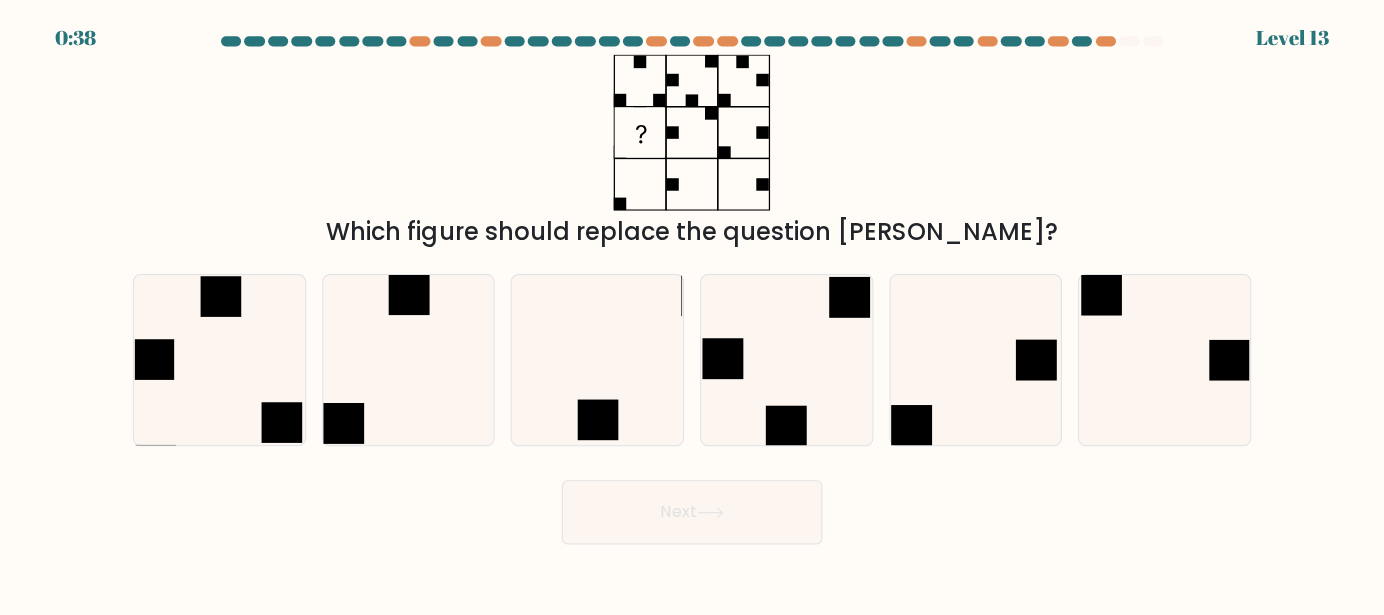 scroll, scrollTop: 0, scrollLeft: 0, axis: both 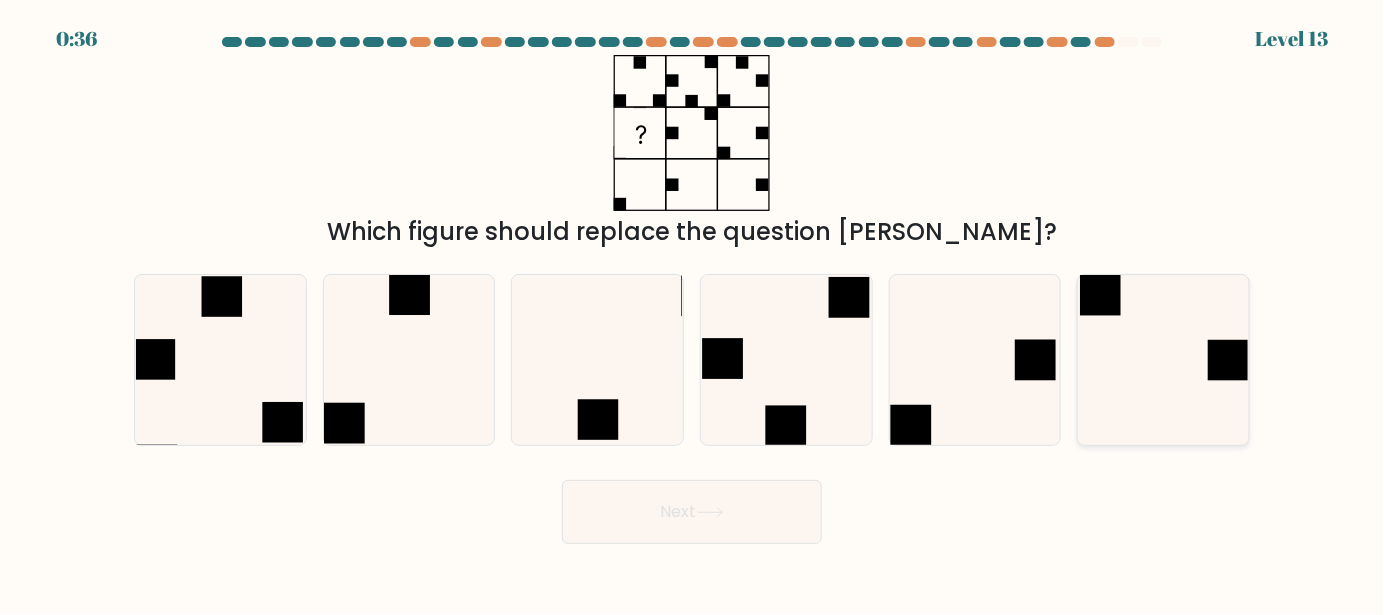 click 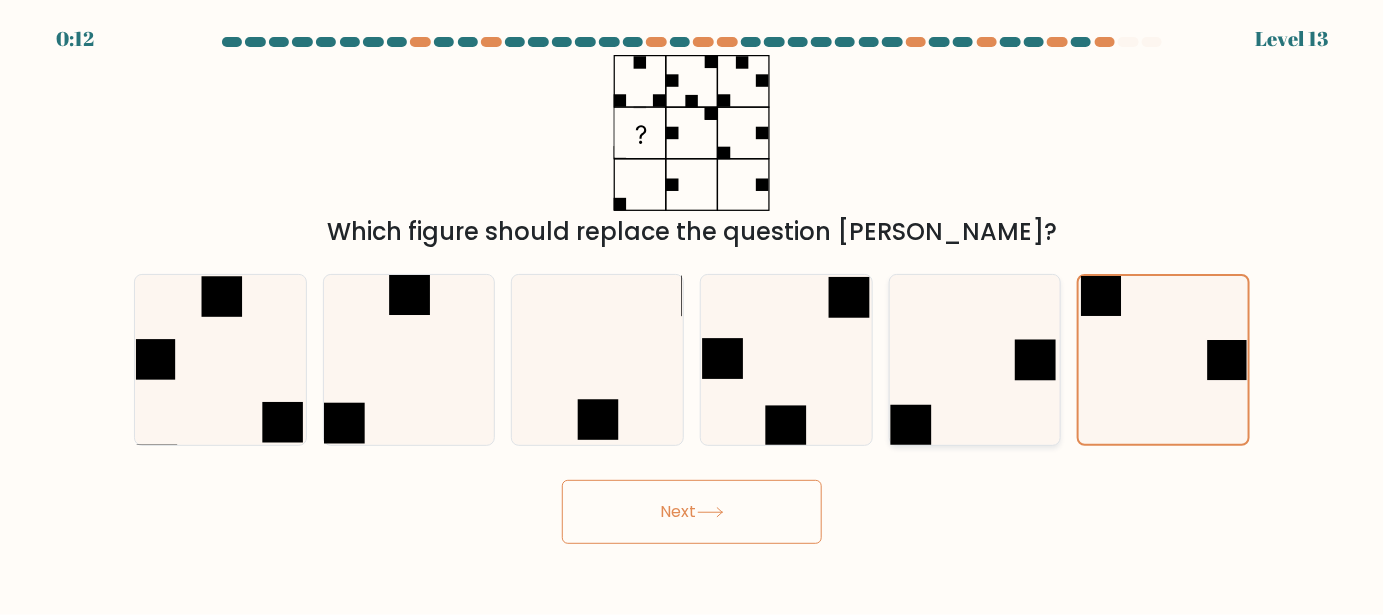 click 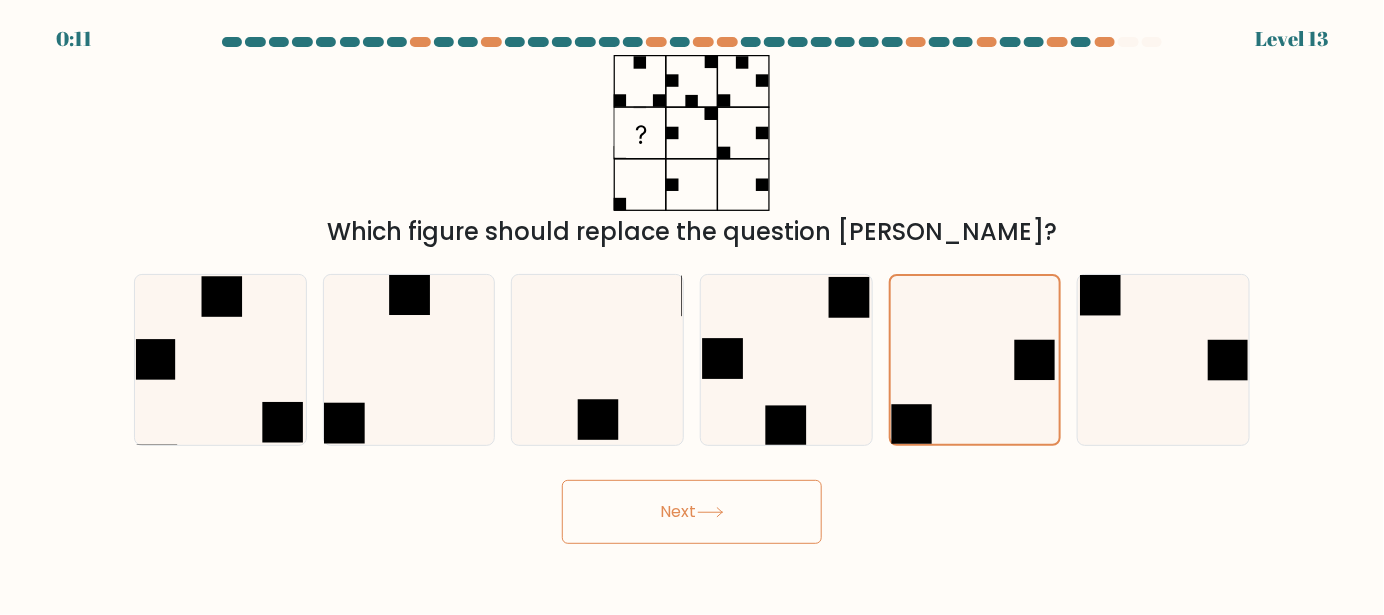 click on "Next" at bounding box center (692, 512) 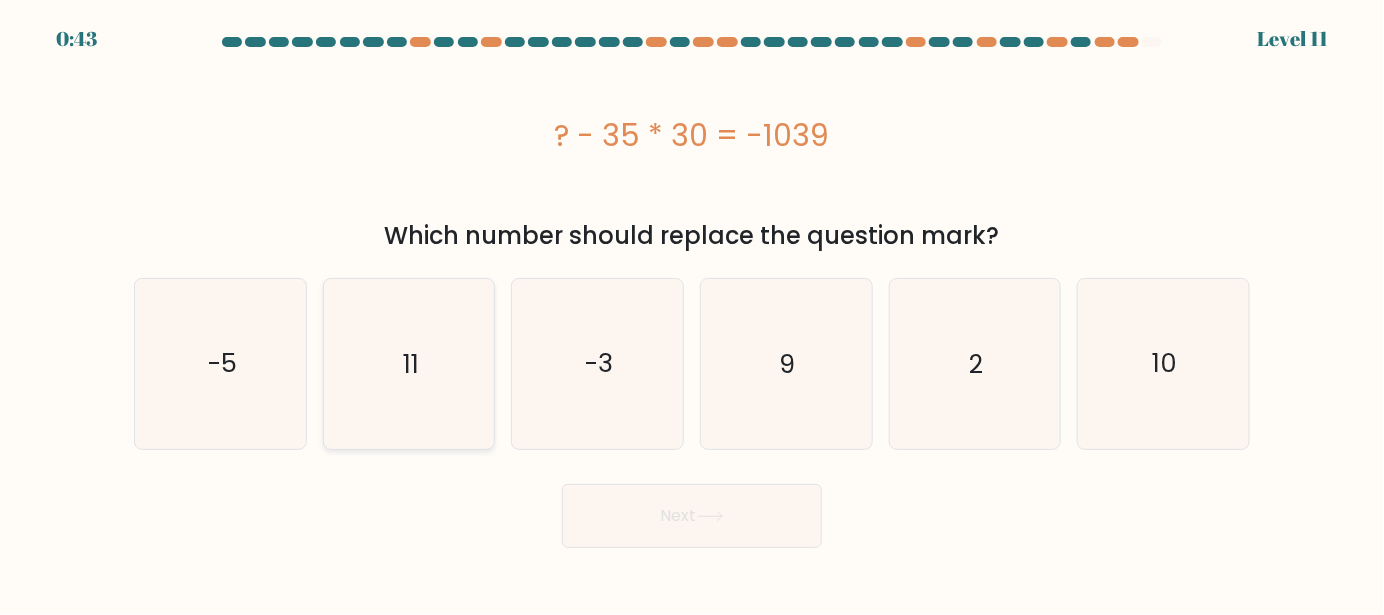 click on "11" 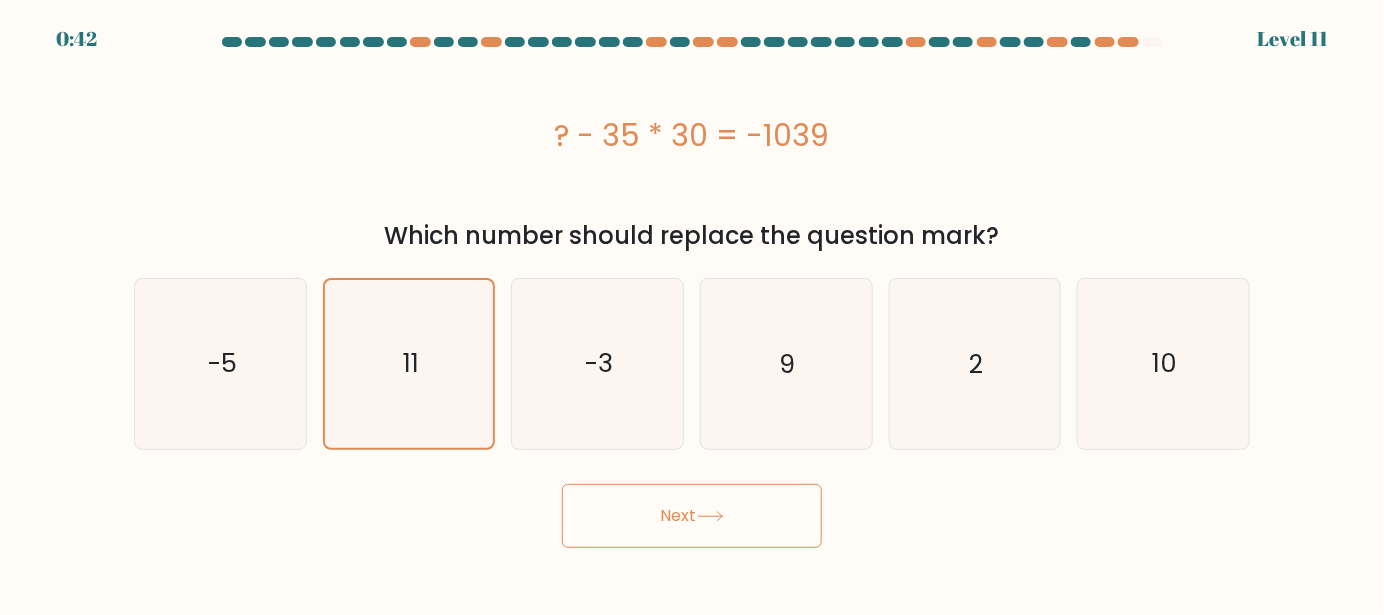 click on "Next" at bounding box center [692, 516] 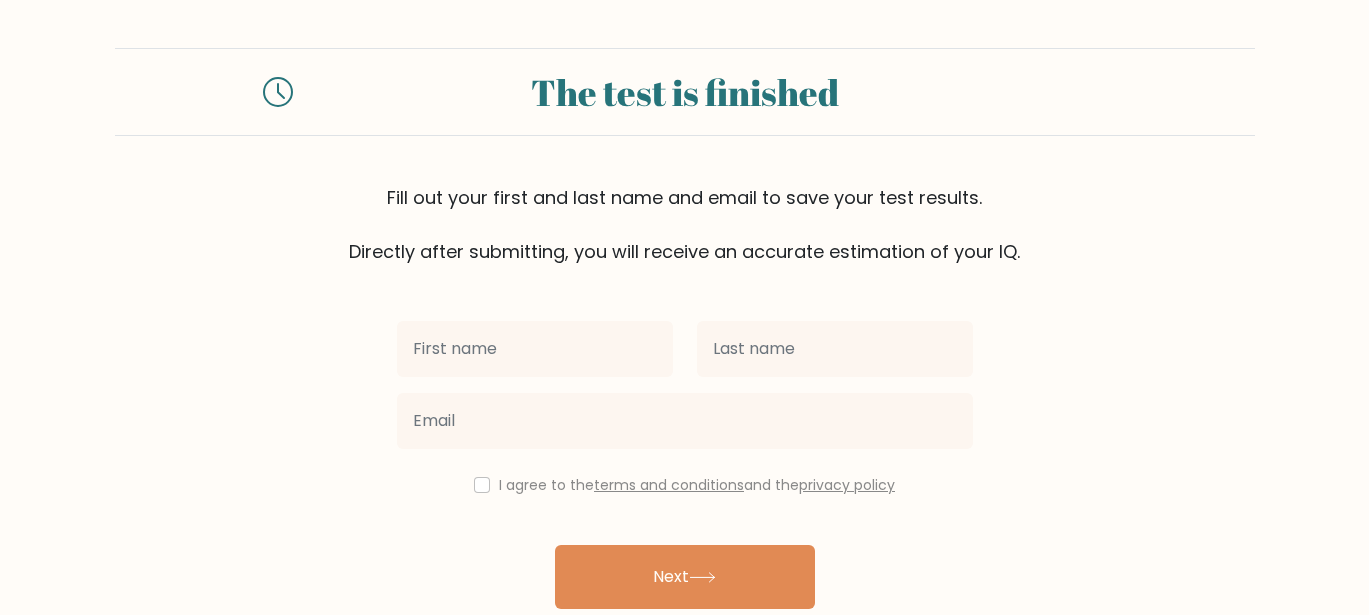 scroll, scrollTop: 0, scrollLeft: 0, axis: both 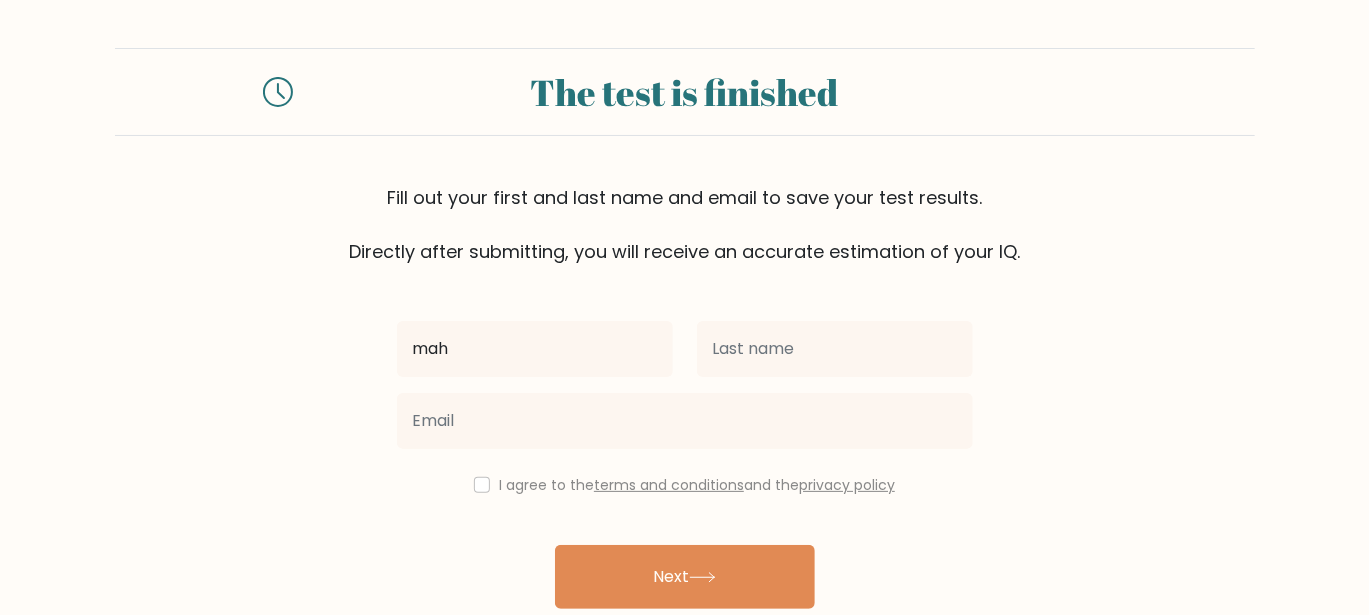 type on "[PERSON_NAME]" 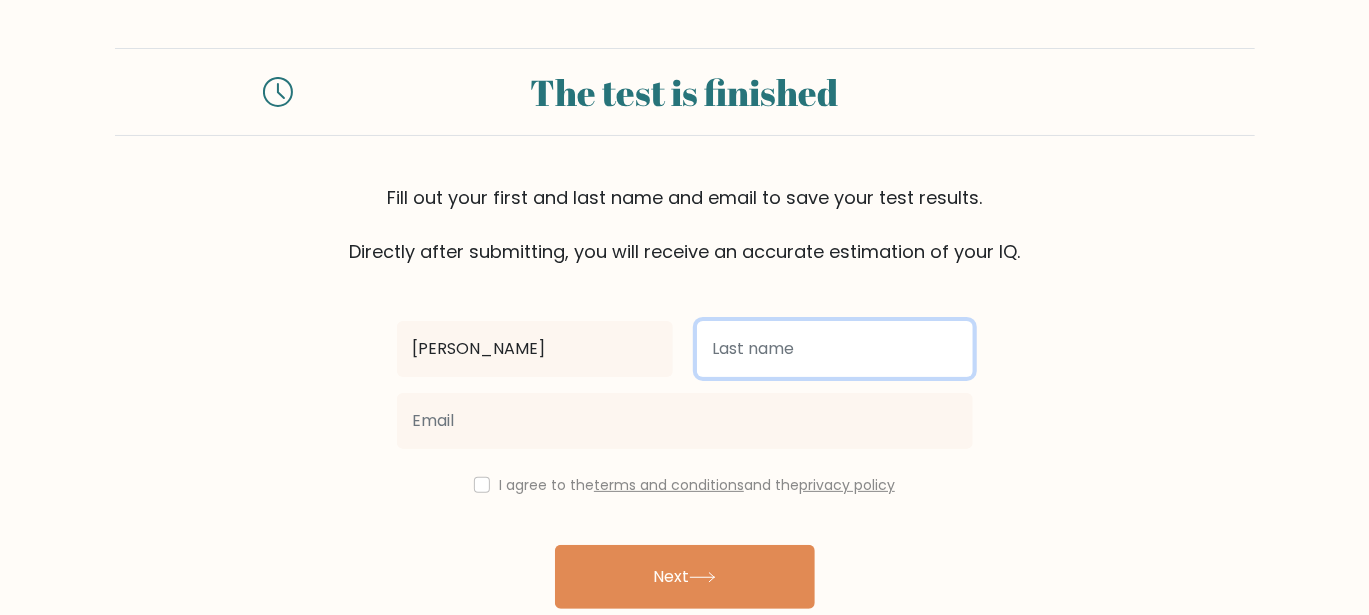 click at bounding box center [835, 349] 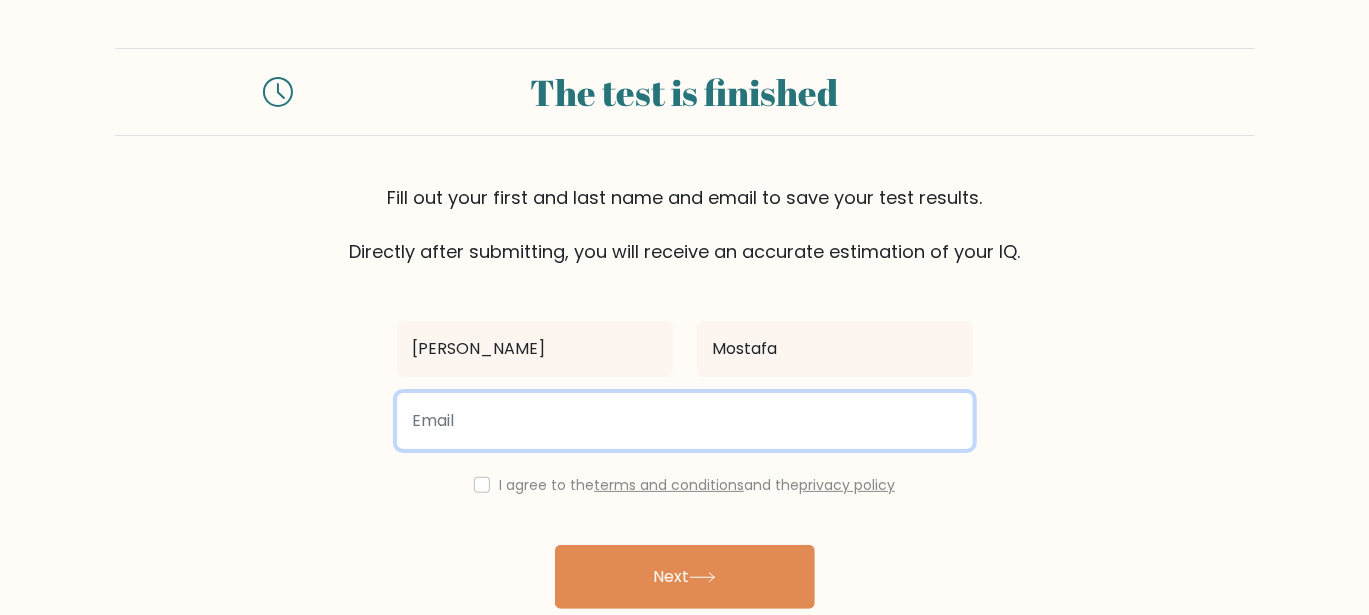 click at bounding box center [685, 421] 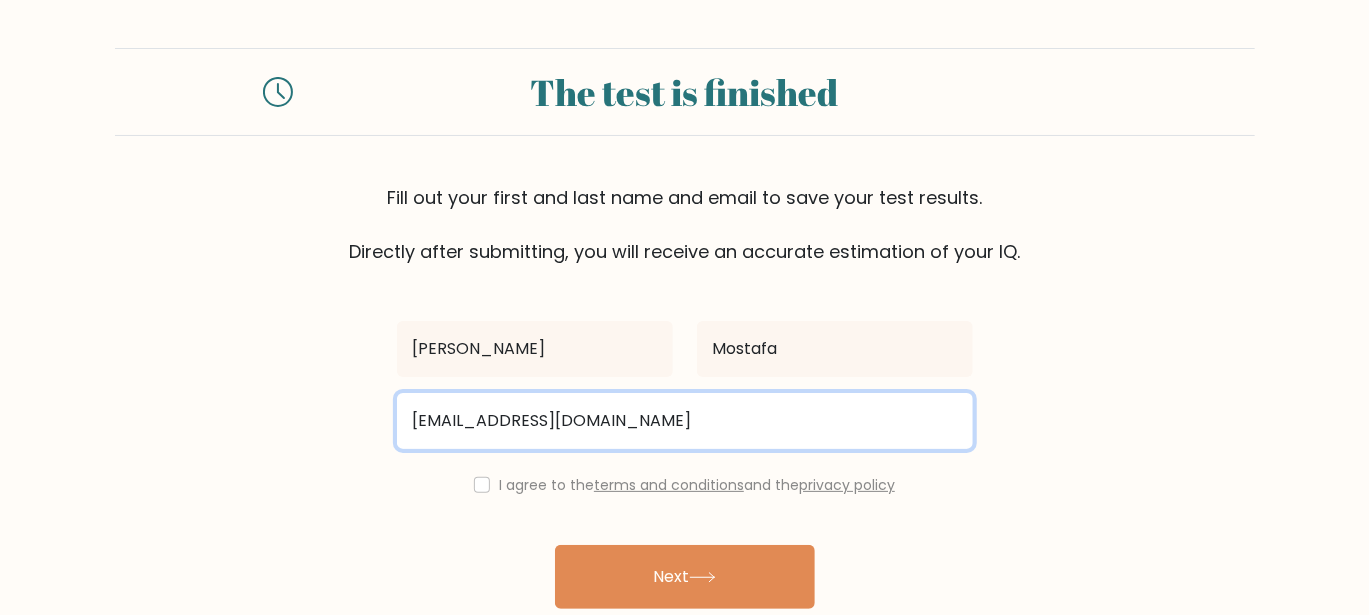 type on "[EMAIL_ADDRESS][DOMAIN_NAME]" 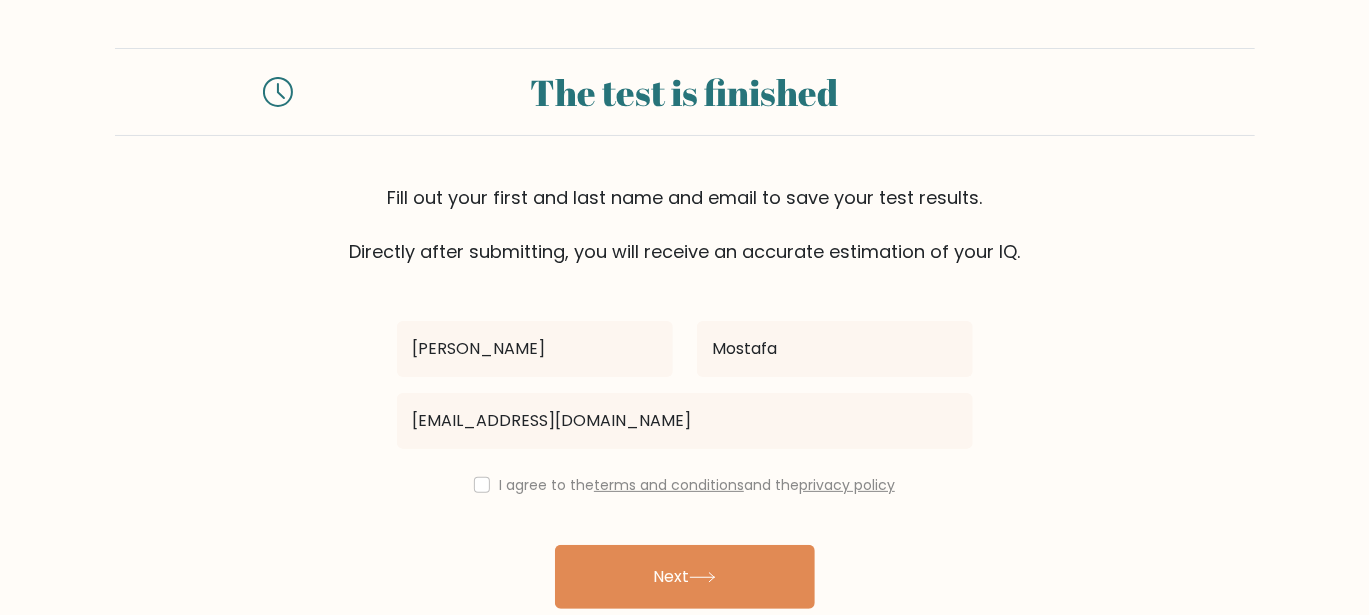 click on "[PERSON_NAME][GEOGRAPHIC_DATA]
[EMAIL_ADDRESS][DOMAIN_NAME]
I agree to the  terms and conditions  and the  privacy policy
Next
Already have an account? Login" at bounding box center (685, 459) 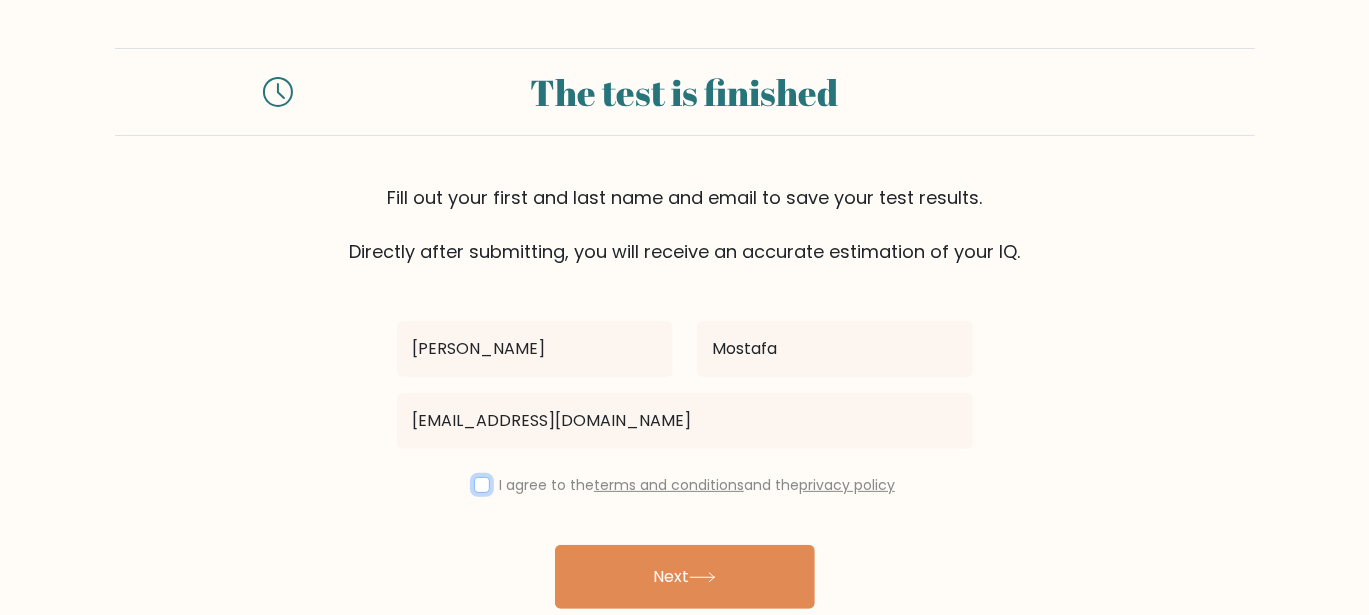 click at bounding box center [482, 485] 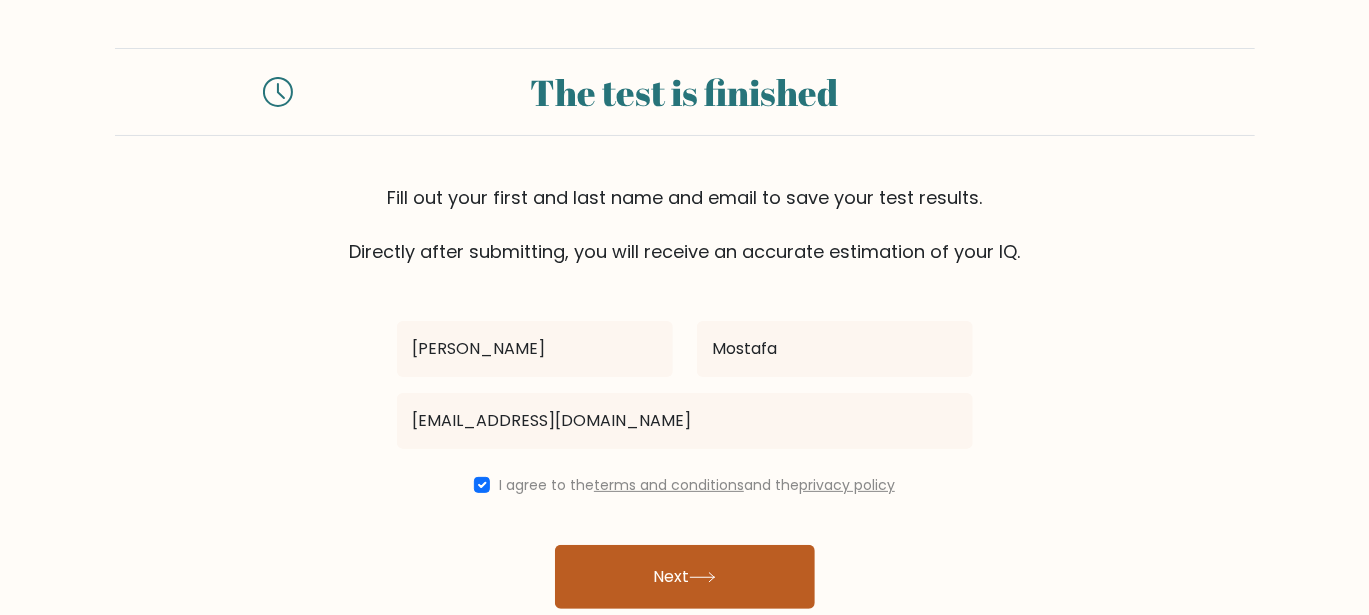 click on "Next" at bounding box center [685, 577] 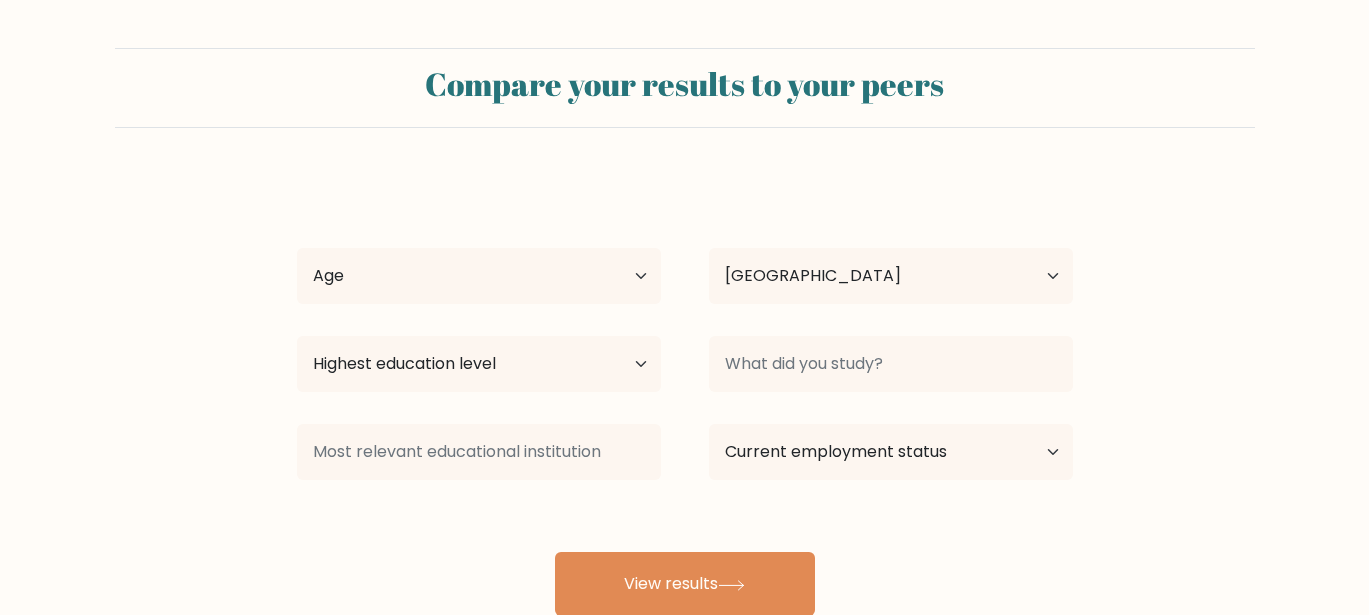 select on "EG" 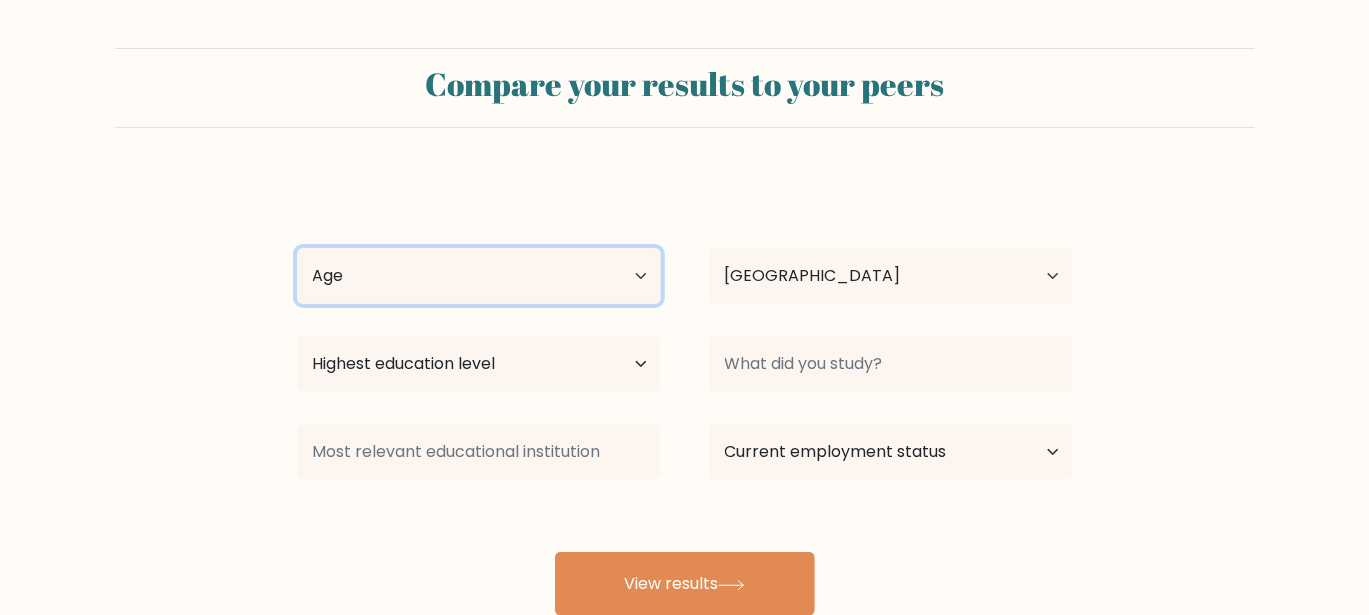 click on "Age
Under [DEMOGRAPHIC_DATA]
[DEMOGRAPHIC_DATA]
[DEMOGRAPHIC_DATA]
[DEMOGRAPHIC_DATA]
[DEMOGRAPHIC_DATA]
[DEMOGRAPHIC_DATA]
[DEMOGRAPHIC_DATA] and above" at bounding box center (479, 276) 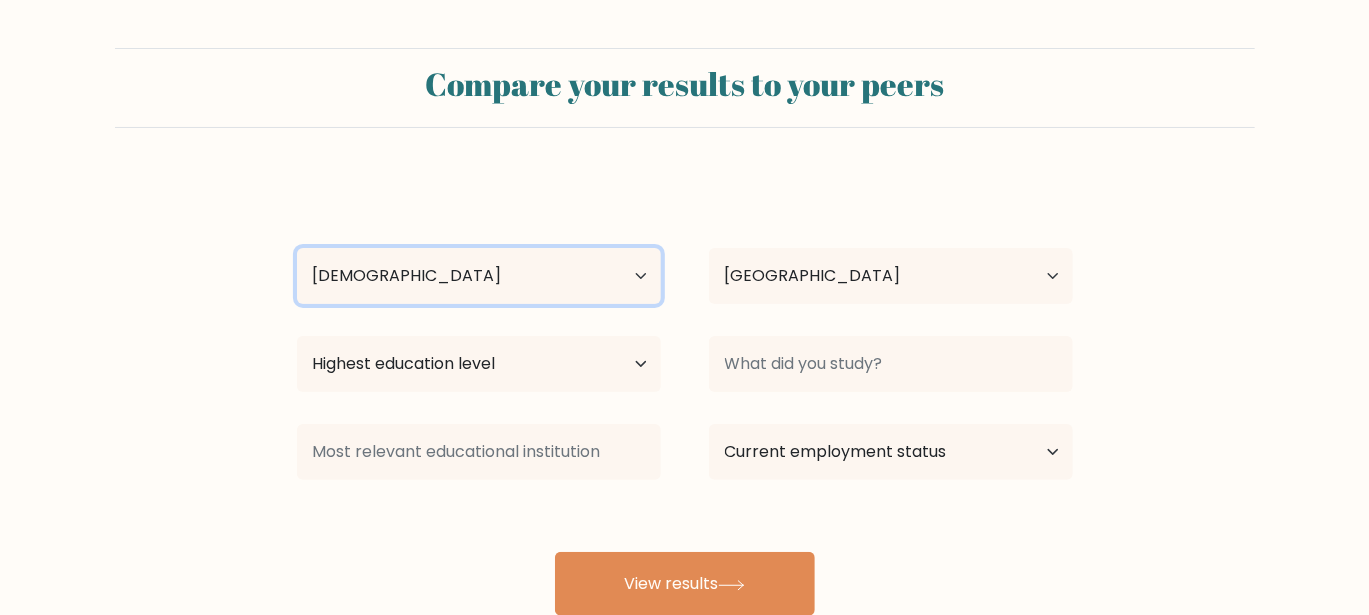 click on "Age
Under 18 years old
18-24 years old
25-34 years old
35-44 years old
45-54 years old
55-64 years old
65 years old and above" at bounding box center (479, 276) 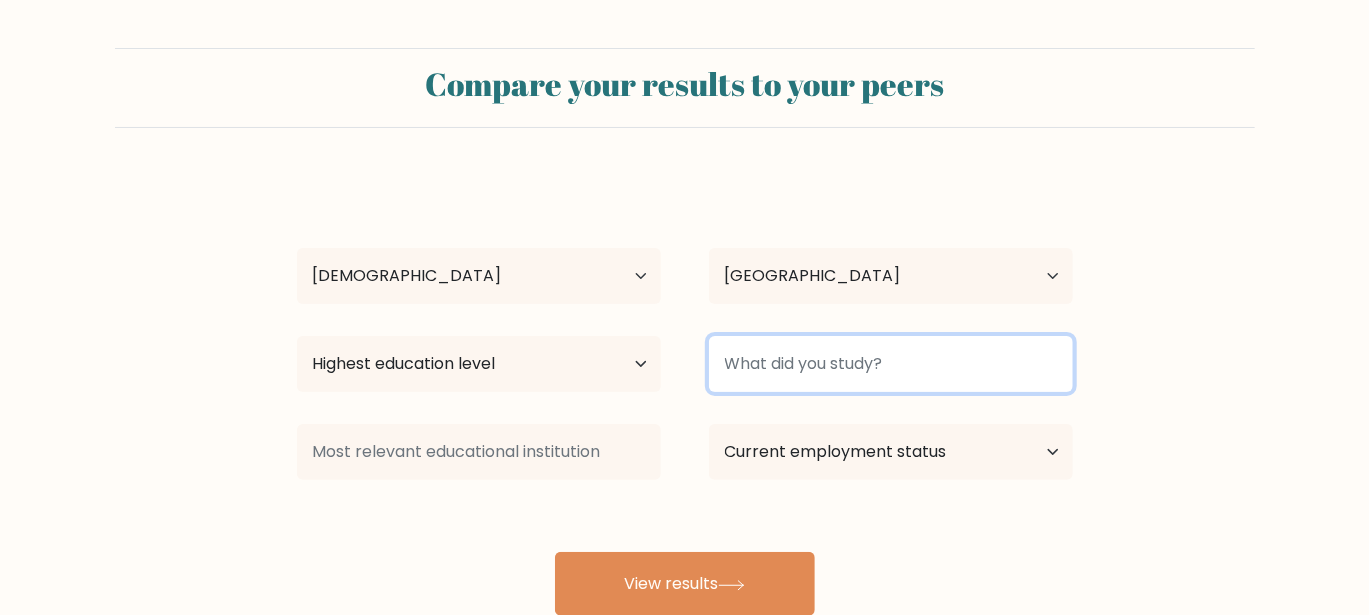 click at bounding box center [891, 364] 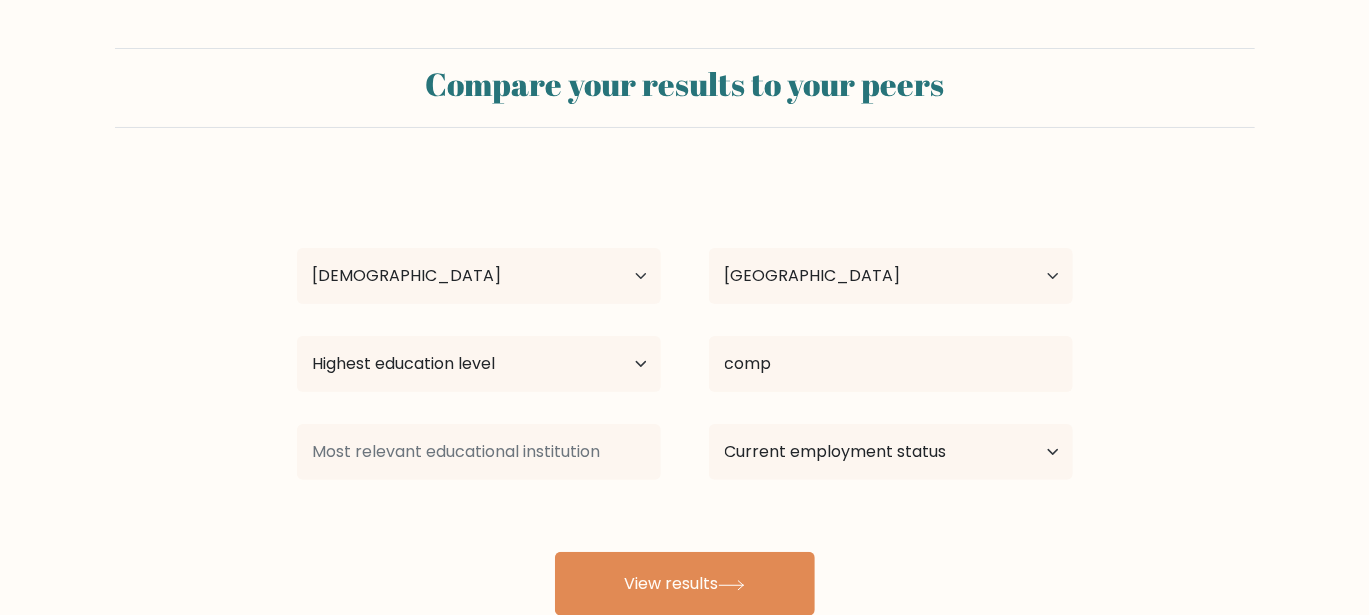 click on "Mahmoud
Mostafa
Age
Under 18 years old
18-24 years old
25-34 years old
35-44 years old
45-54 years old
55-64 years old
65 years old and above
Country
Afghanistan
Albania
Algeria
American Samoa
Andorra
Angola
Anguilla
Antarctica
Antigua and Barbuda
Argentina
Armenia
Aruba
Australia
Austria
Azerbaijan
Bahamas
Bahrain
Bangladesh
Barbados
Belarus
Belgium
Belize
Benin
Bermuda
Bhutan
Bolivia
Bonaire, Sint Eustatius and Saba
Bosnia and Herzegovina
Botswana
Bouvet Island
Brazil
Brunei" at bounding box center (685, 396) 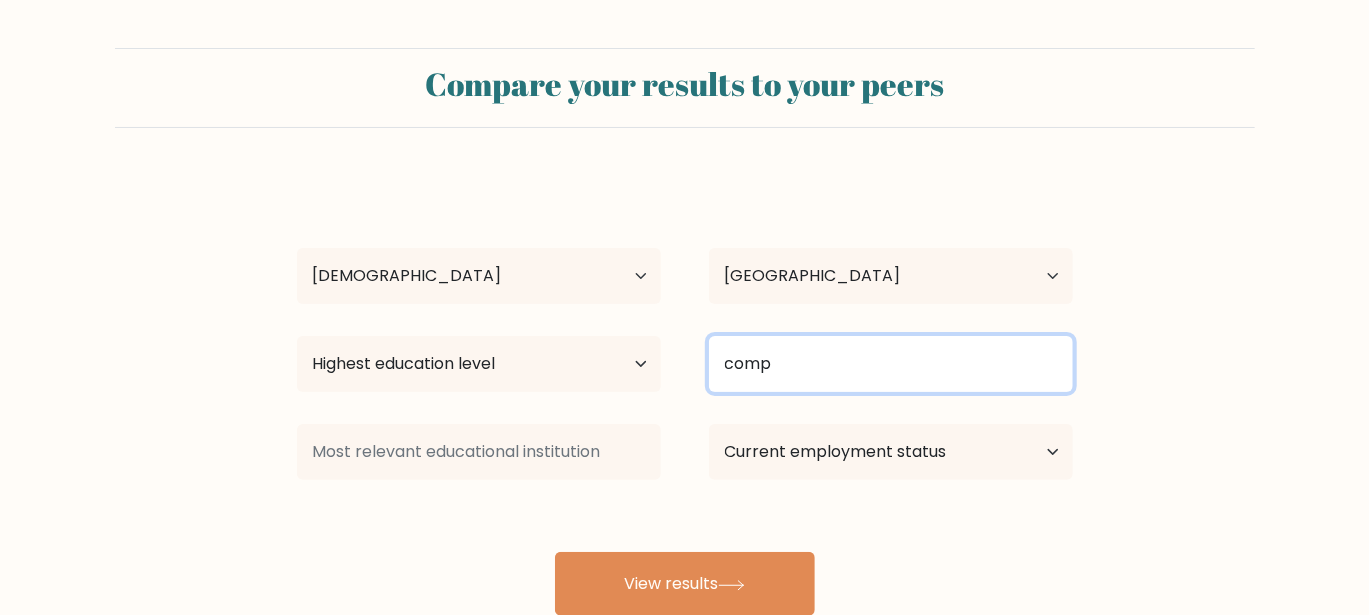 click on "comp" at bounding box center (891, 364) 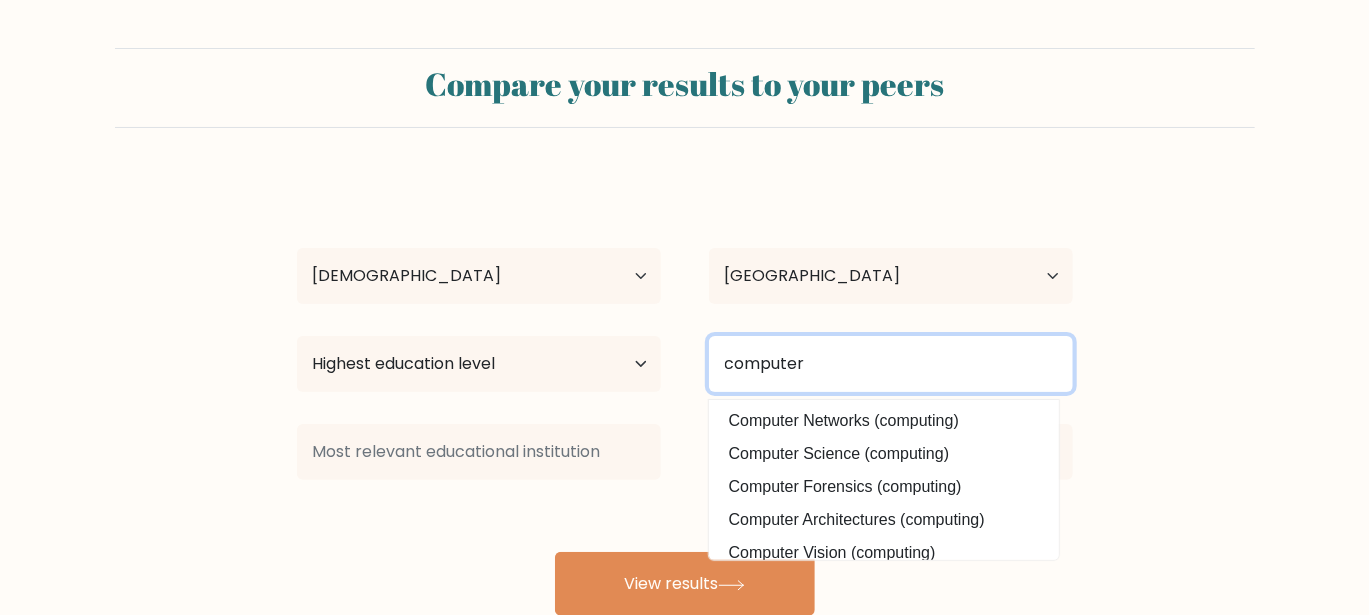 type on "computer" 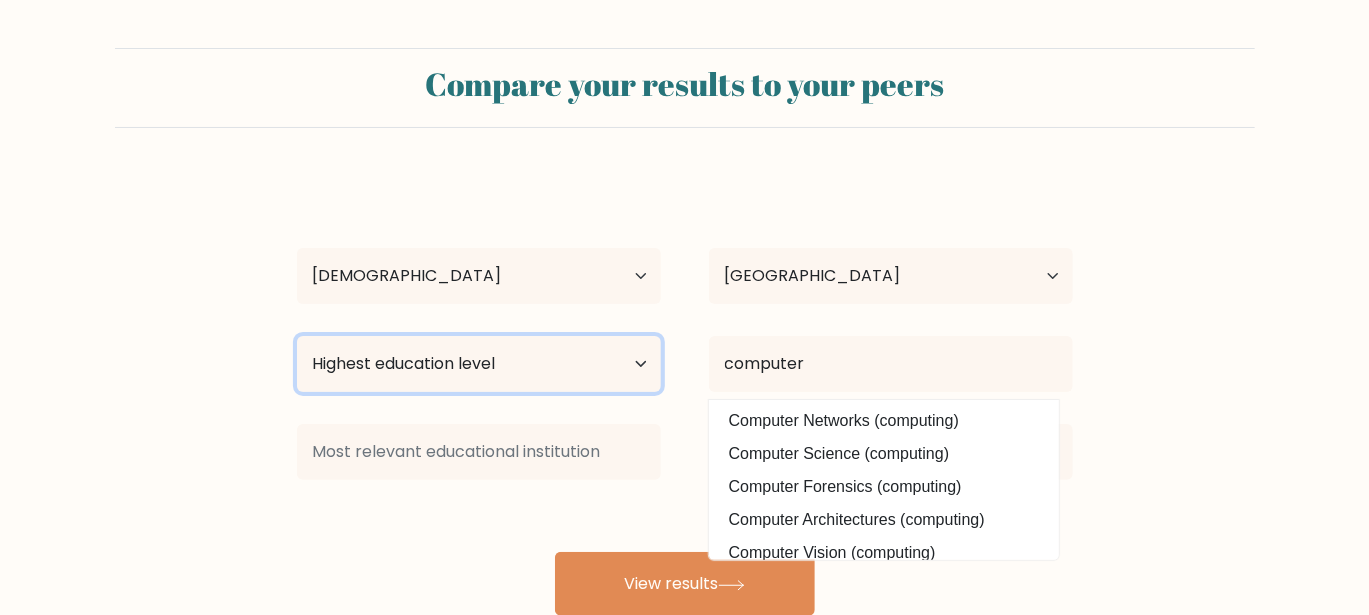 click on "Highest education level
No schooling
Primary
Lower Secondary
Upper Secondary
Occupation Specific
Bachelor's degree
Master's degree
Doctoral degree" at bounding box center [479, 364] 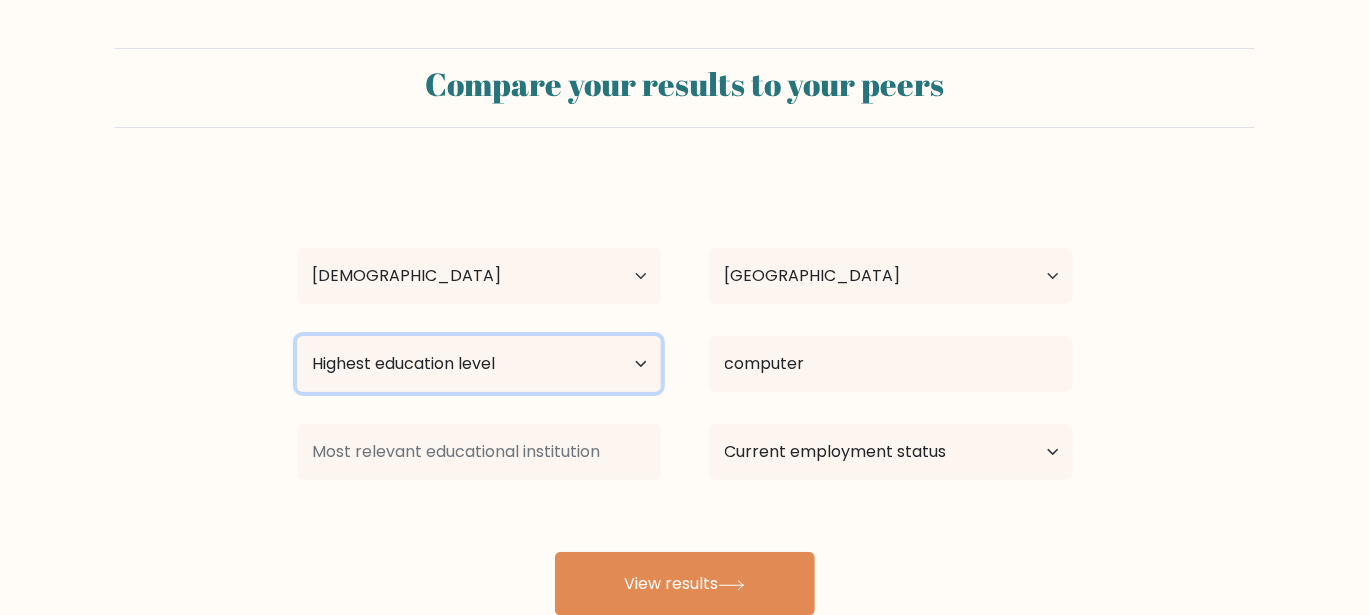 select on "bachelors_degree" 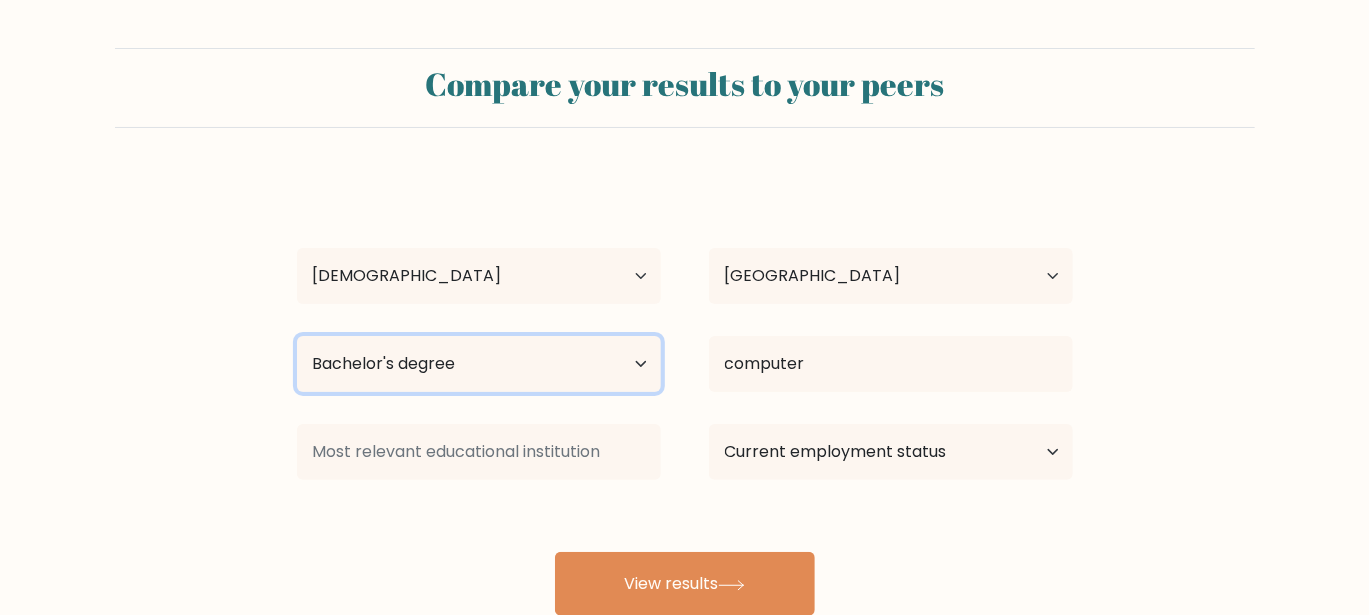 click on "Highest education level
No schooling
Primary
Lower Secondary
Upper Secondary
Occupation Specific
Bachelor's degree
Master's degree
Doctoral degree" at bounding box center (479, 364) 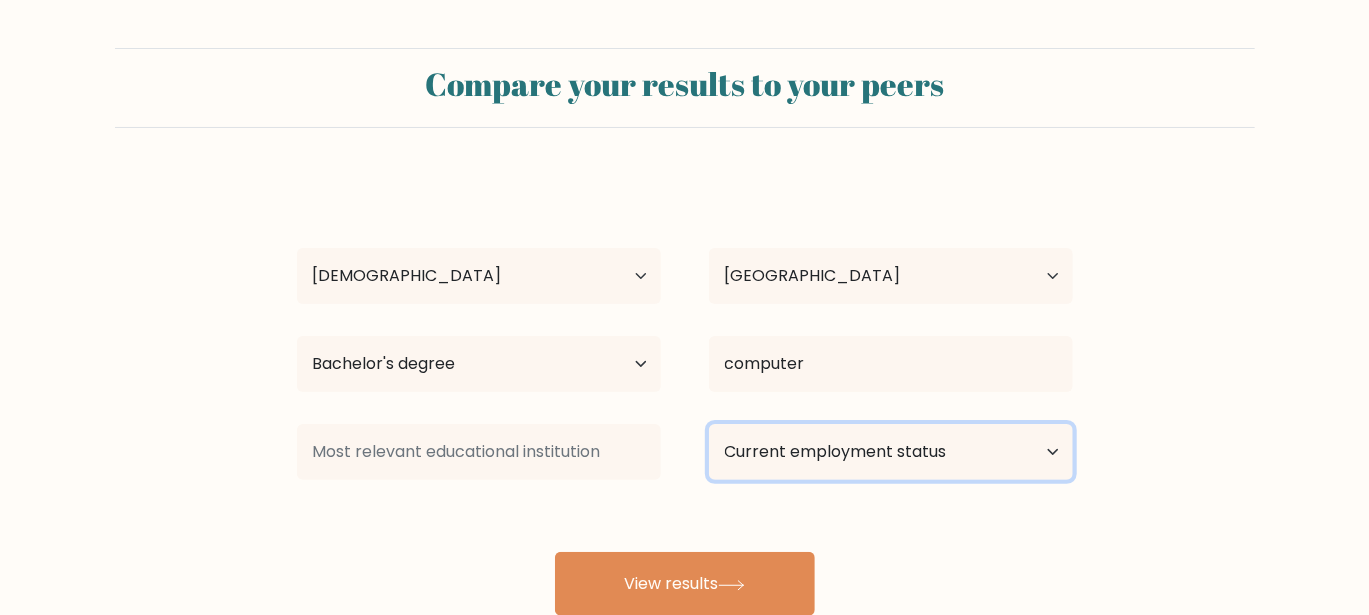 click on "Current employment status
Employed
Student
Retired
Other / prefer not to answer" at bounding box center (891, 452) 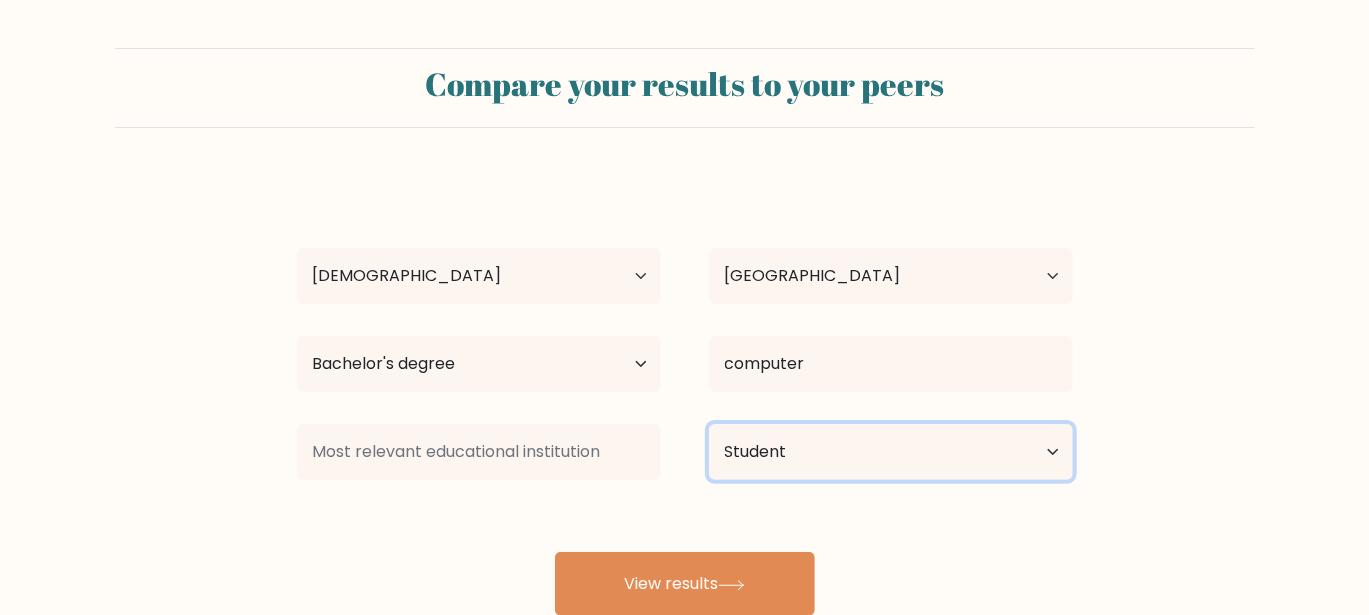 click on "Current employment status
Employed
Student
Retired
Other / prefer not to answer" at bounding box center (891, 452) 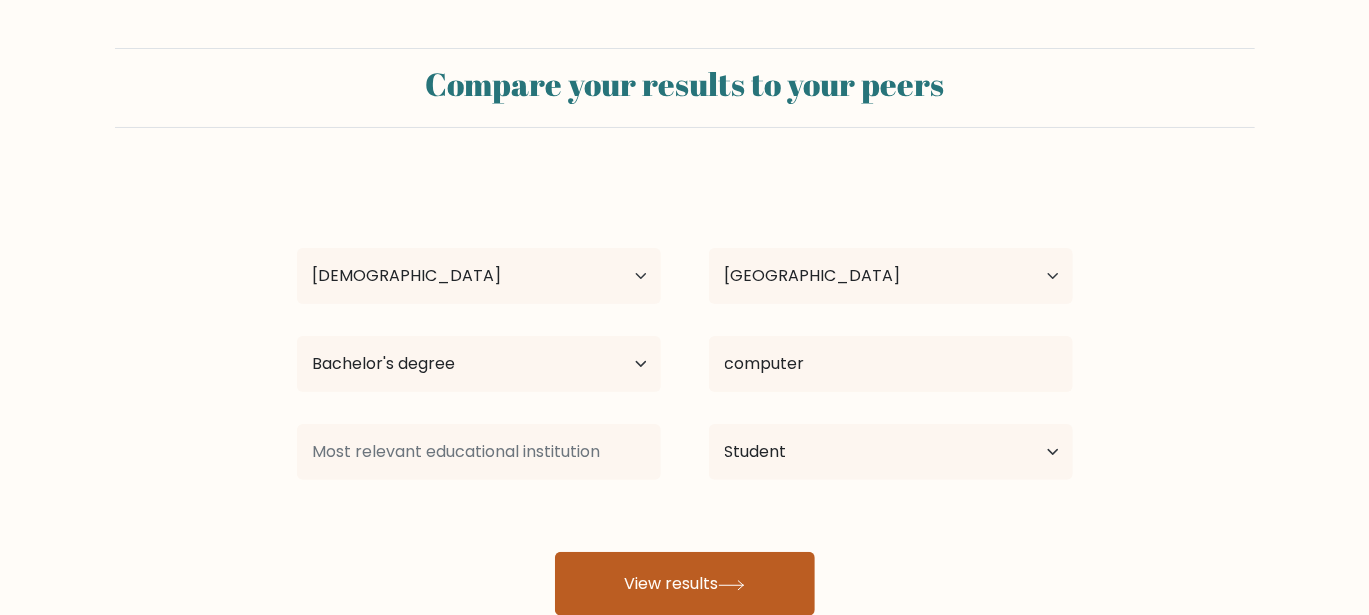 click on "View results" at bounding box center [685, 584] 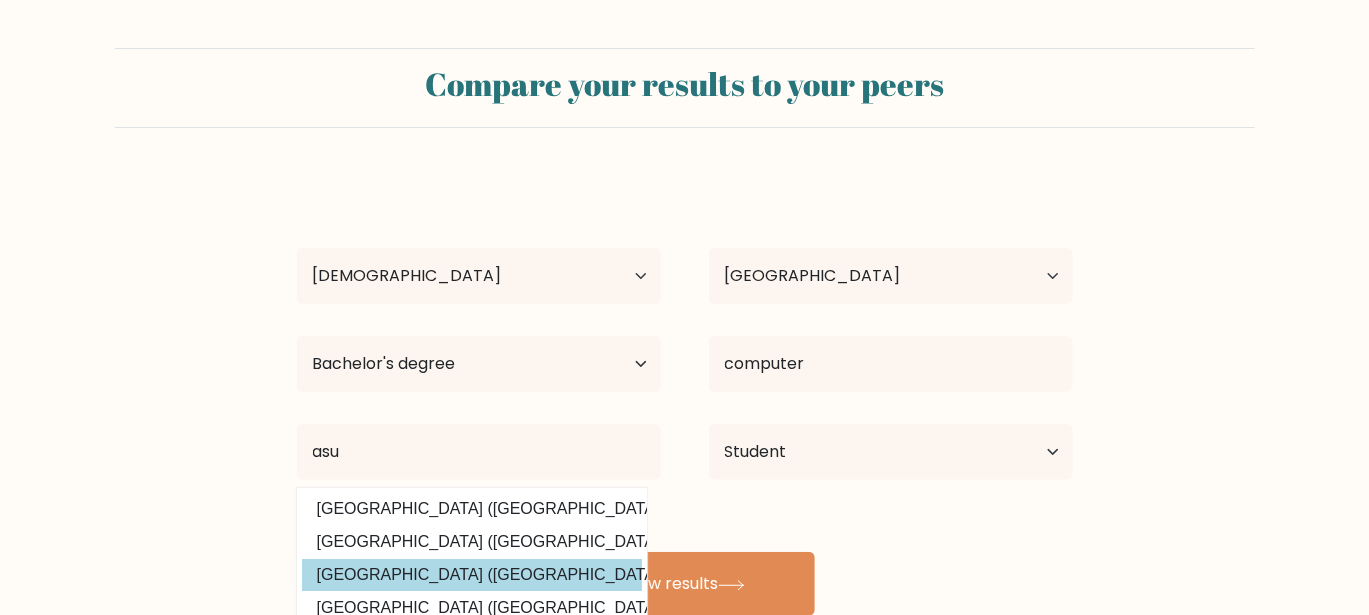 click on "Ain Shams University (Egypt)" at bounding box center [472, 575] 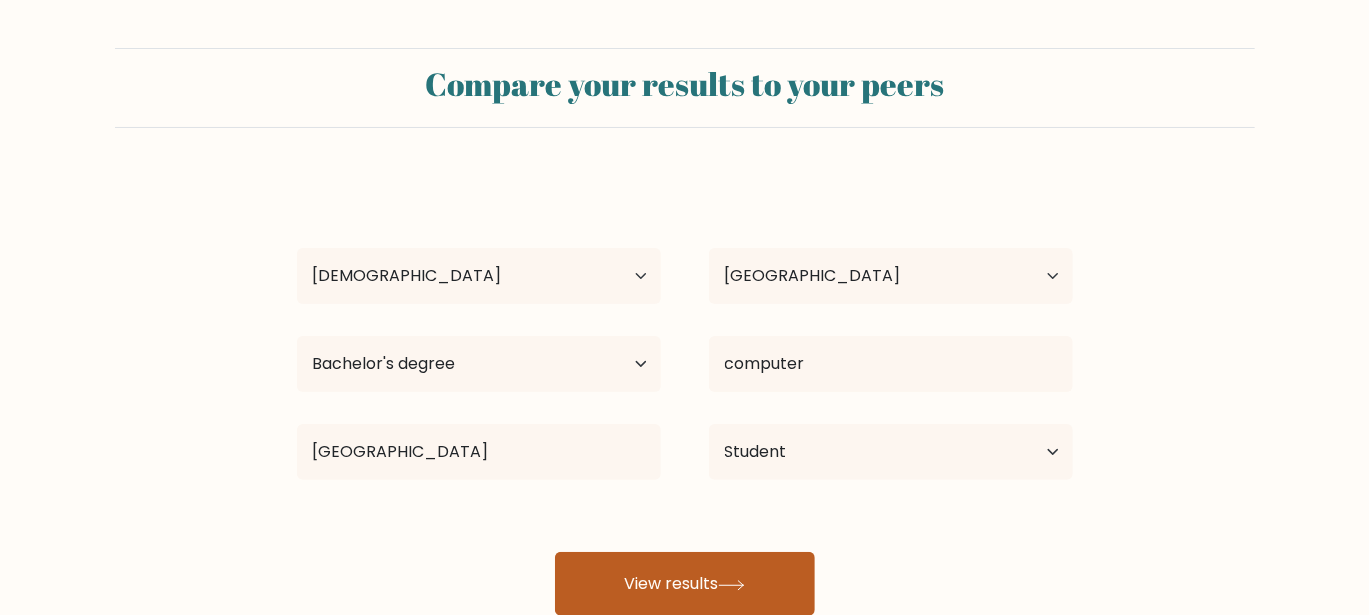 click on "View results" at bounding box center (685, 584) 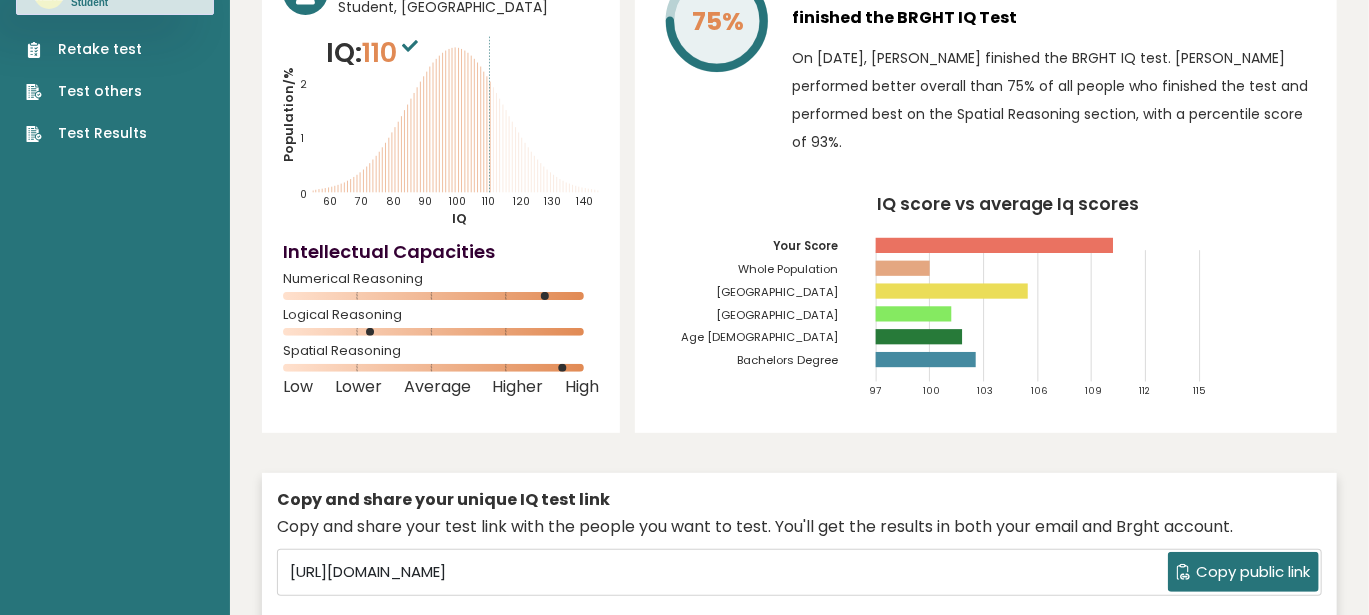 scroll, scrollTop: 0, scrollLeft: 0, axis: both 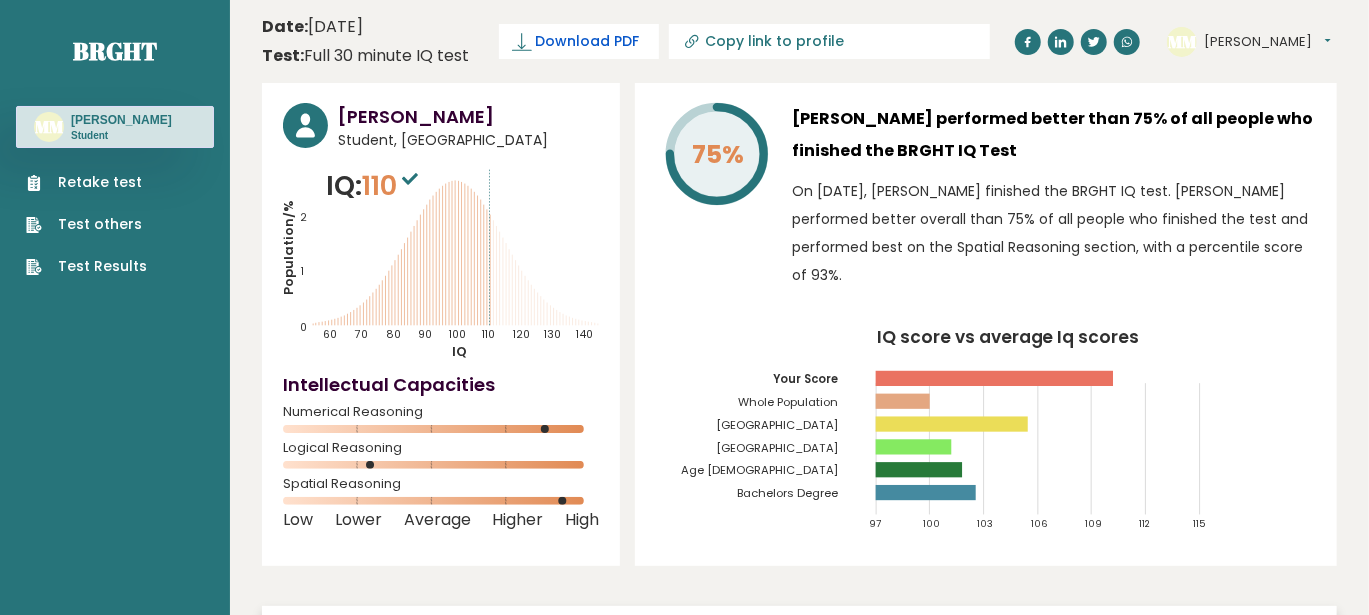 click on "Download PDF" at bounding box center (588, 41) 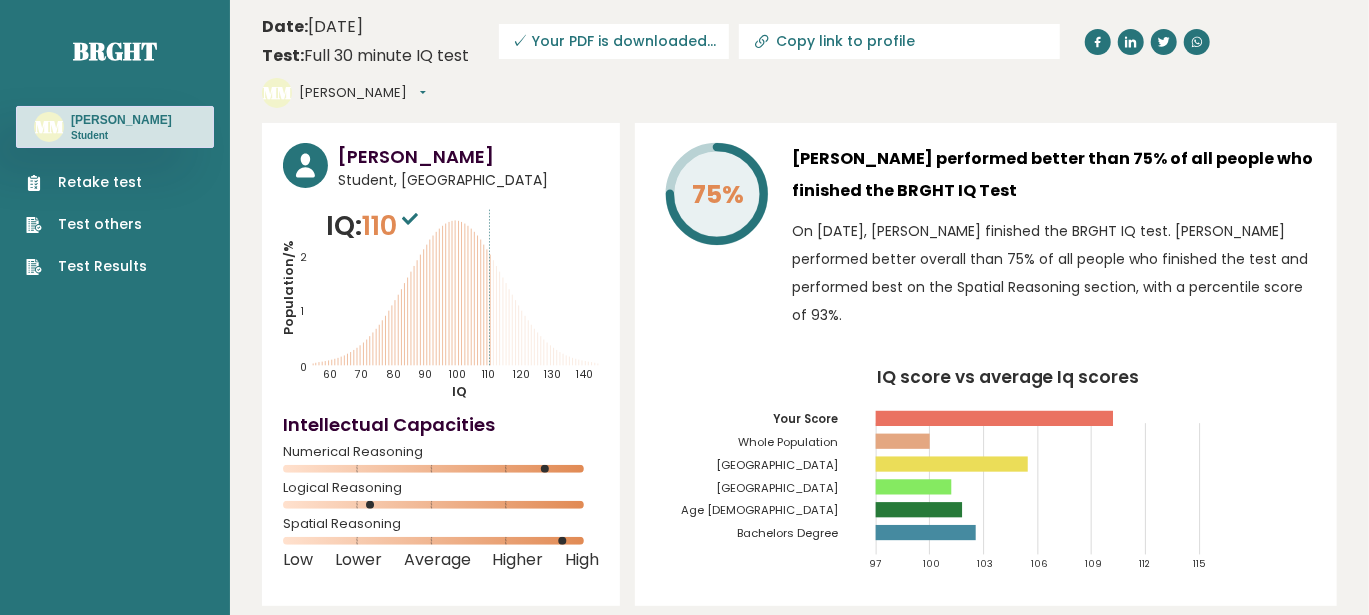 click on "Mahmoud Mostafa
Student,
Egypt
IQ:  110
Population/%
IQ
0
1
2
60
70
80
90
100
110
120
130
140" at bounding box center [799, 488] 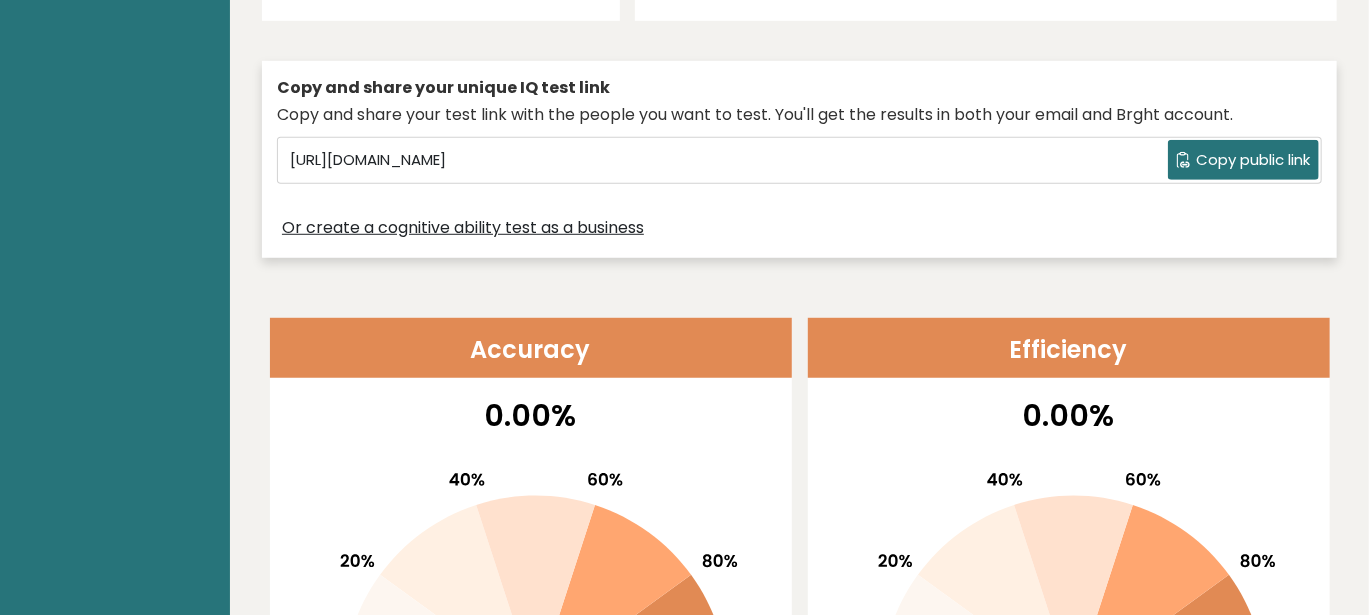 scroll, scrollTop: 0, scrollLeft: 0, axis: both 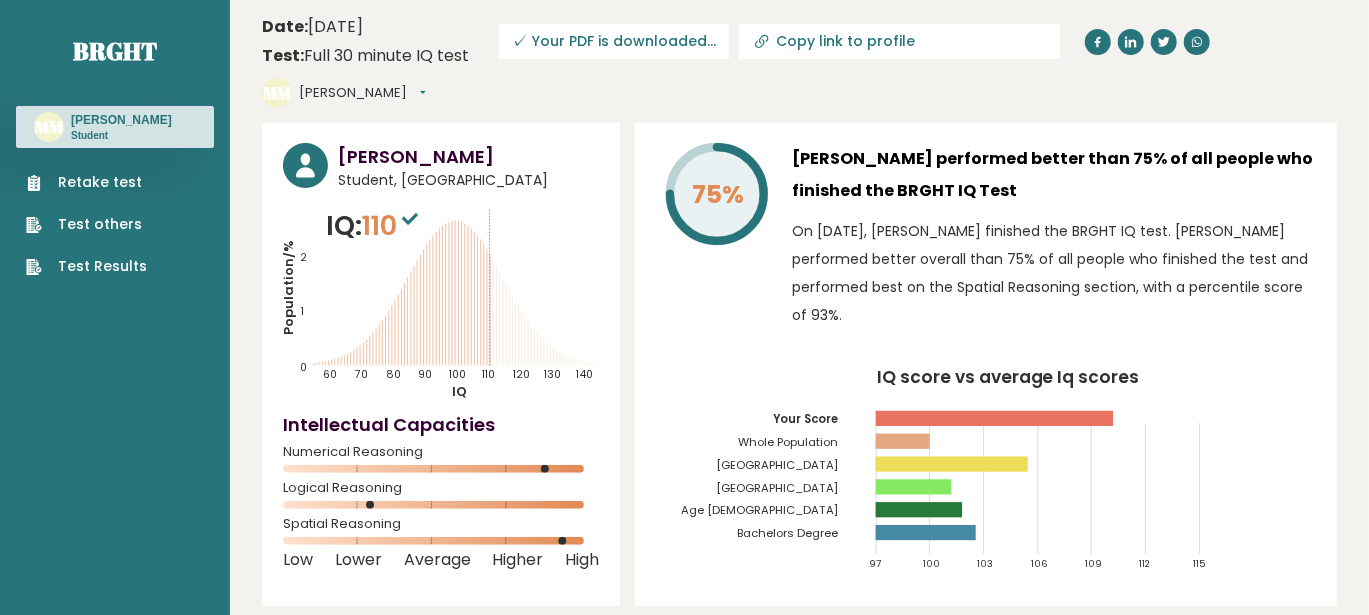 click on "✓ Your PDF is downloaded..." at bounding box center [614, 41] 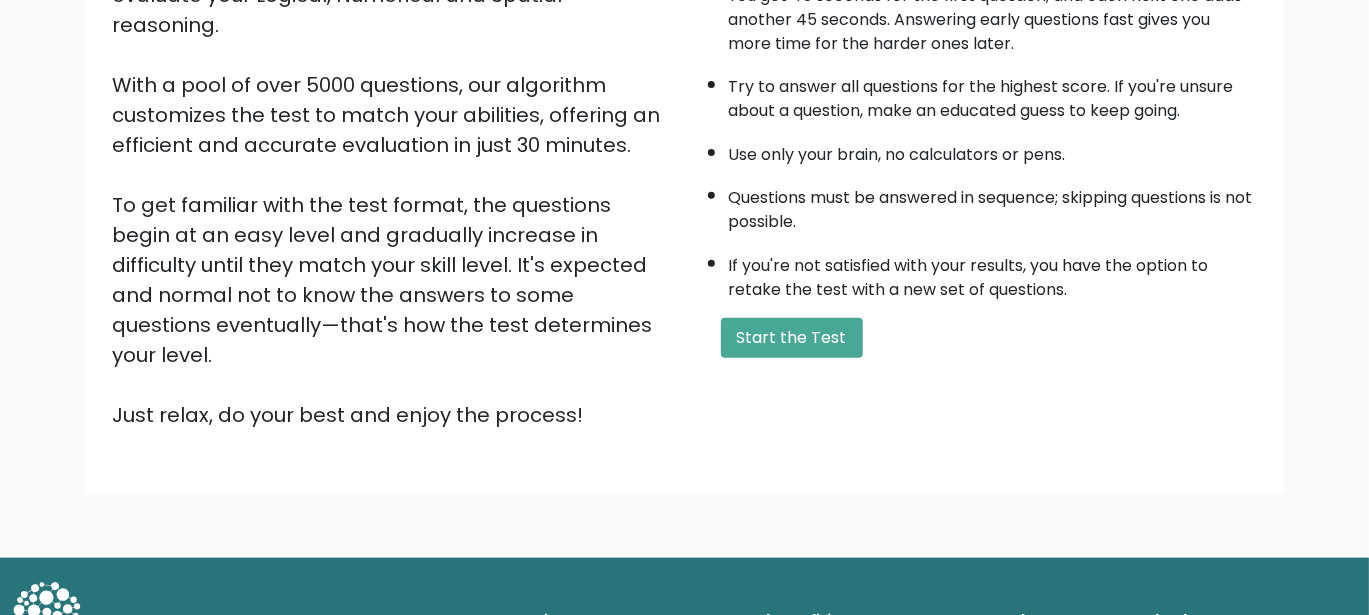scroll, scrollTop: 300, scrollLeft: 0, axis: vertical 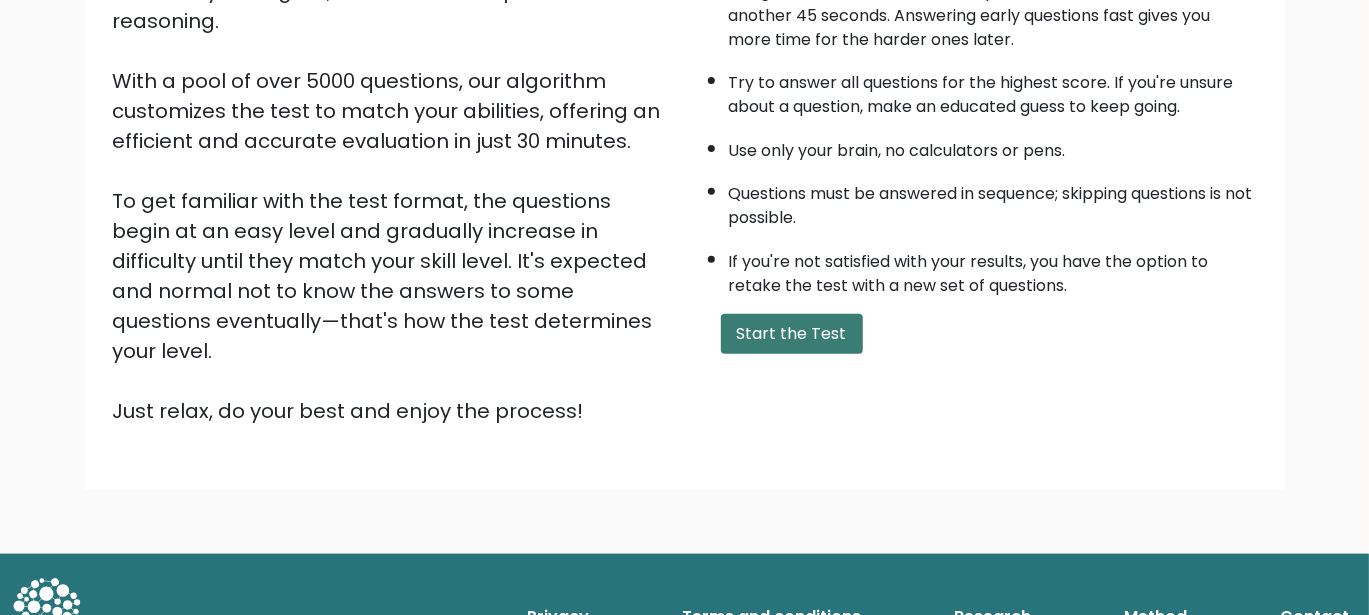 click on "Start the Test" at bounding box center [792, 334] 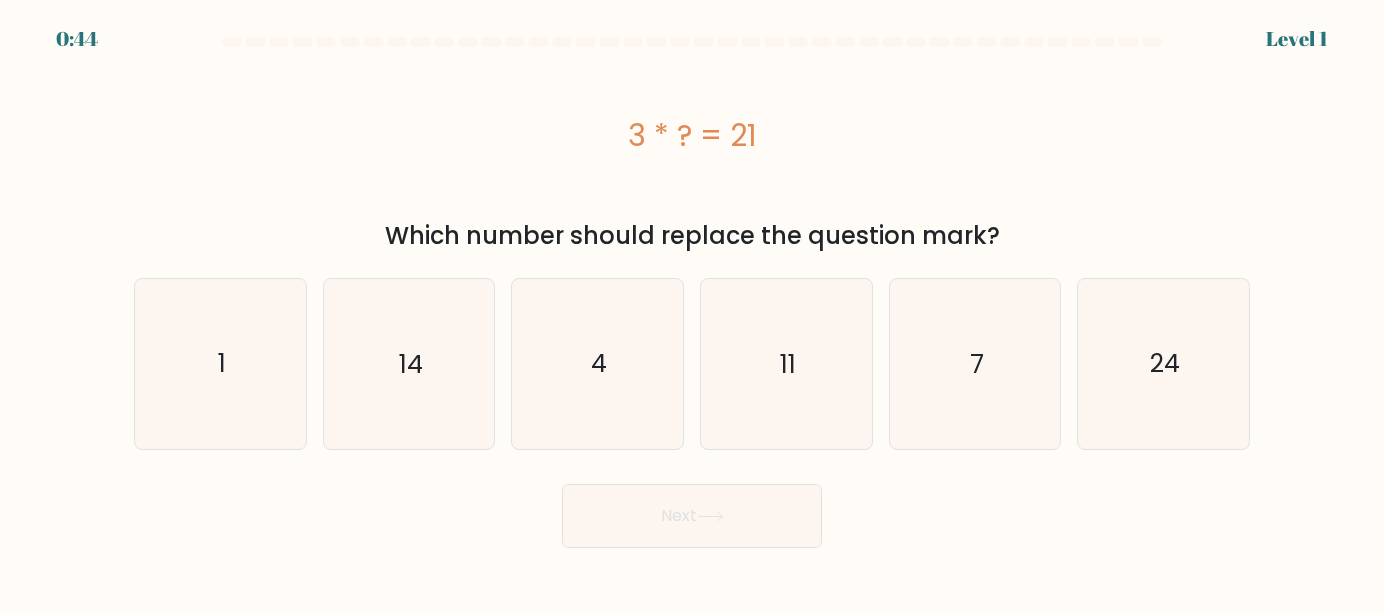 scroll, scrollTop: 0, scrollLeft: 0, axis: both 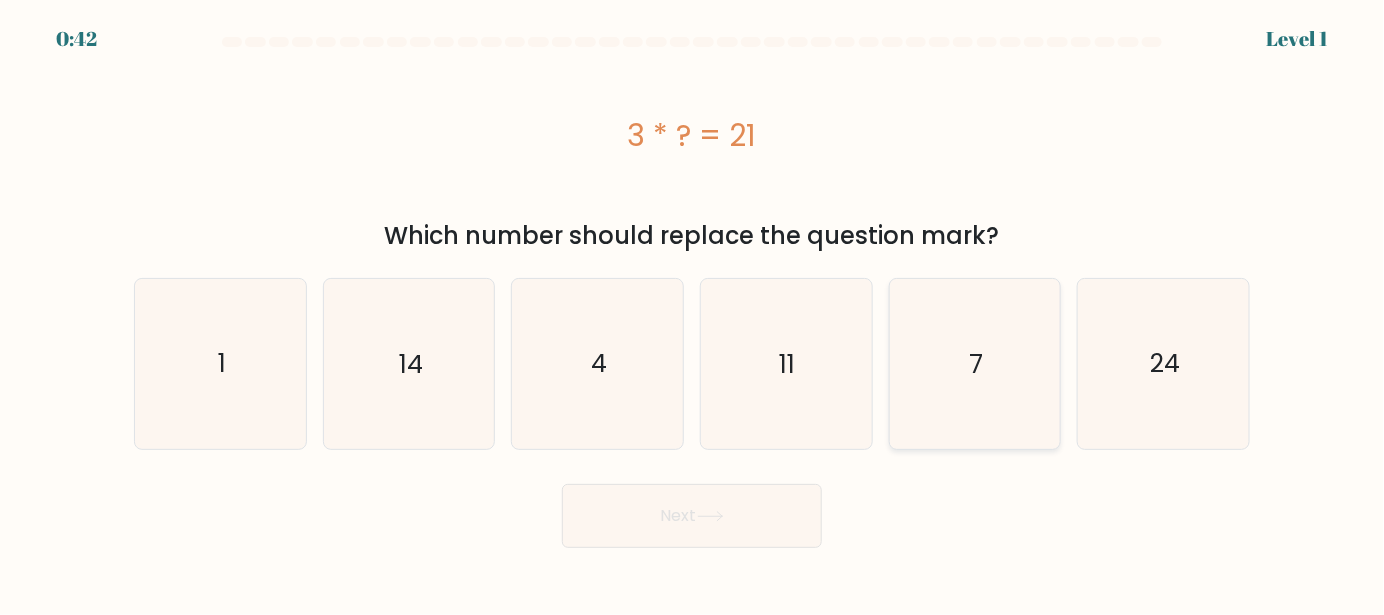 click on "7" 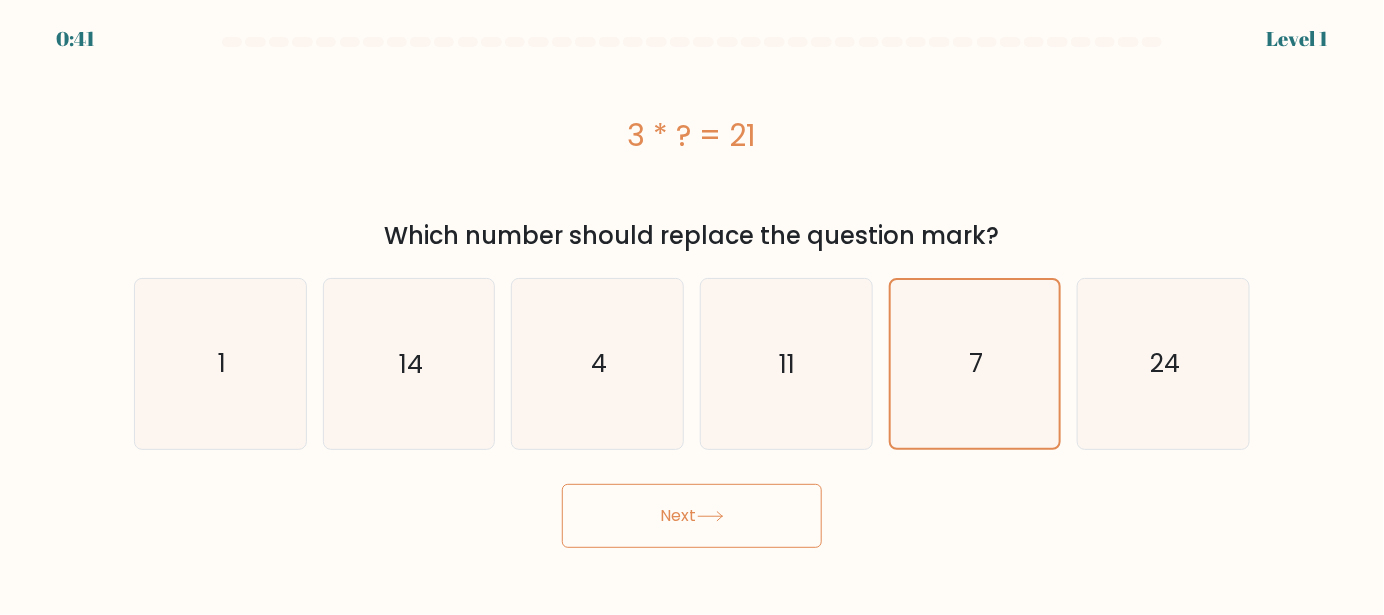 click on "Next" at bounding box center [692, 516] 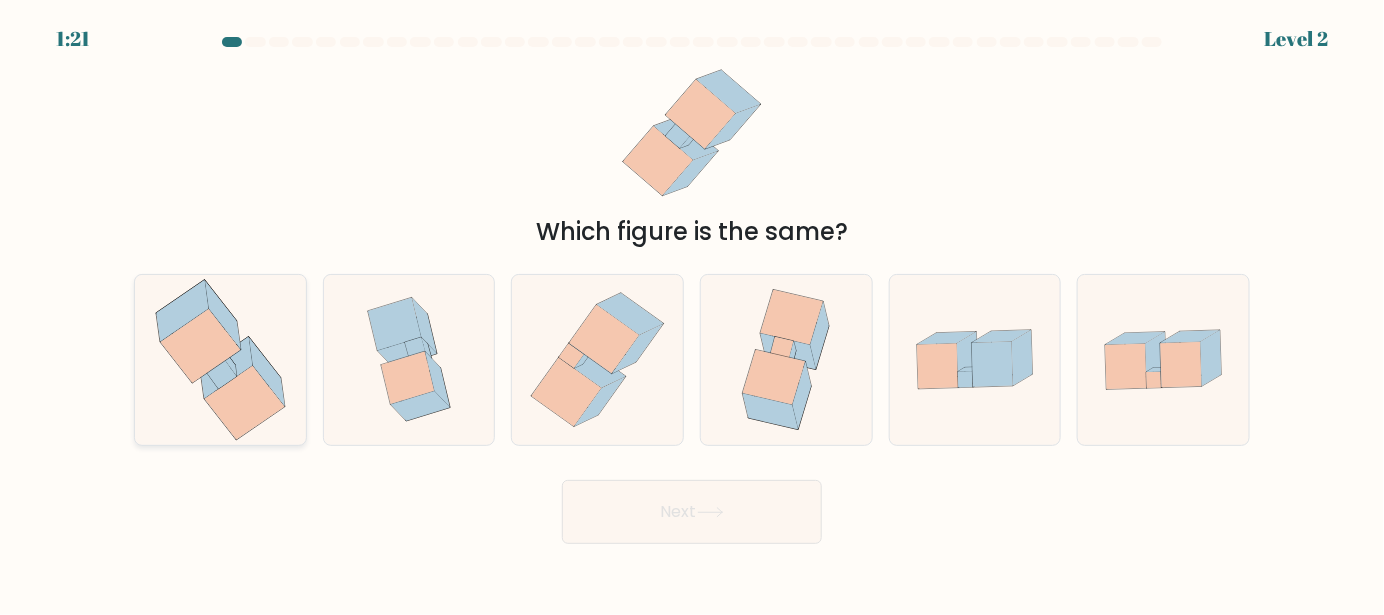 click 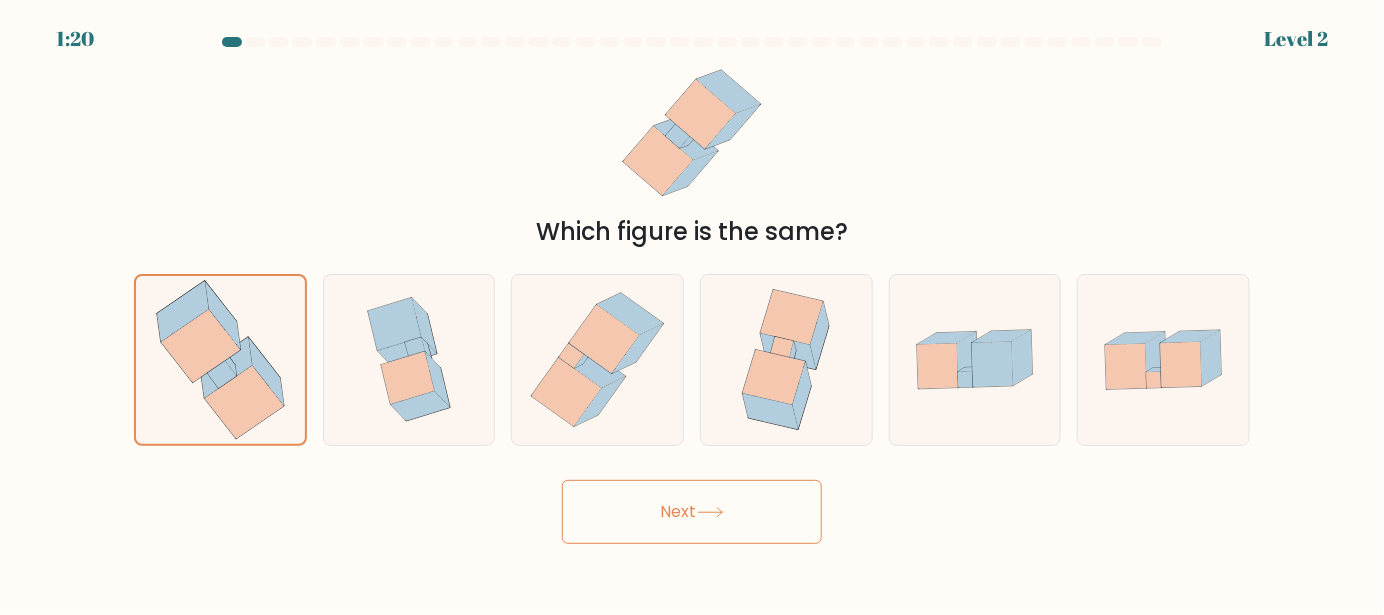 click on "Next" at bounding box center [692, 512] 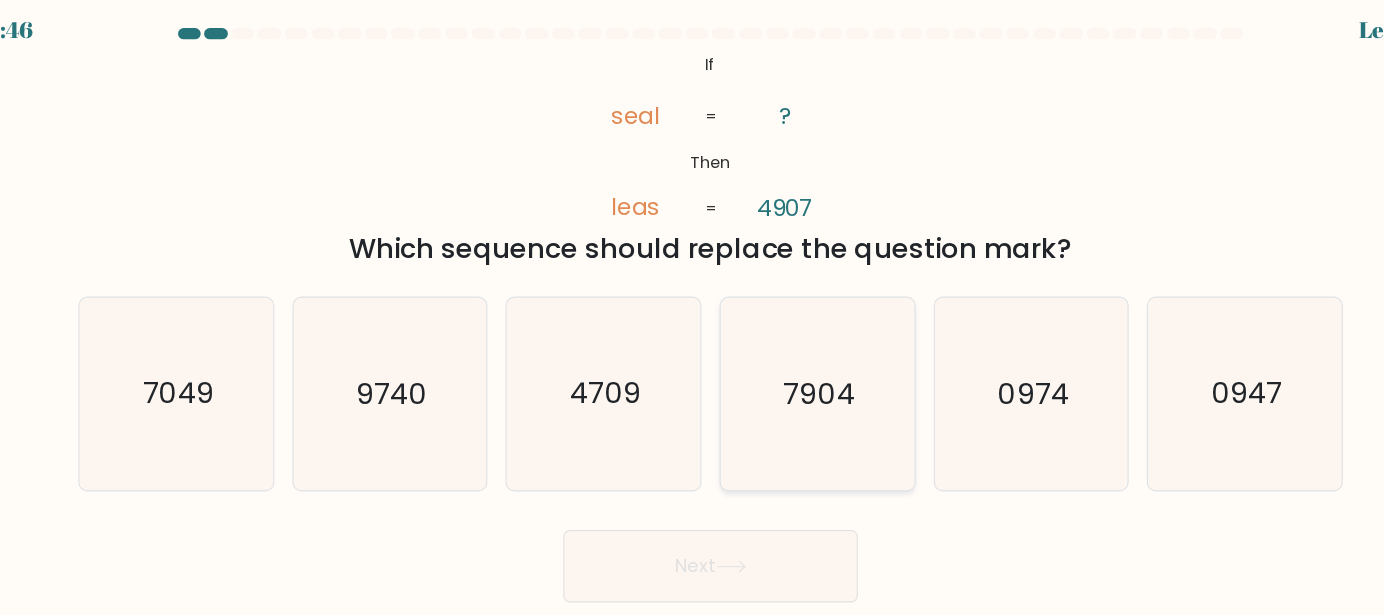 click on "7904" 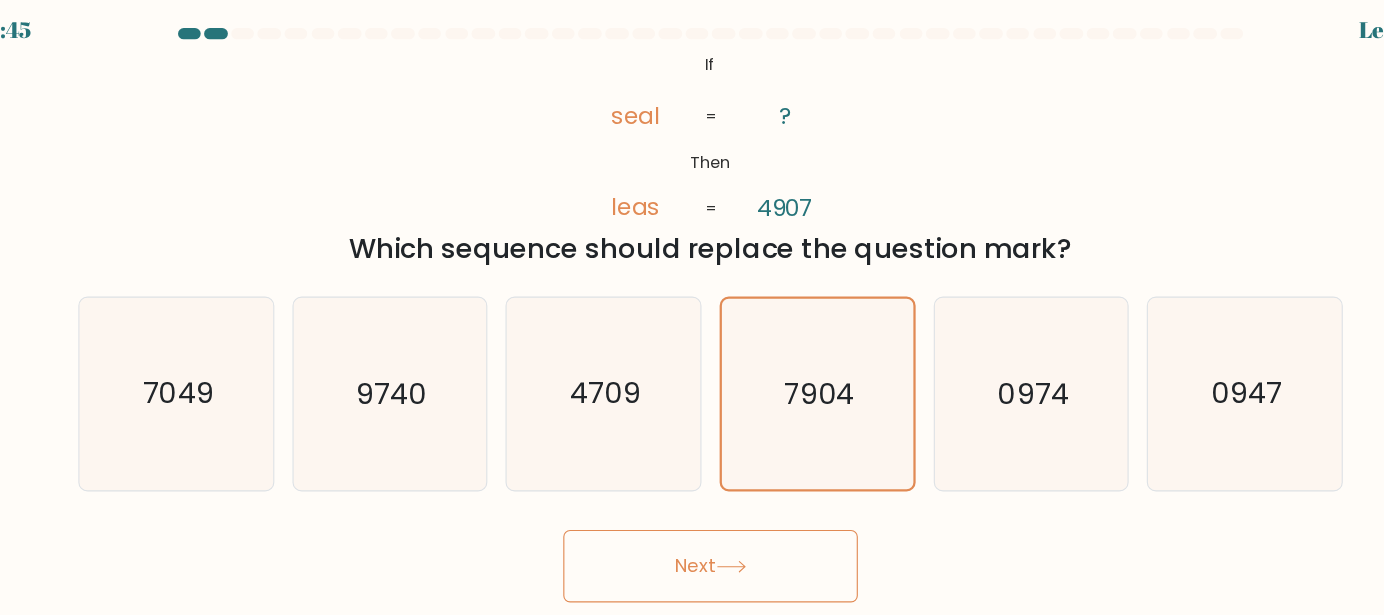 click on "Next" at bounding box center (692, 512) 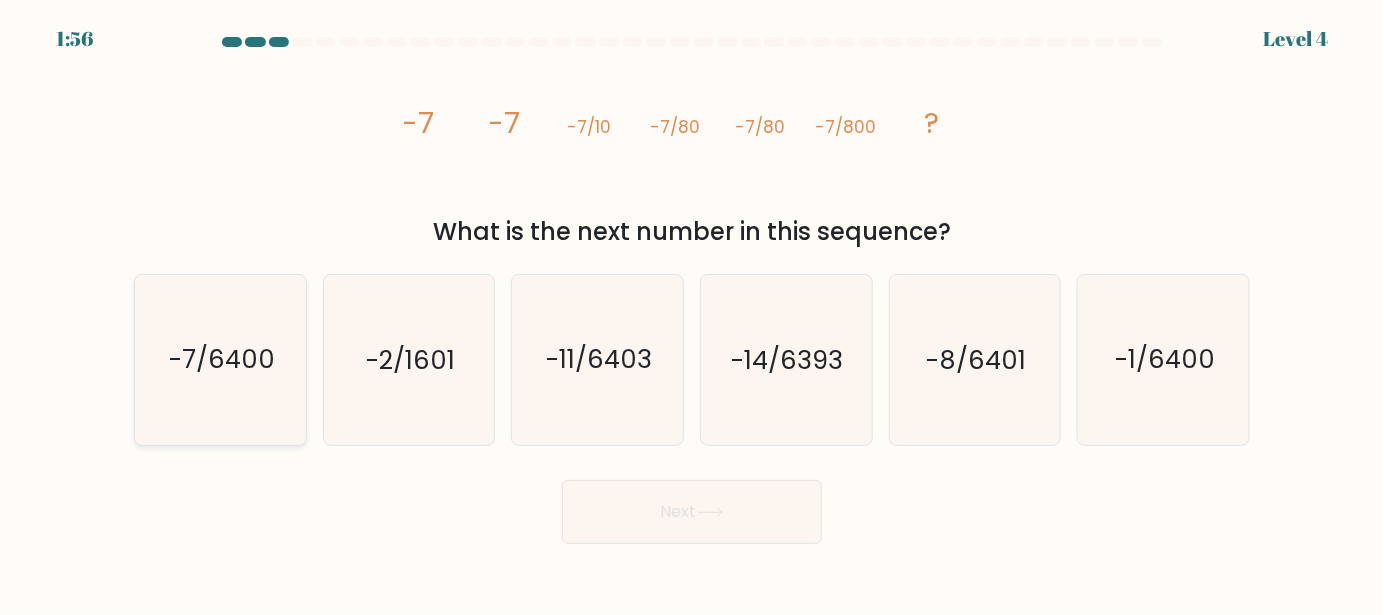 click on "-7/6400" 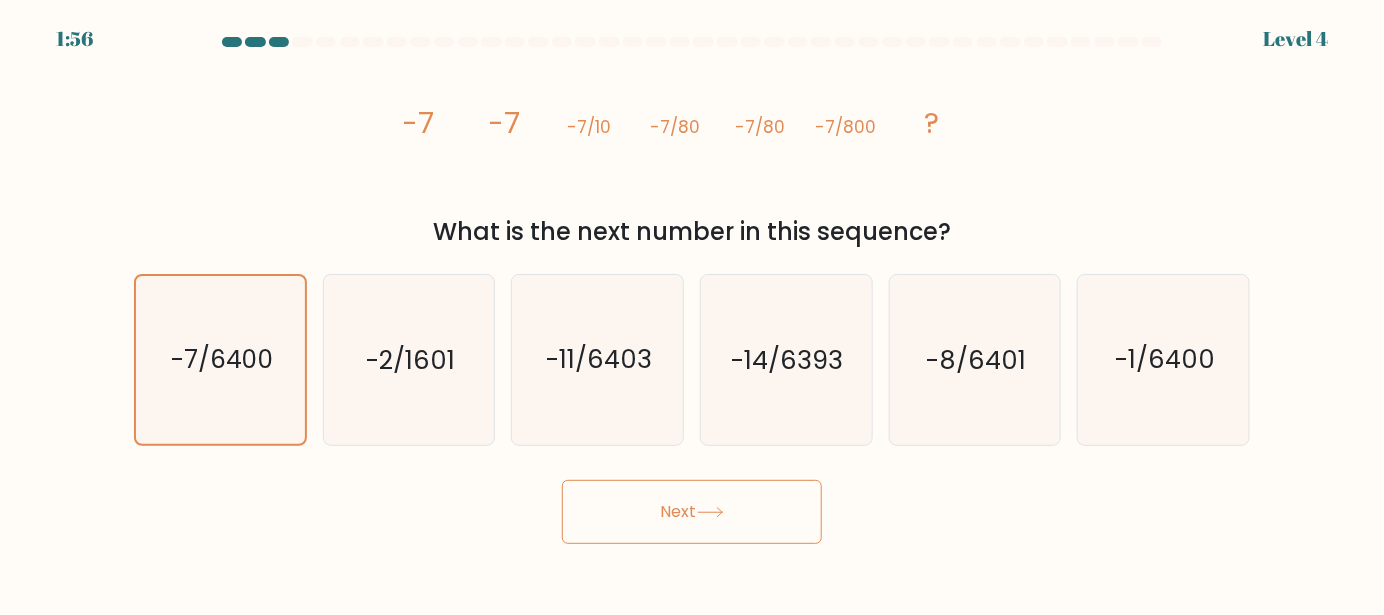 click on "Next" at bounding box center [692, 512] 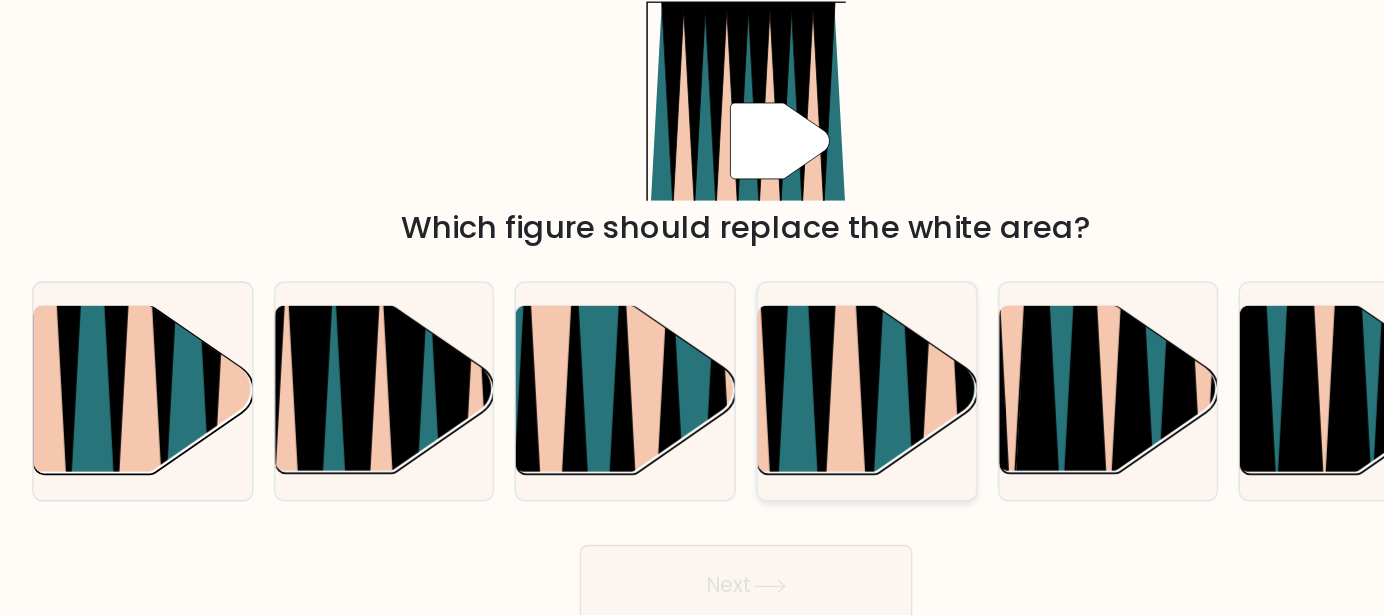 click 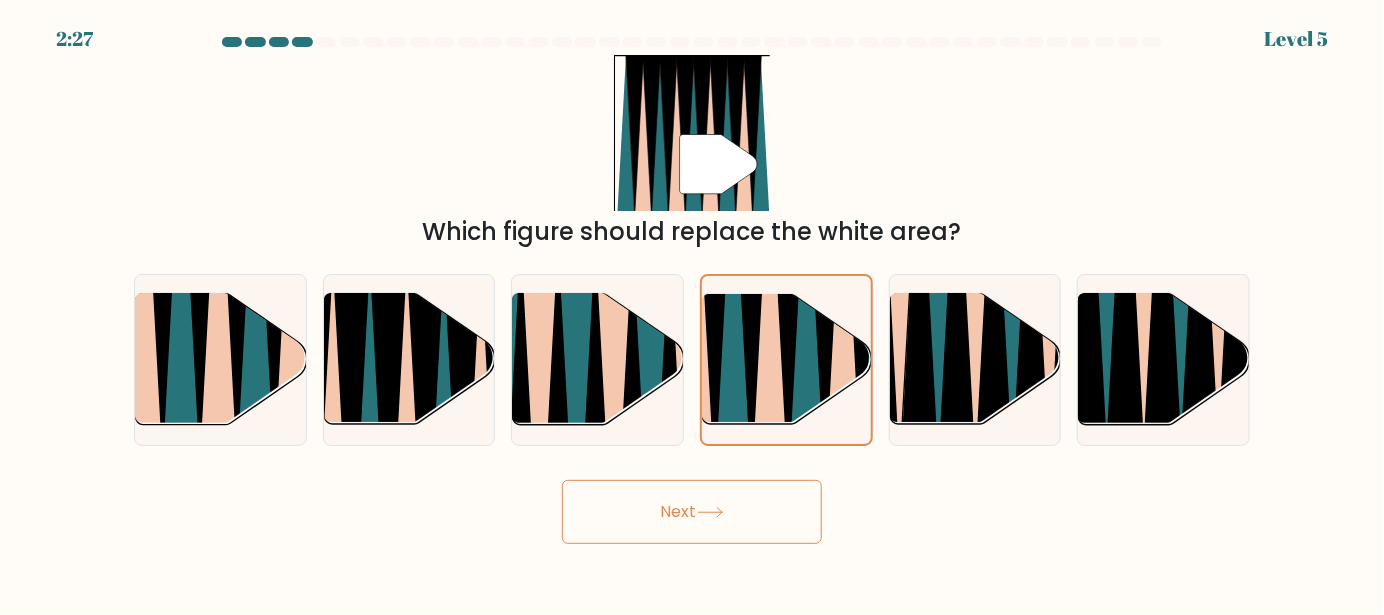 click on "Next" at bounding box center (692, 512) 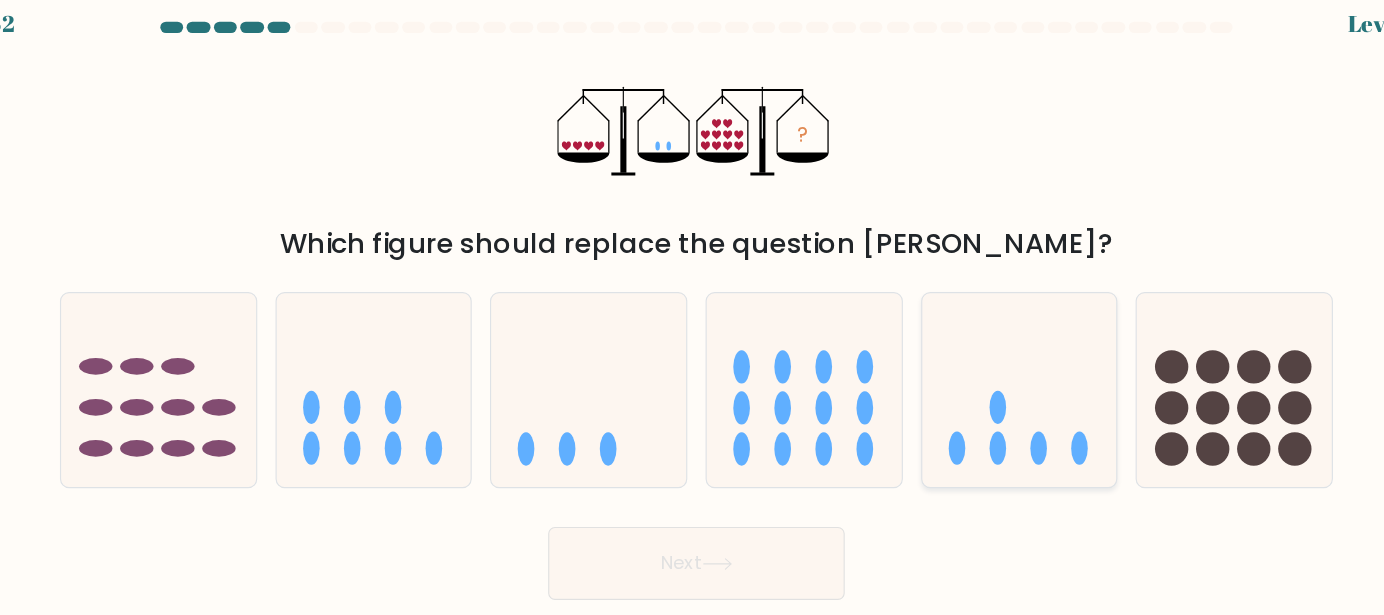 click 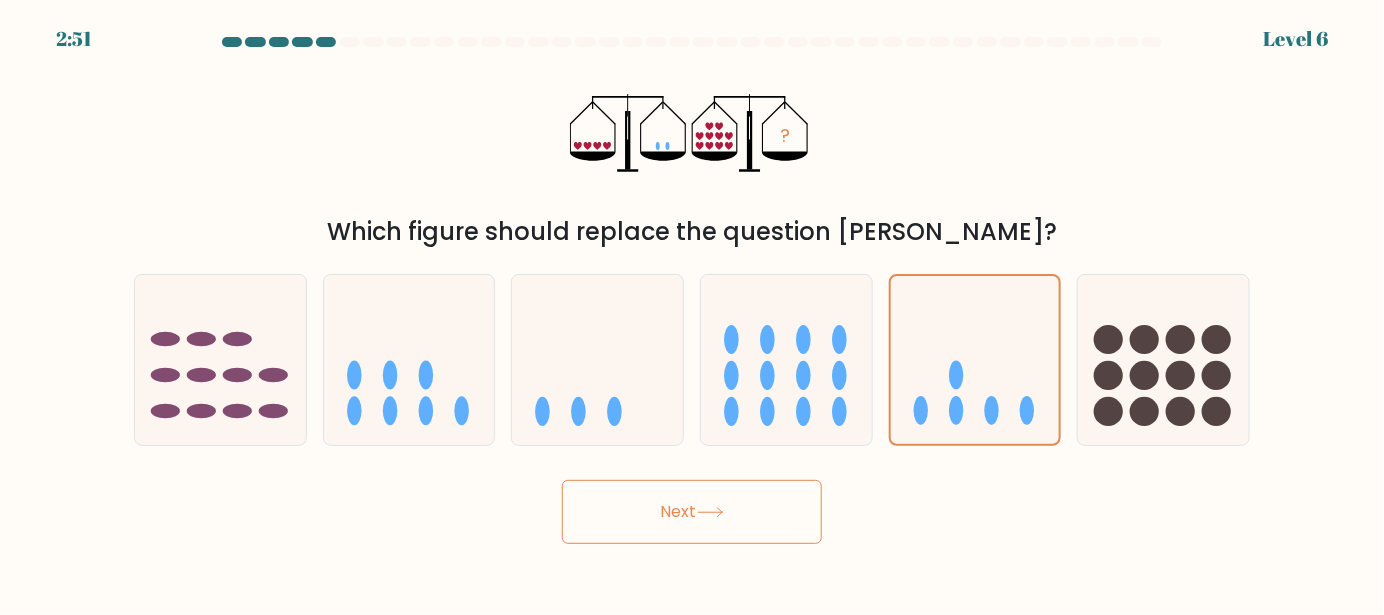 click on "Next" at bounding box center [692, 512] 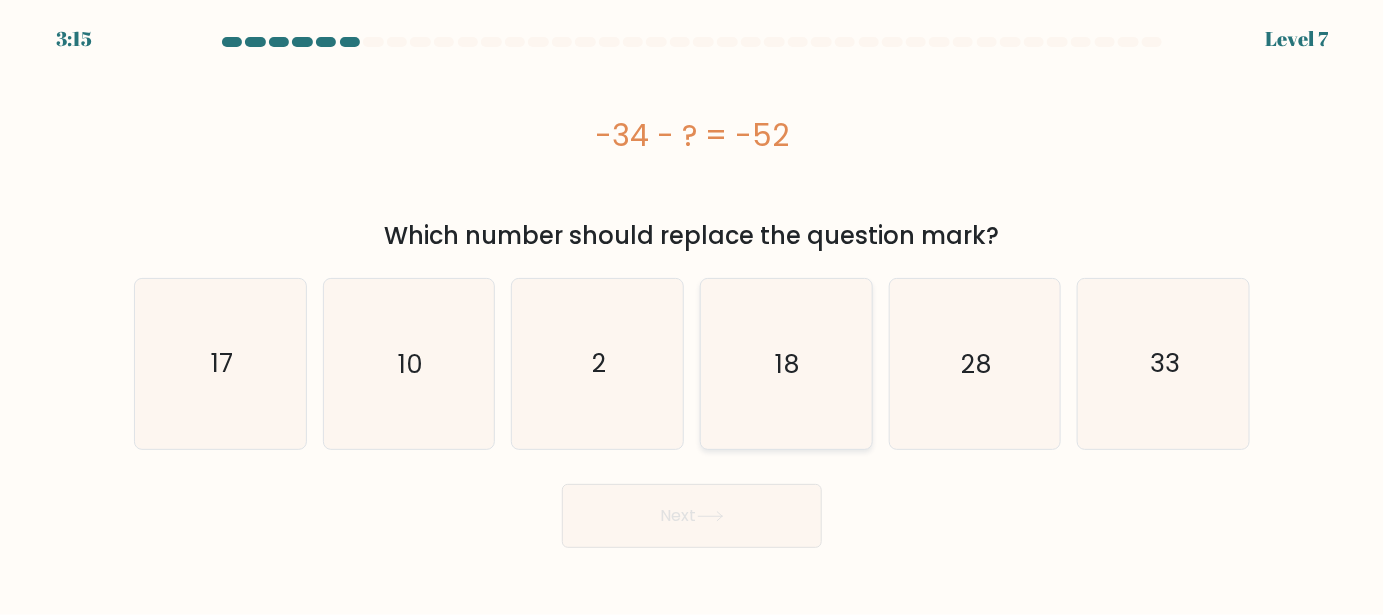 click on "18" 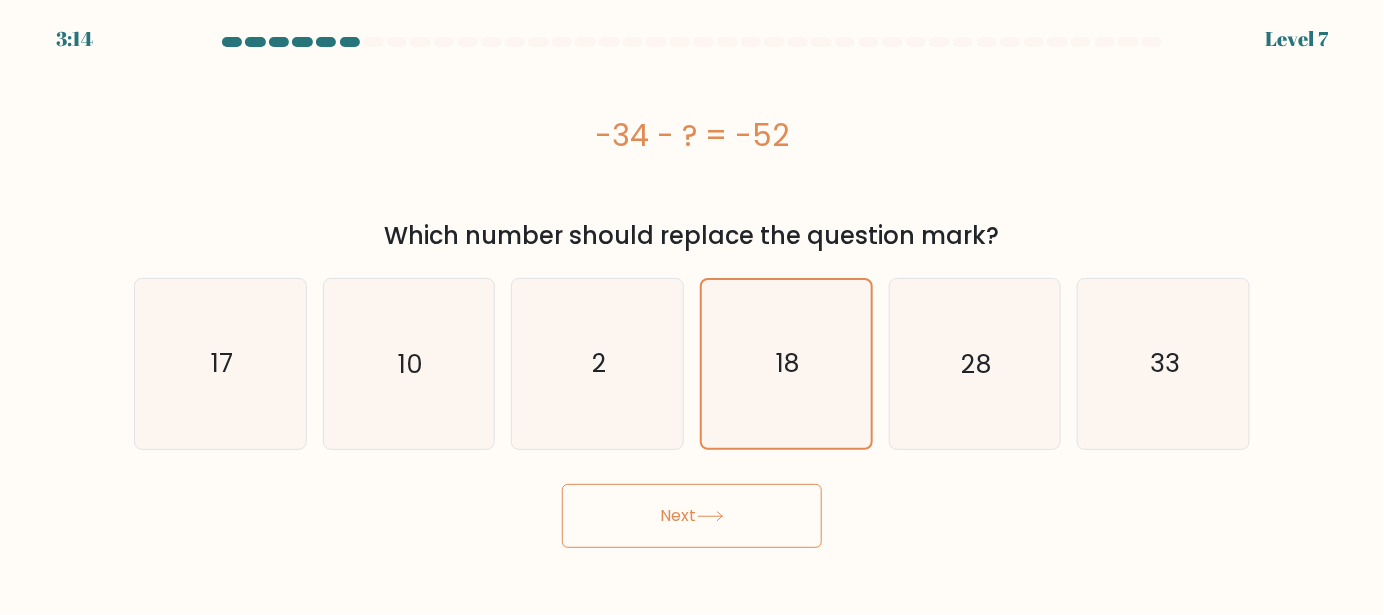 click on "Next" at bounding box center (692, 516) 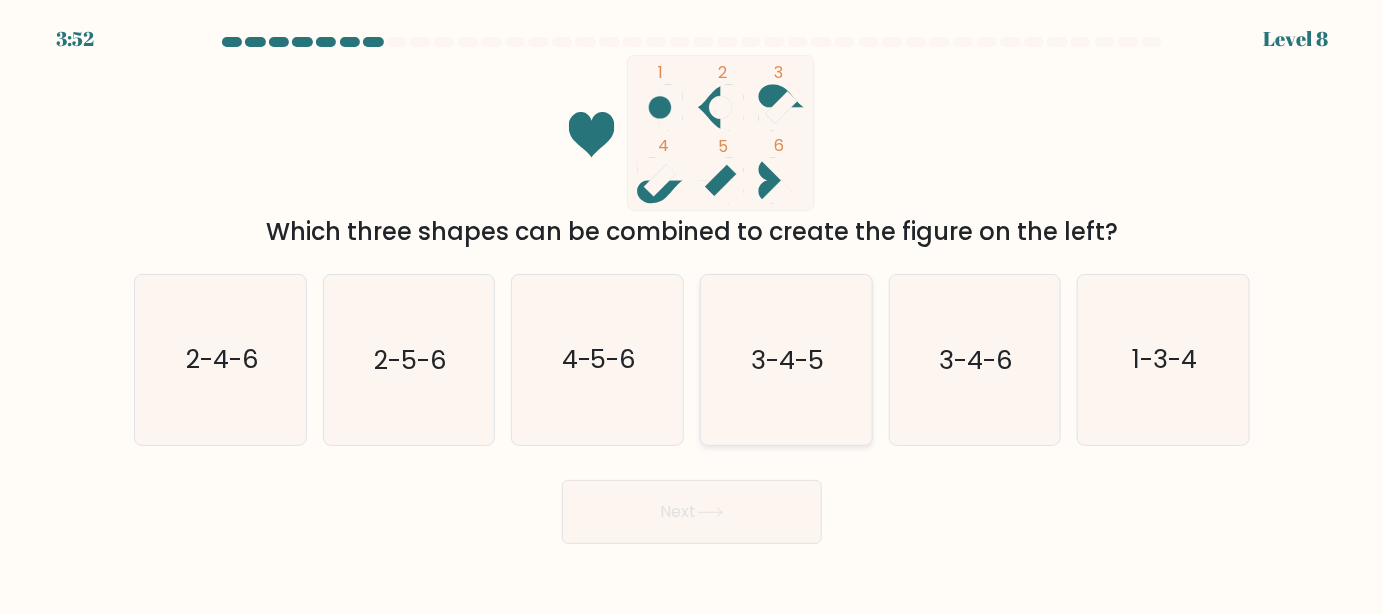 click on "3-4-5" 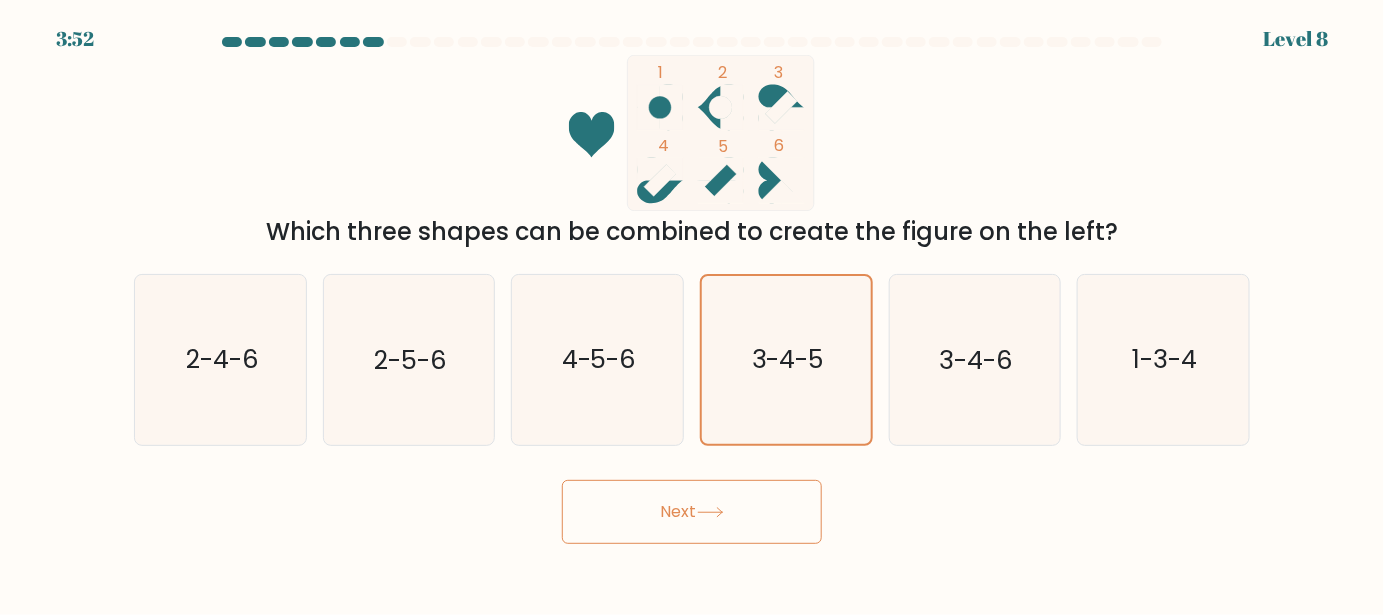 click on "Next" at bounding box center [692, 512] 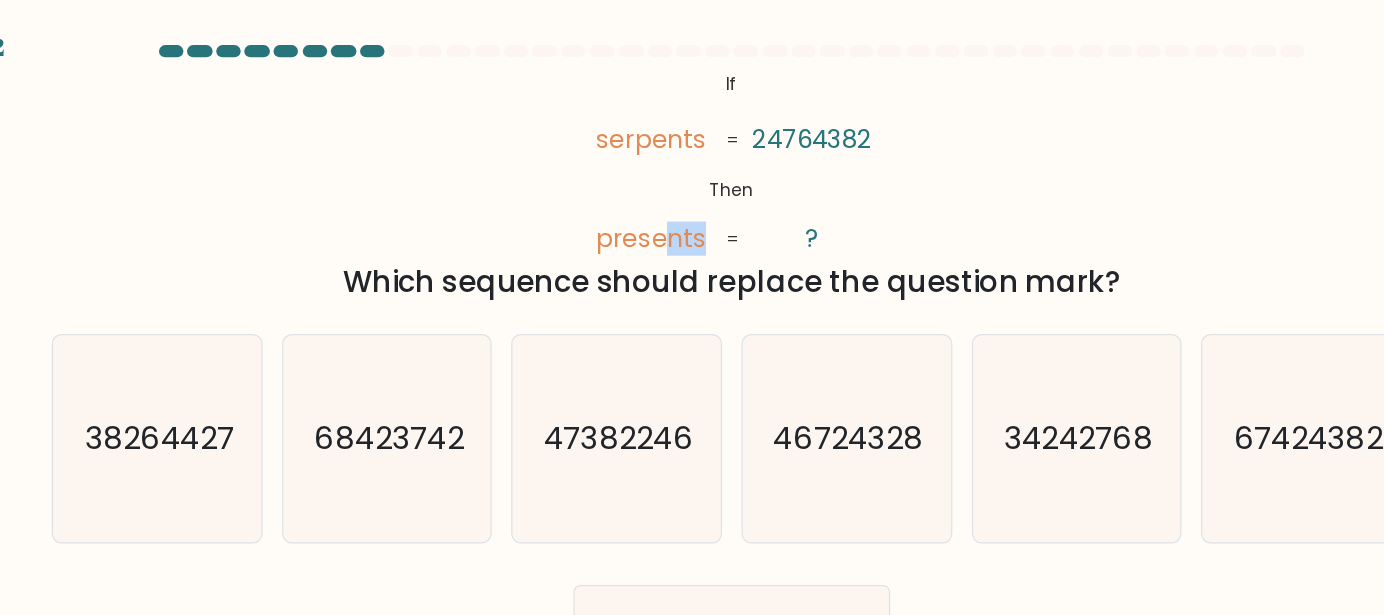 drag, startPoint x: 640, startPoint y: 201, endPoint x: 666, endPoint y: 196, distance: 26.476404 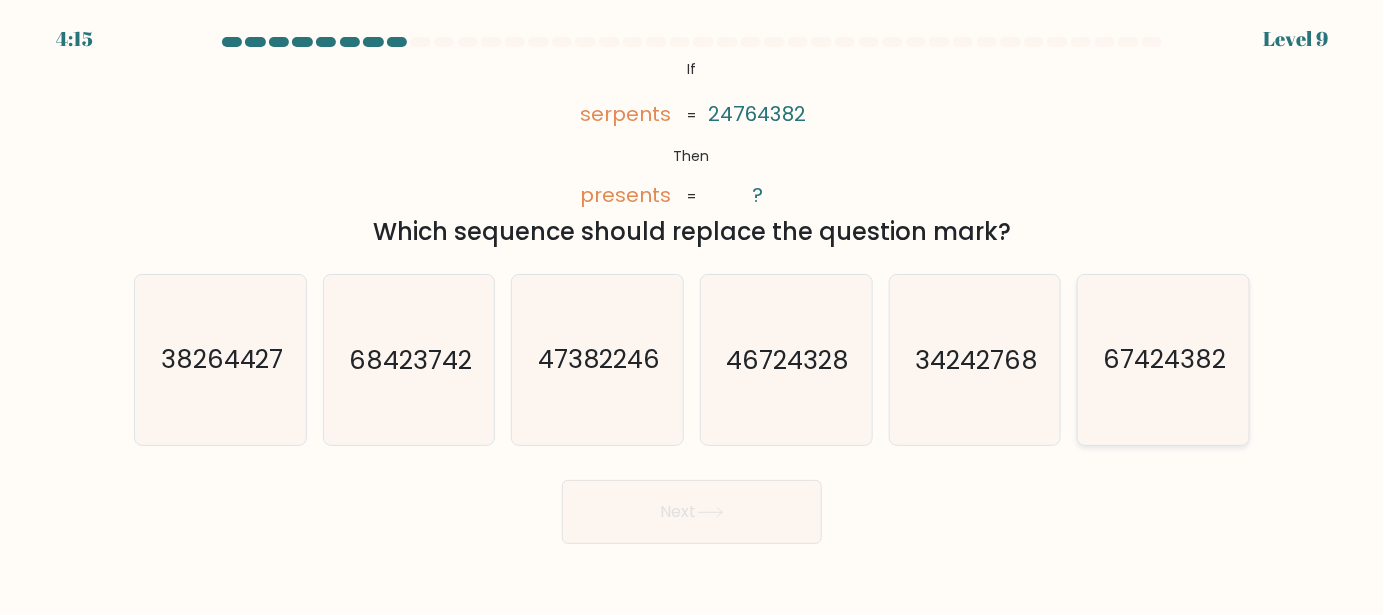 click on "67424382" 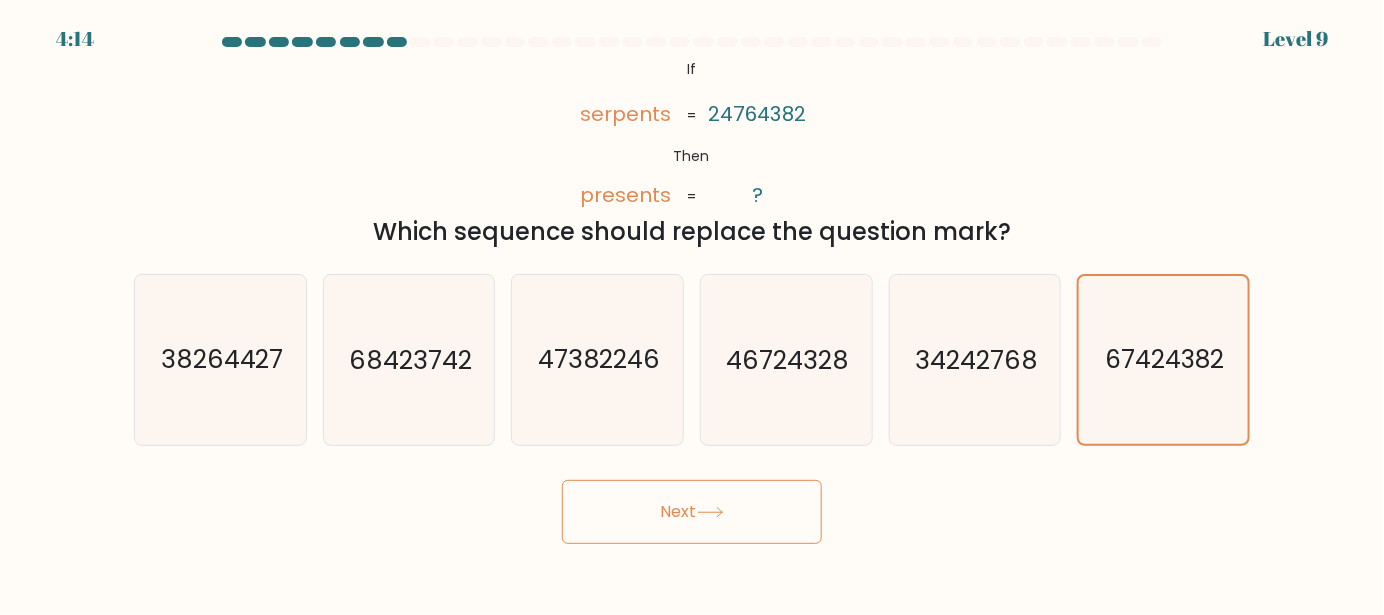 click 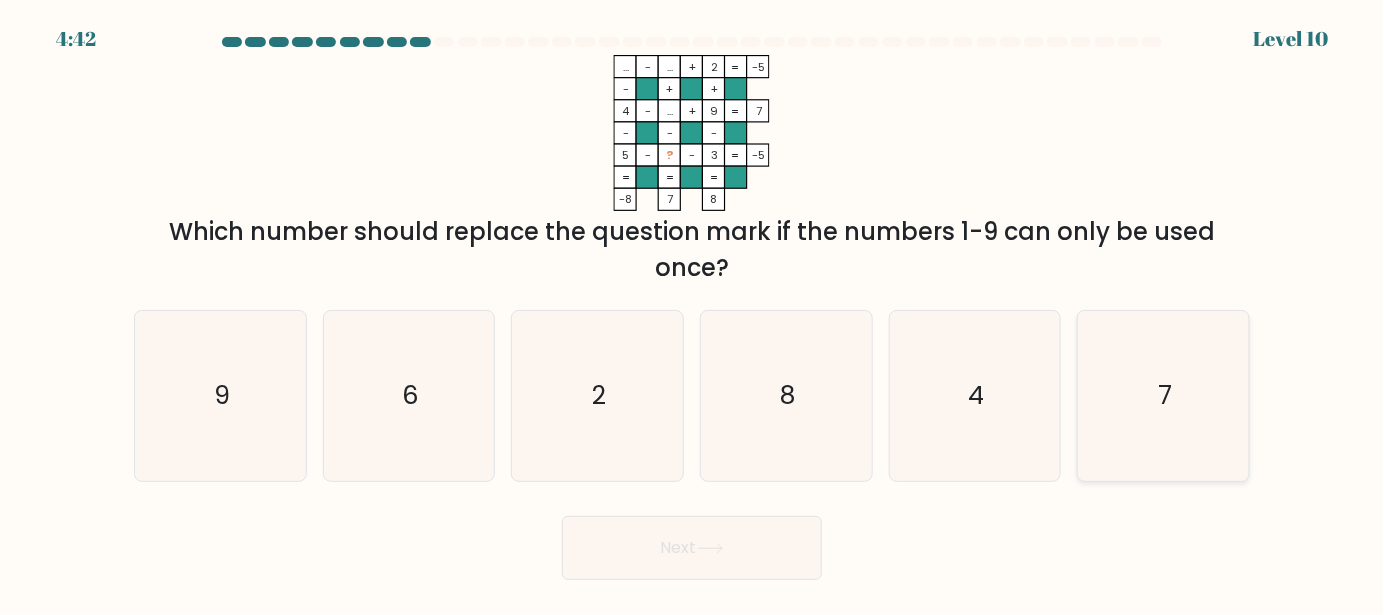 click on "7" 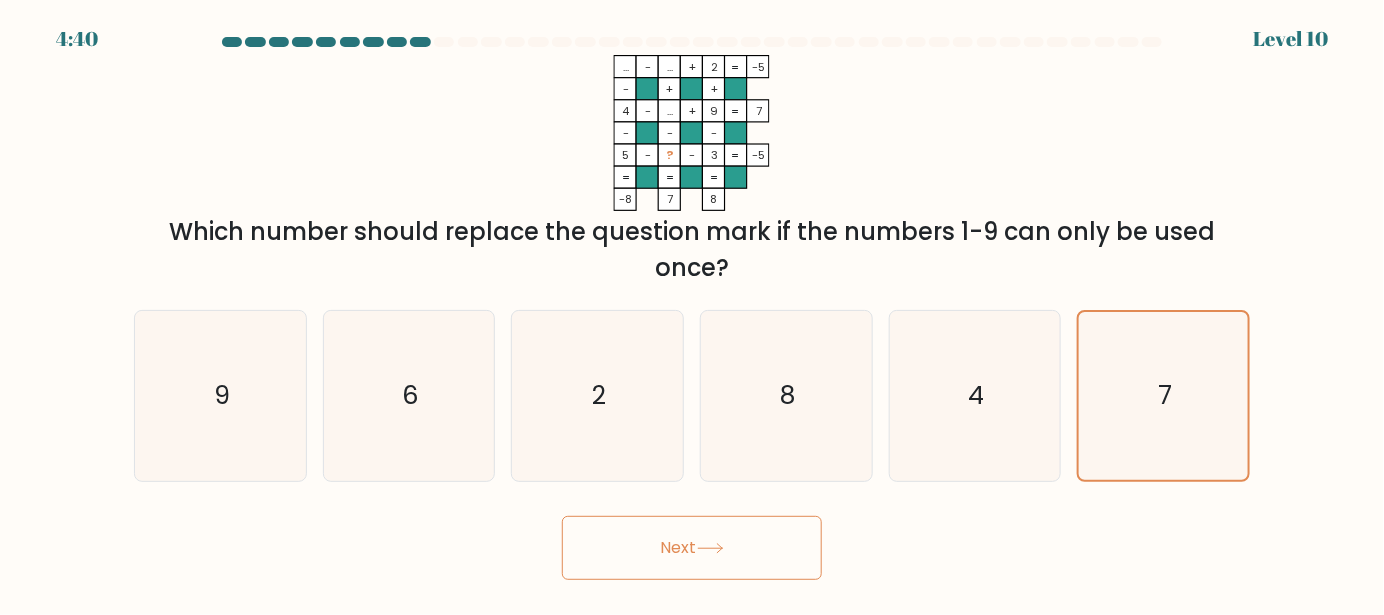 drag, startPoint x: 719, startPoint y: 526, endPoint x: 660, endPoint y: 546, distance: 62.297672 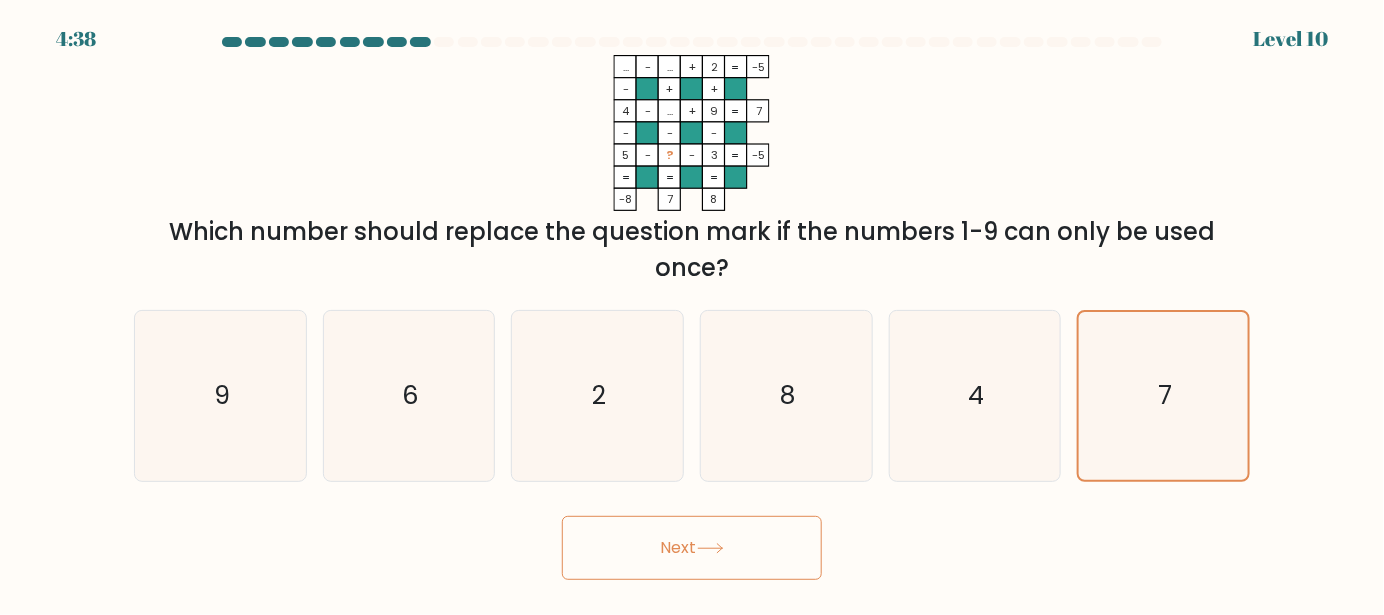 click on "Next" at bounding box center (692, 548) 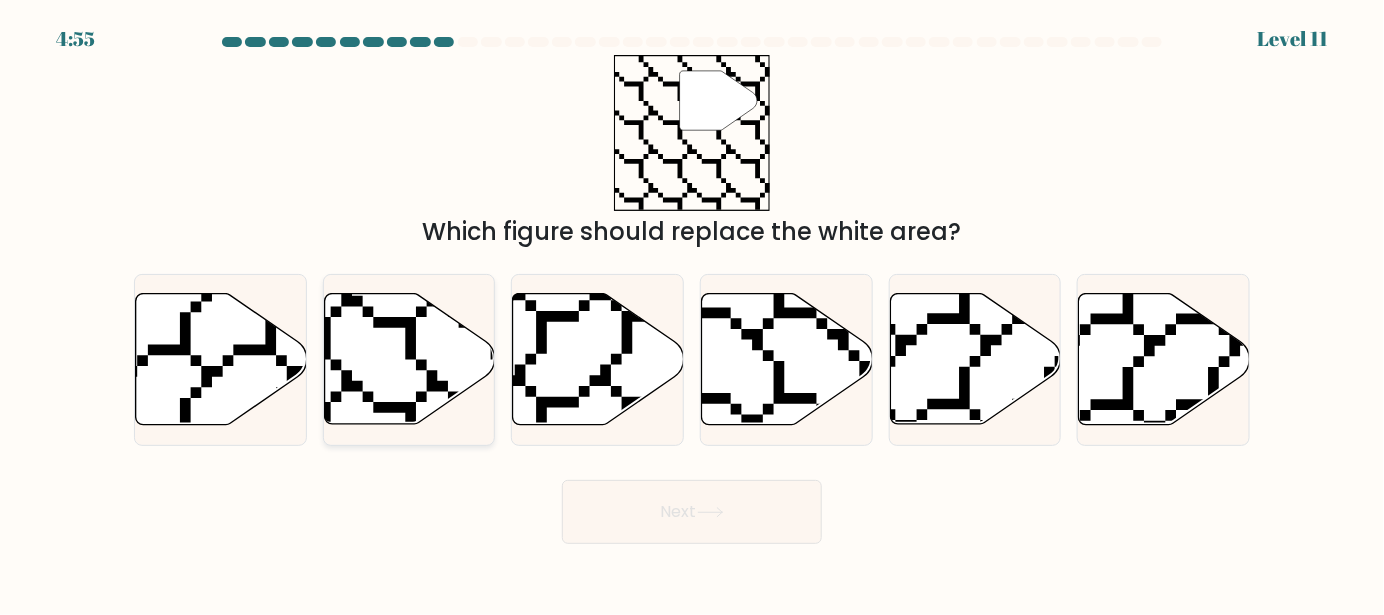 click 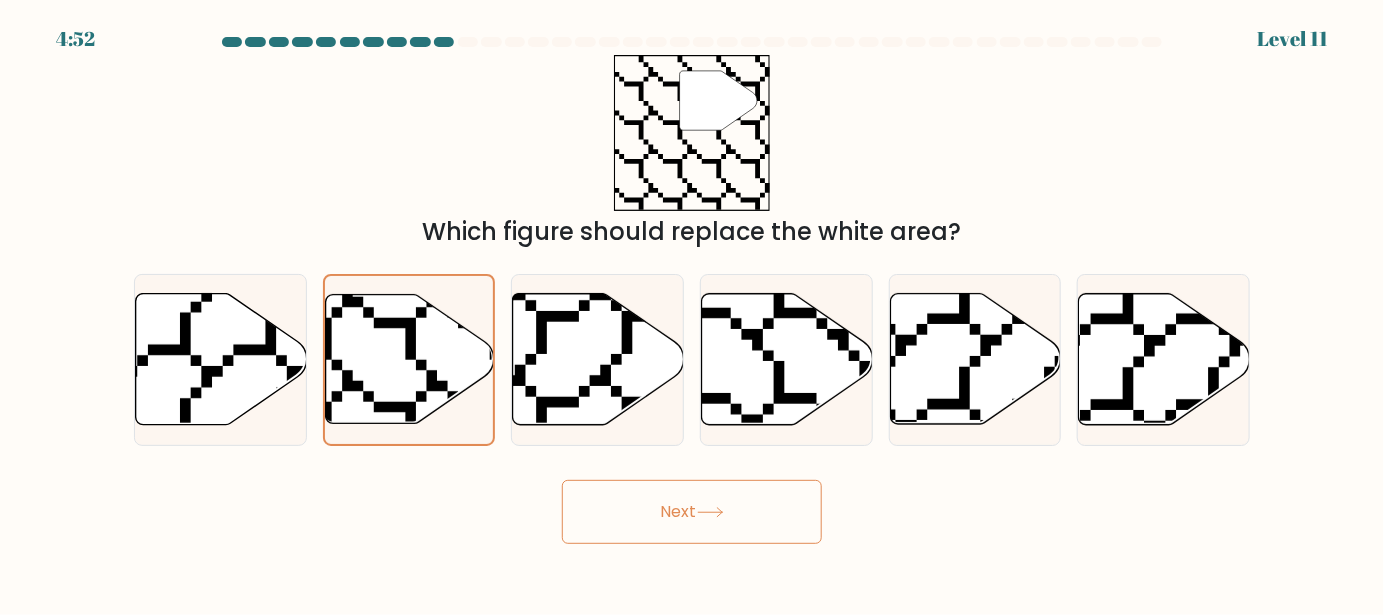 click on "Next" at bounding box center (692, 512) 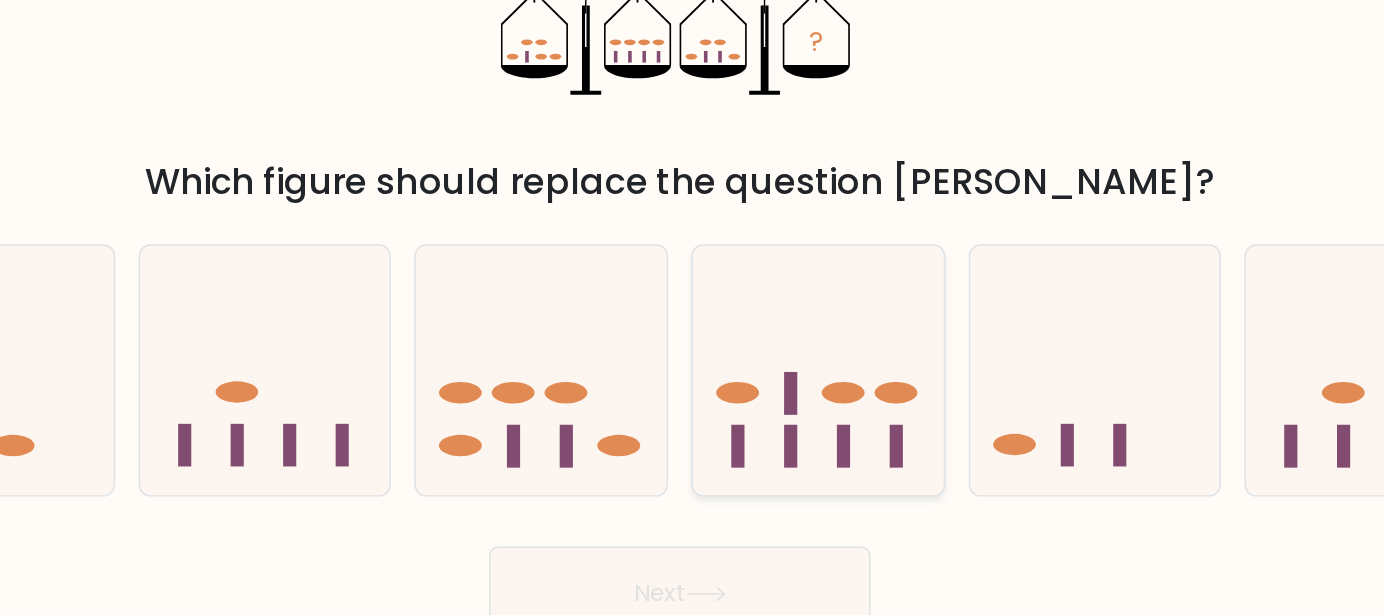click 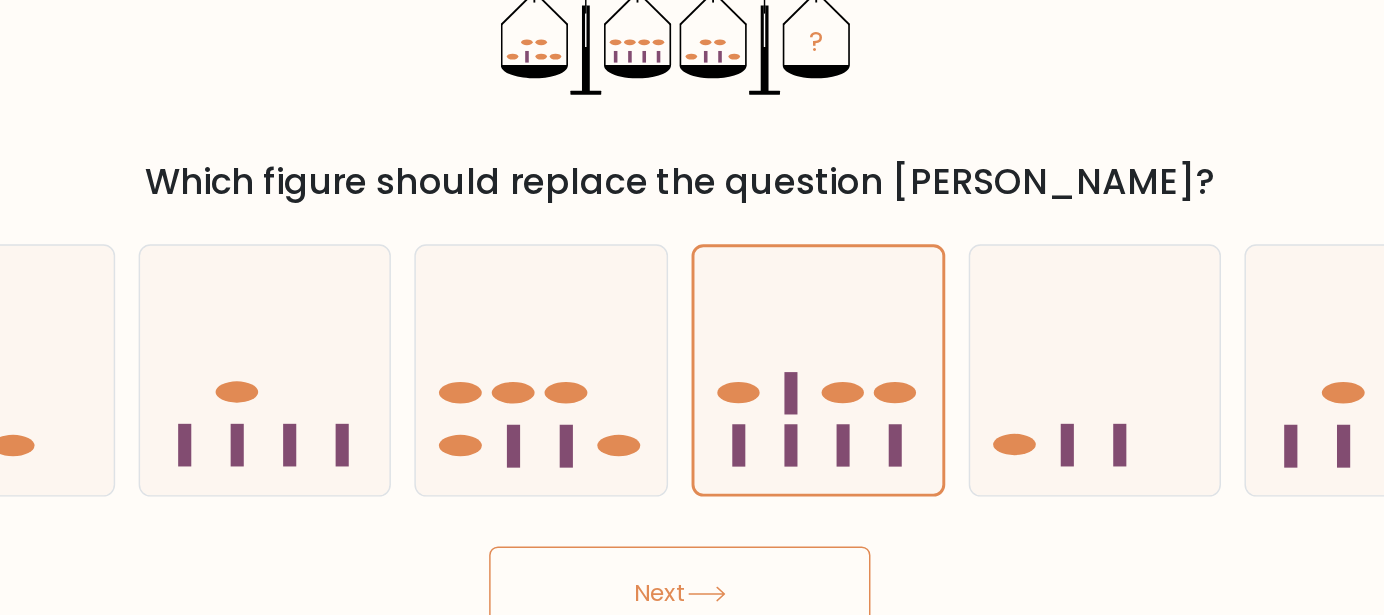 scroll, scrollTop: 0, scrollLeft: 0, axis: both 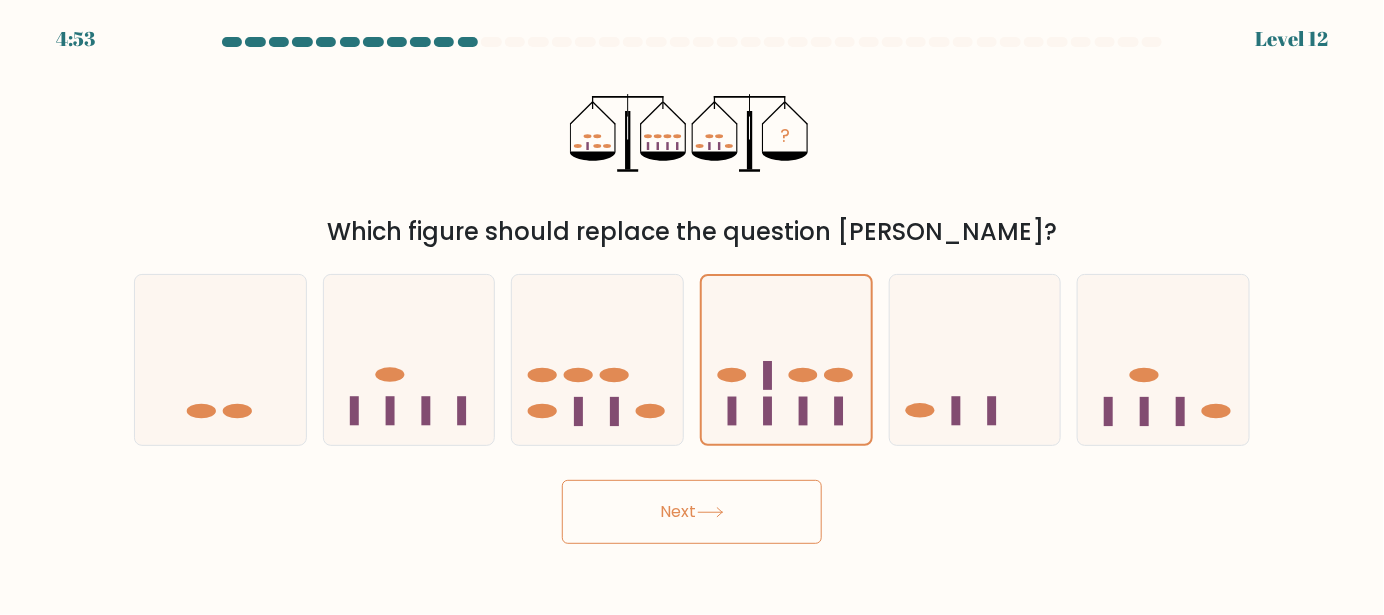 click on "Next" at bounding box center [692, 512] 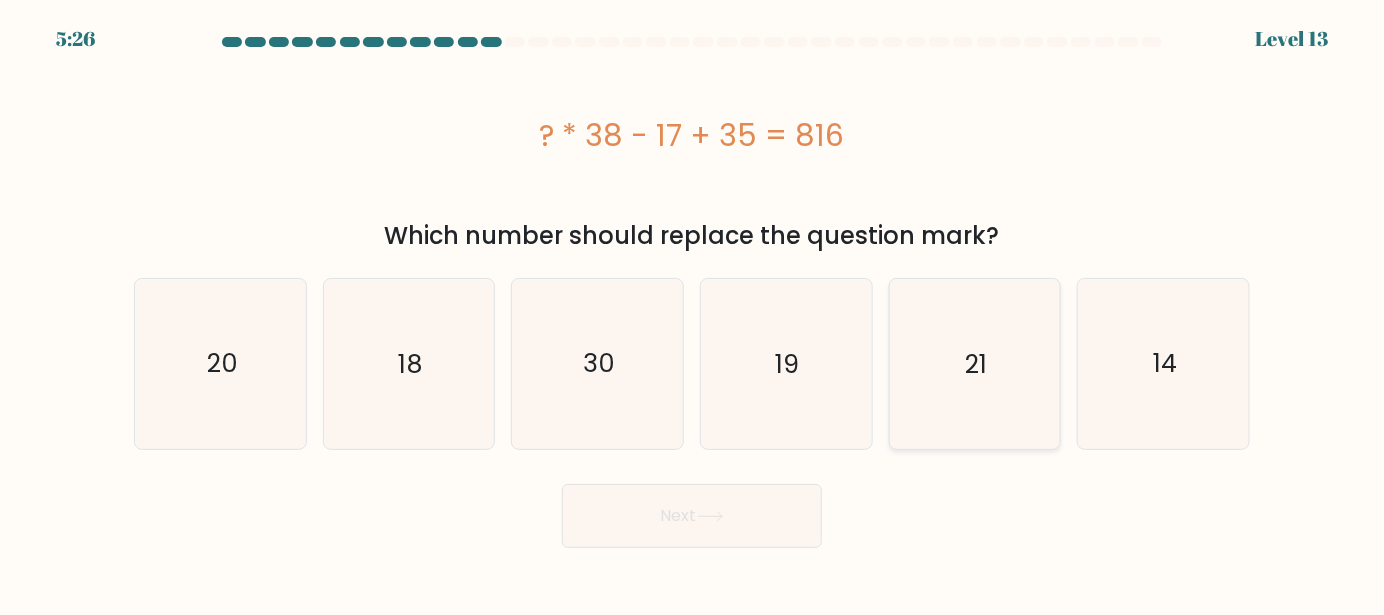 click on "21" 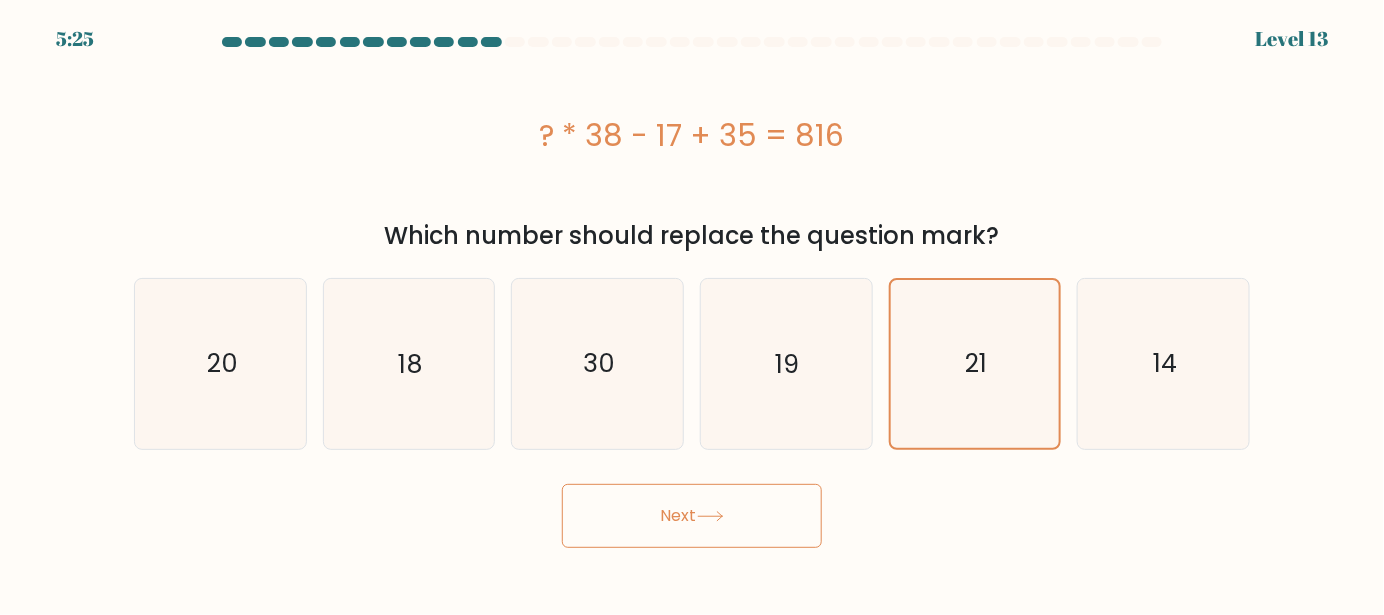 click on "Next" at bounding box center (692, 516) 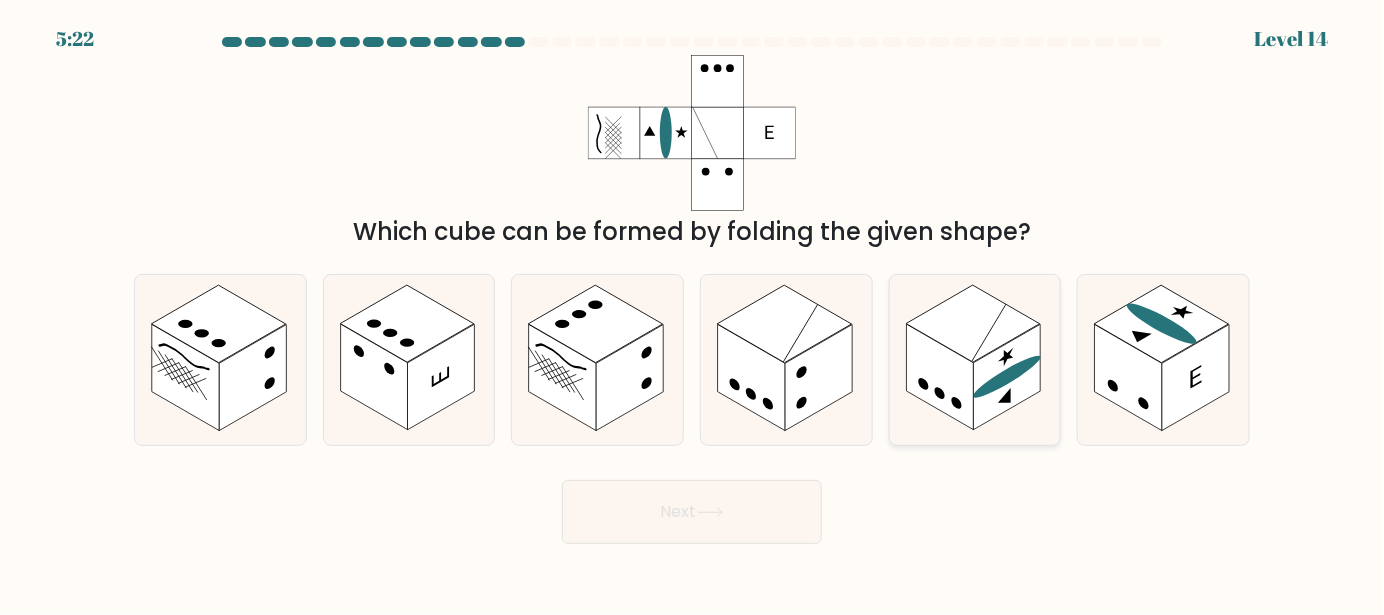 click 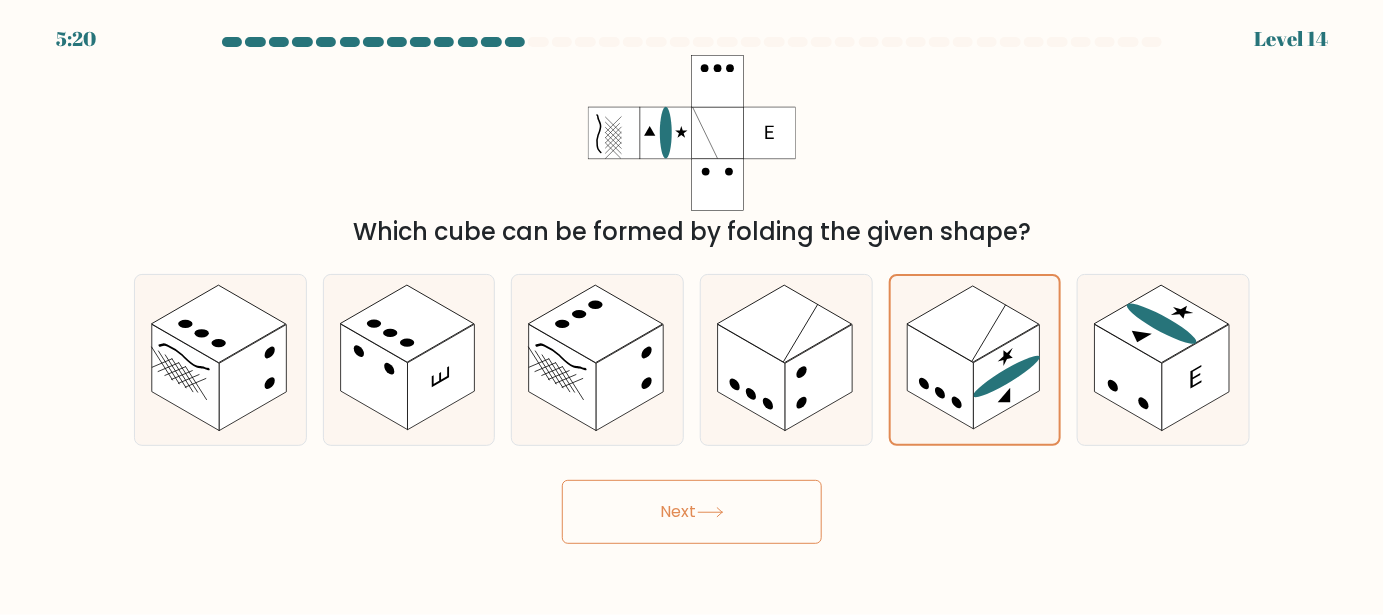 click on "Next" at bounding box center (692, 512) 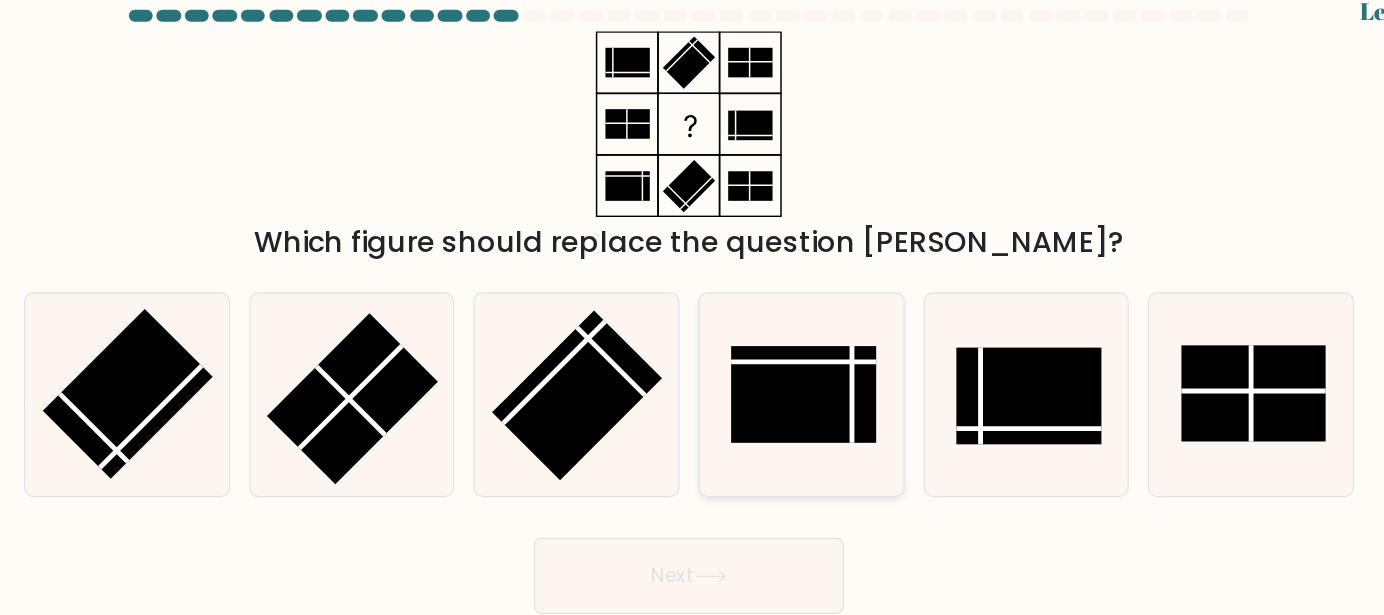 click 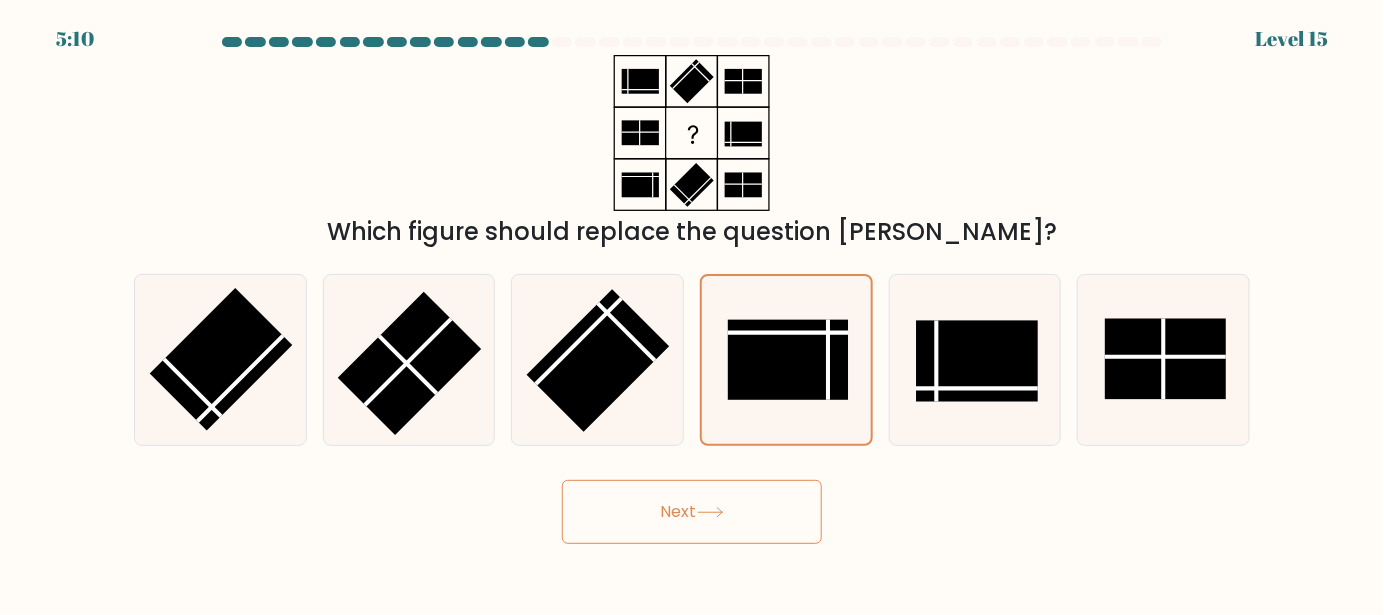 click 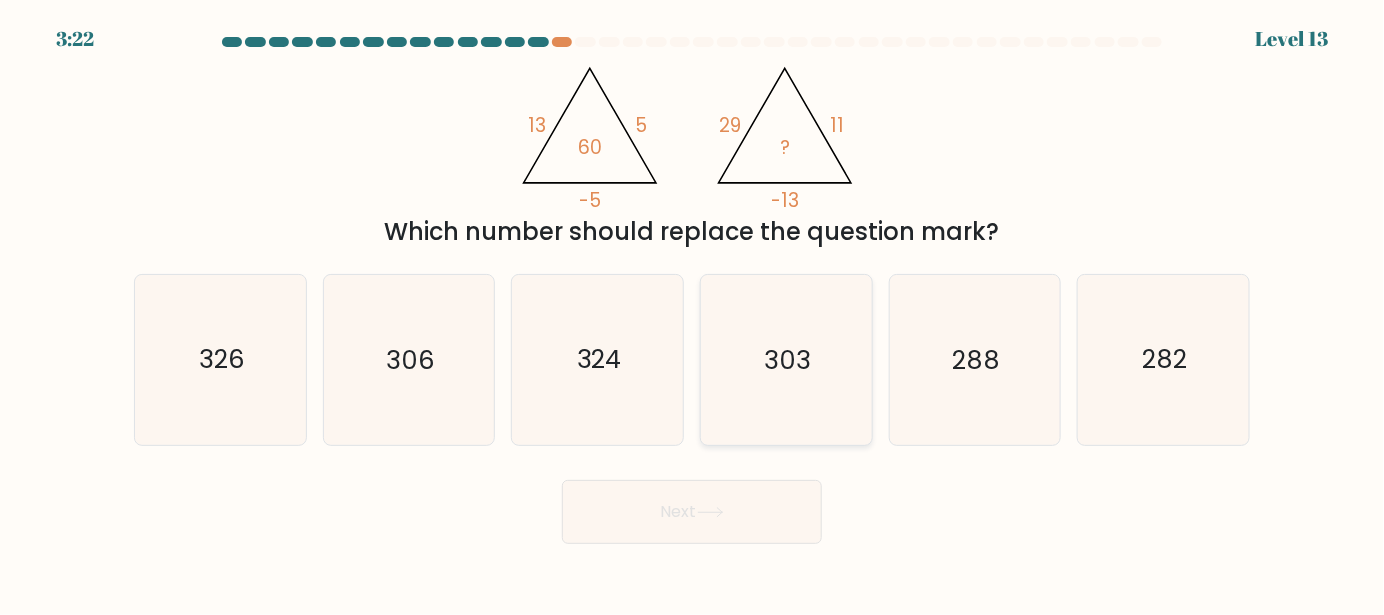 click on "303" 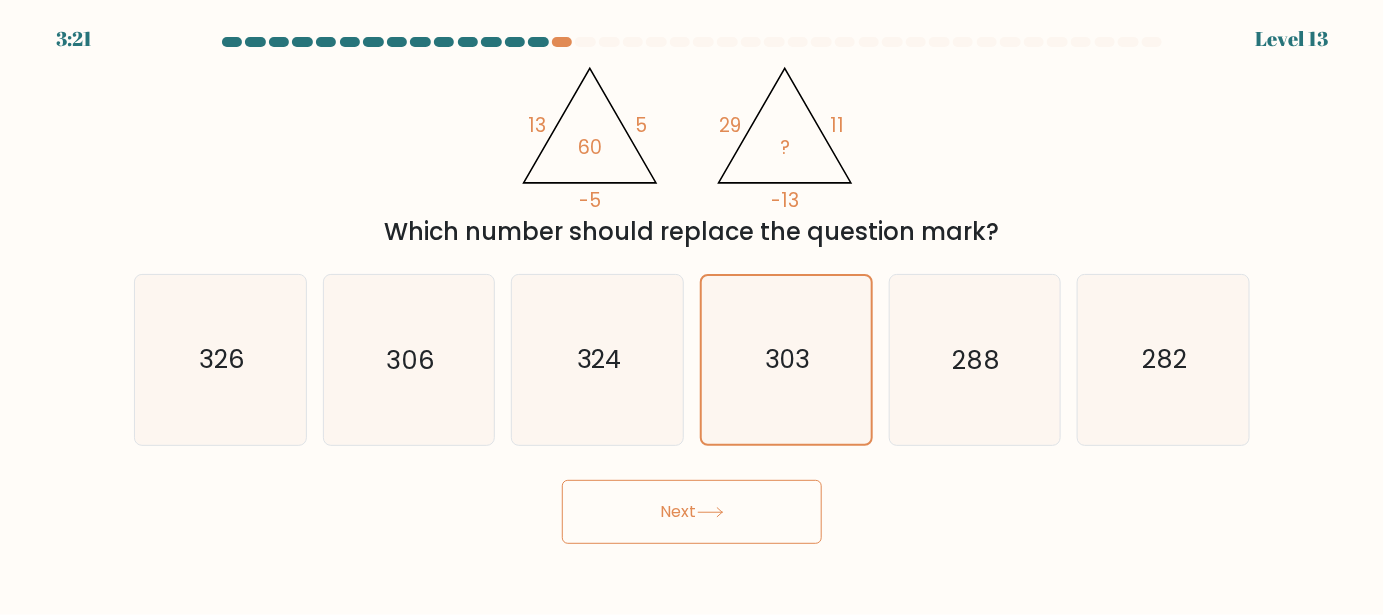 click on "Next" at bounding box center [692, 512] 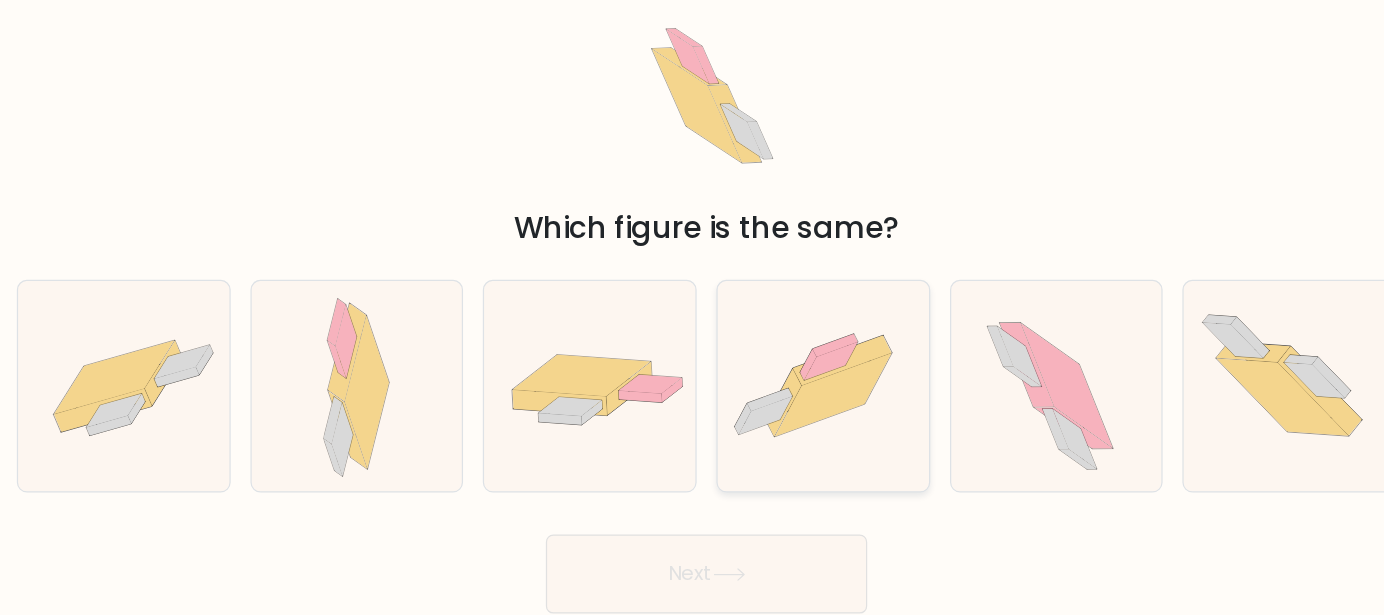 click 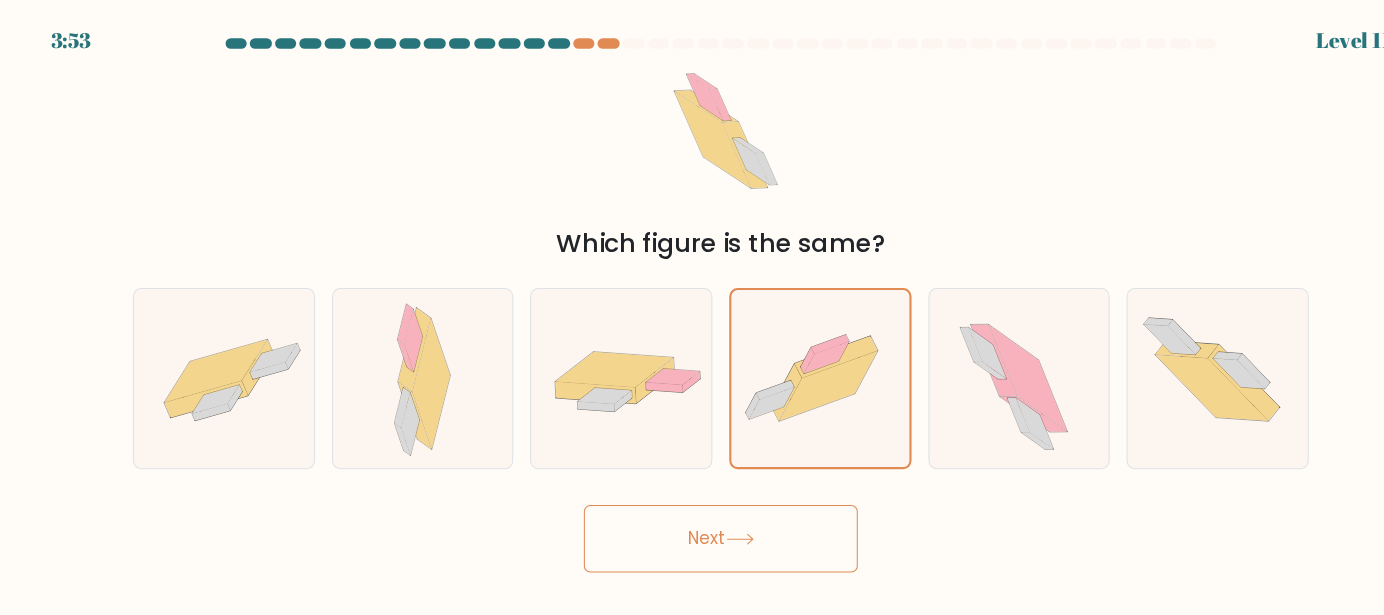 click on "Next" at bounding box center [692, 512] 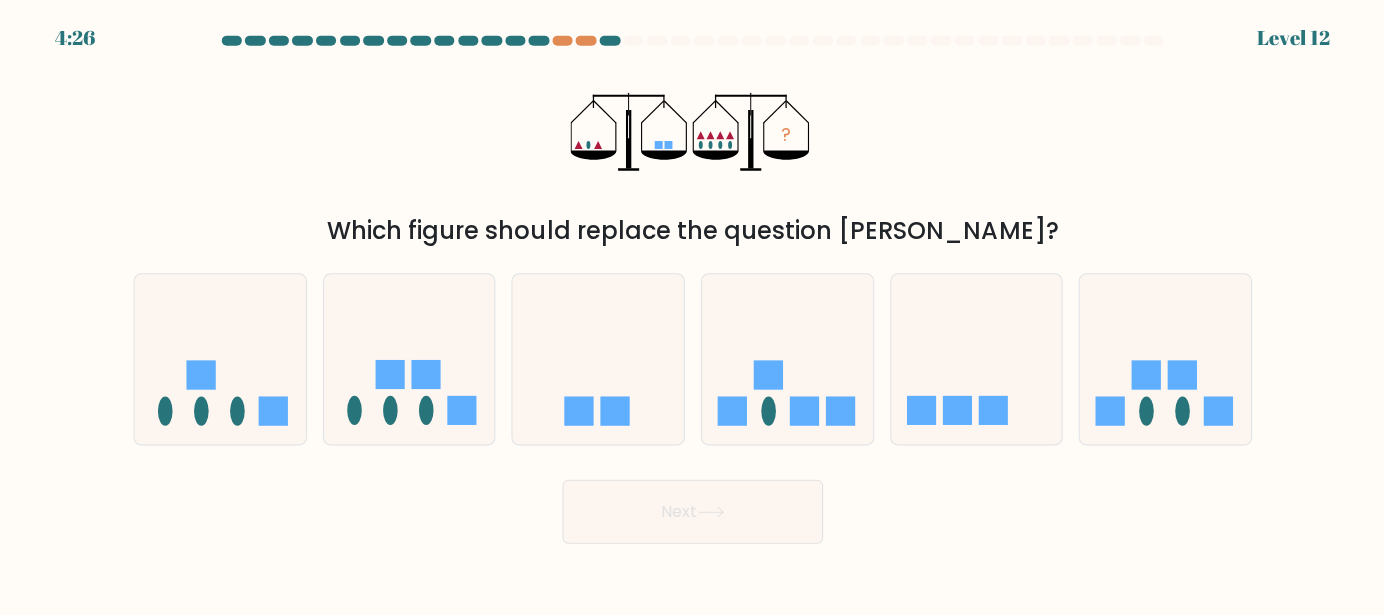 scroll, scrollTop: 0, scrollLeft: 0, axis: both 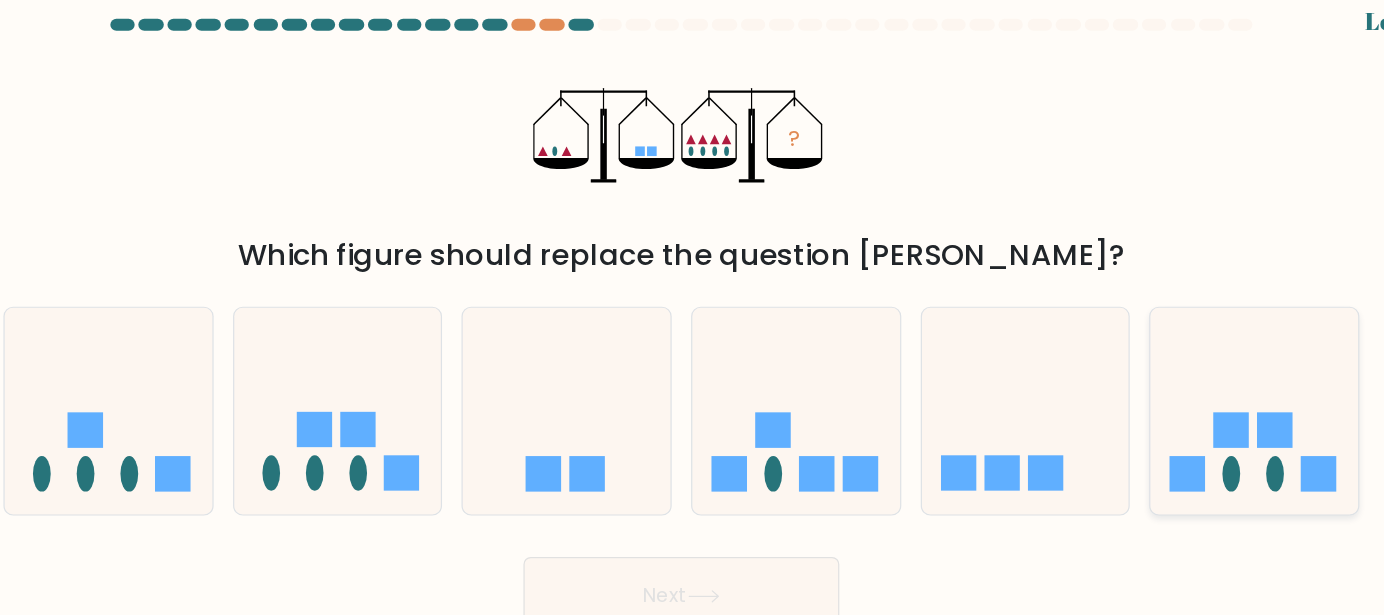 click 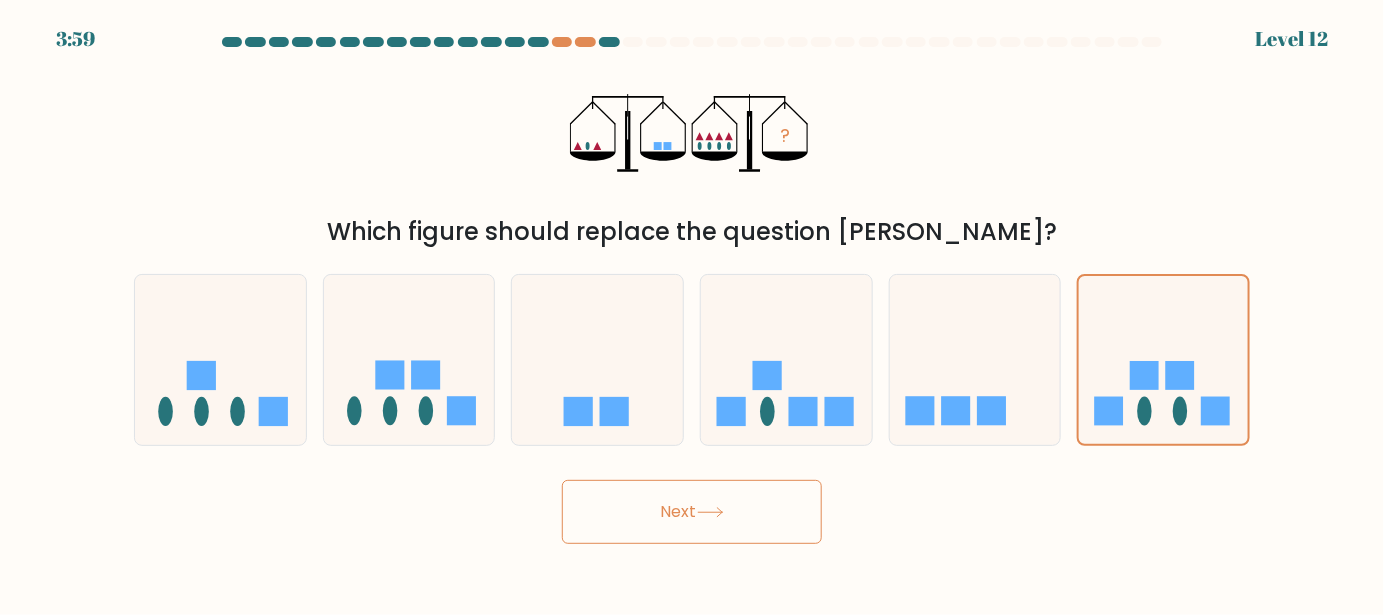 click on "Next" at bounding box center (692, 512) 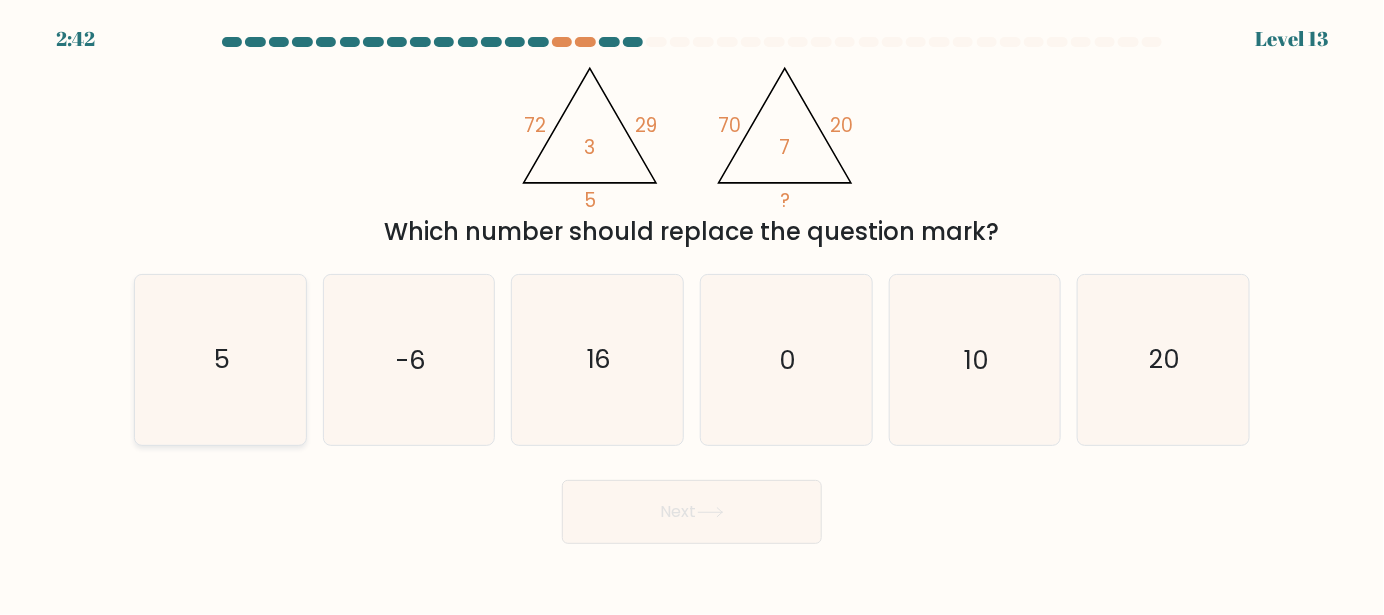 click on "5" 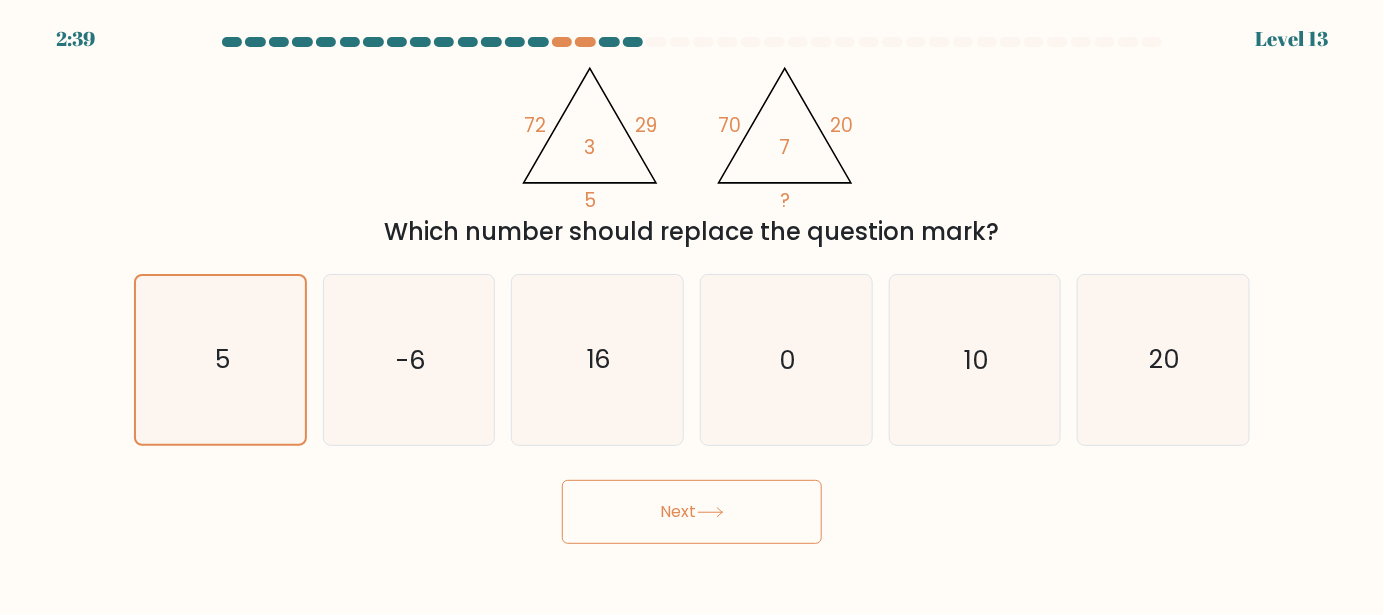 click 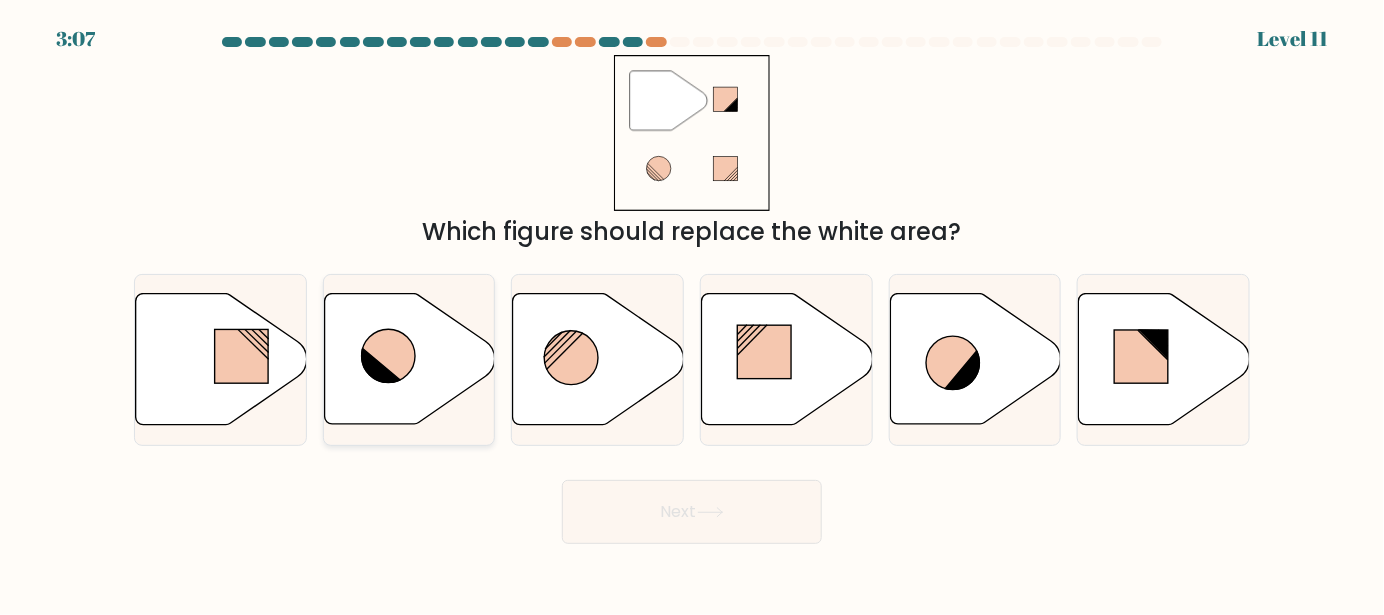 click 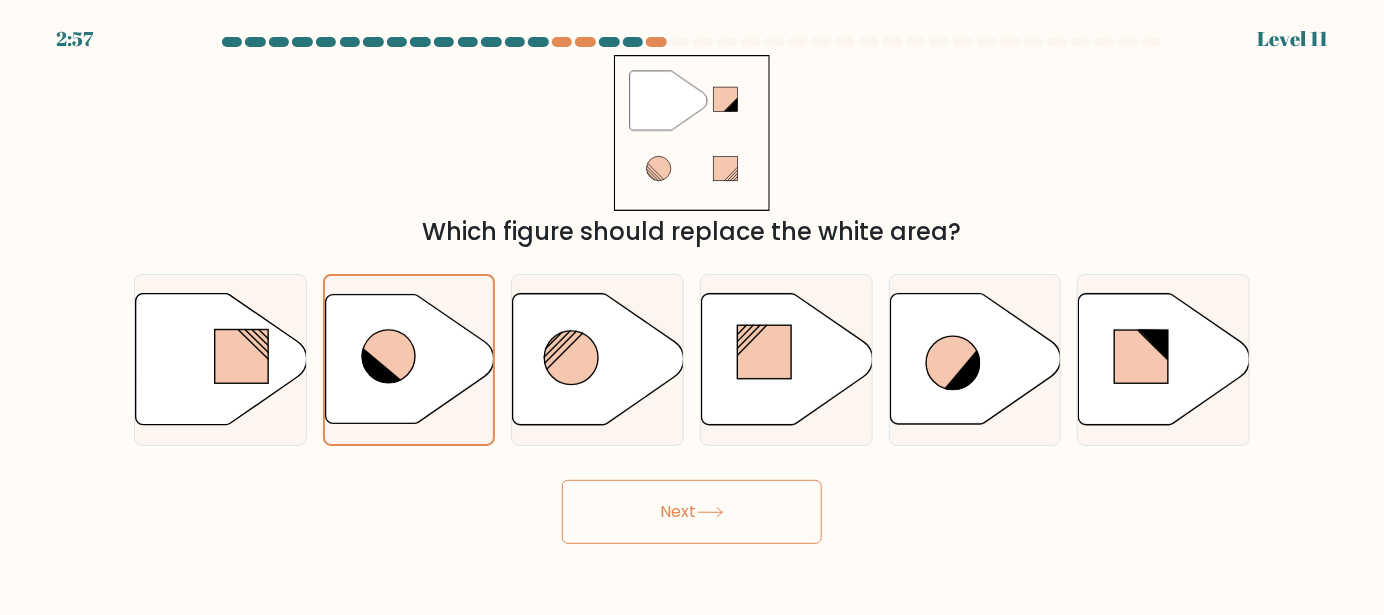 click on "Next" at bounding box center [692, 512] 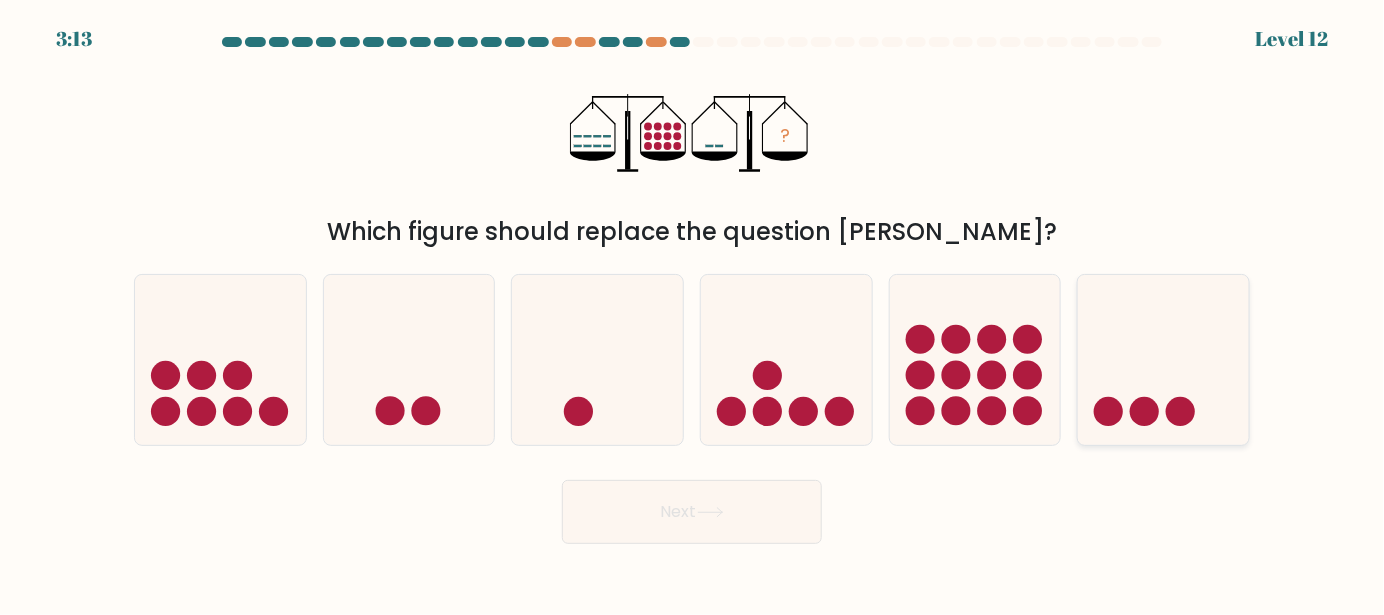 click 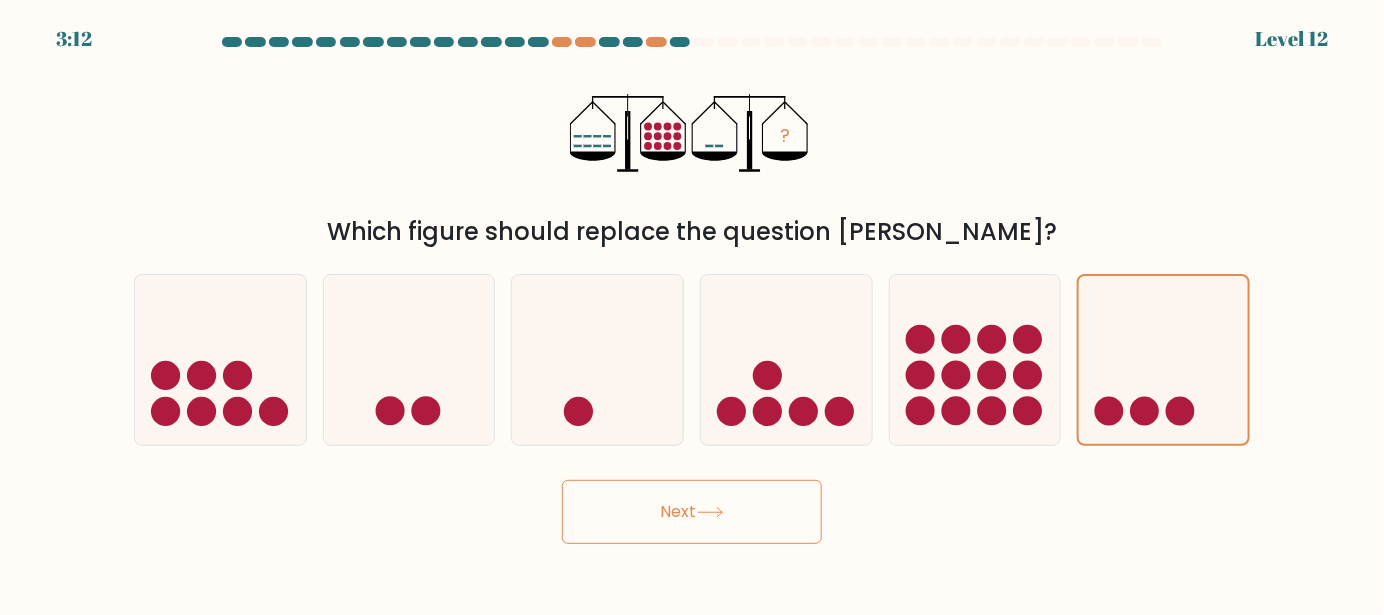 click on "Next" at bounding box center (692, 512) 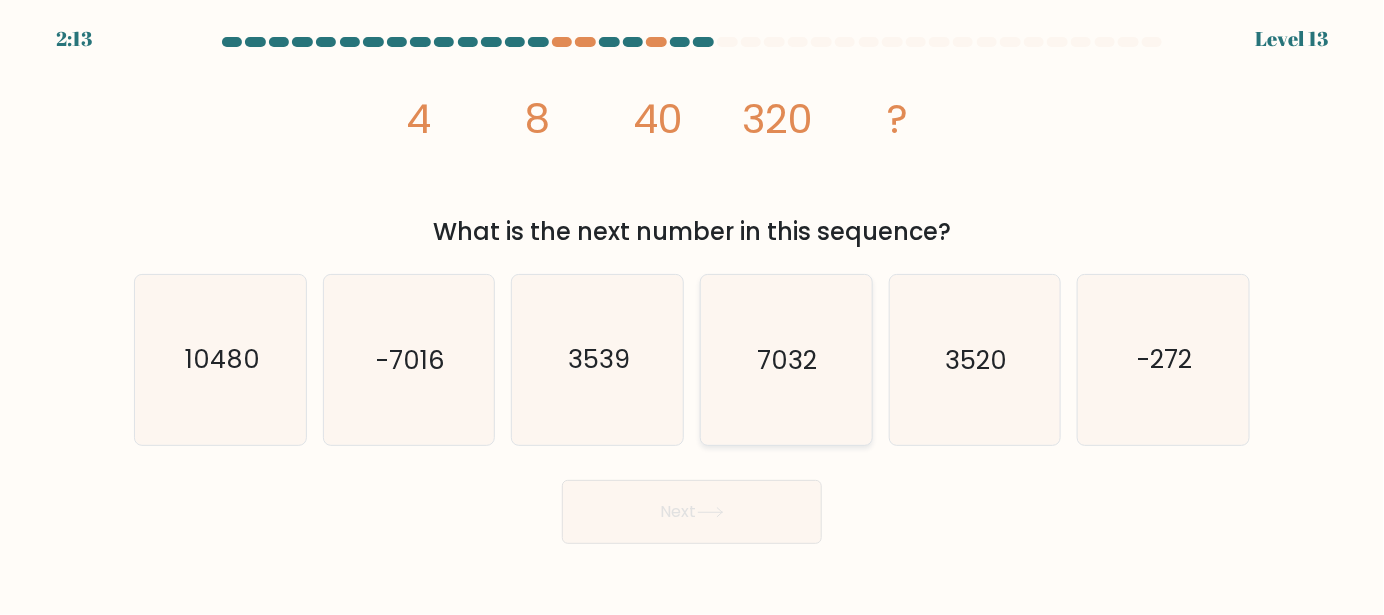 click on "7032" 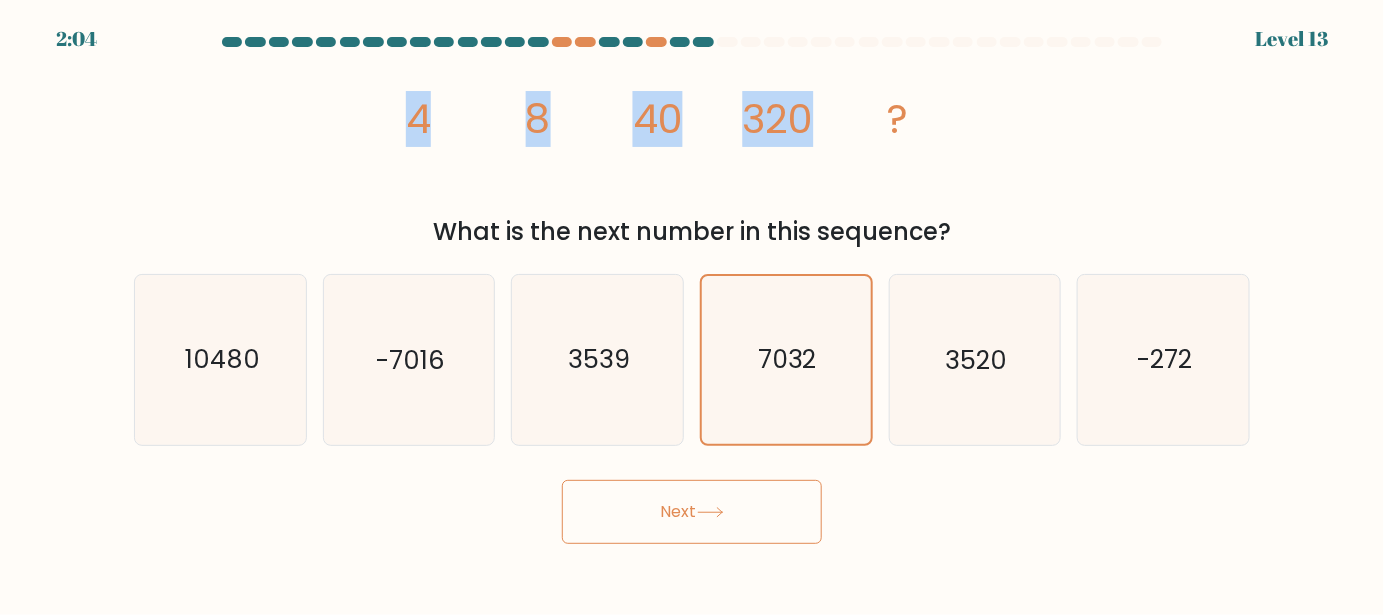 drag, startPoint x: 401, startPoint y: 120, endPoint x: 851, endPoint y: 123, distance: 450.01 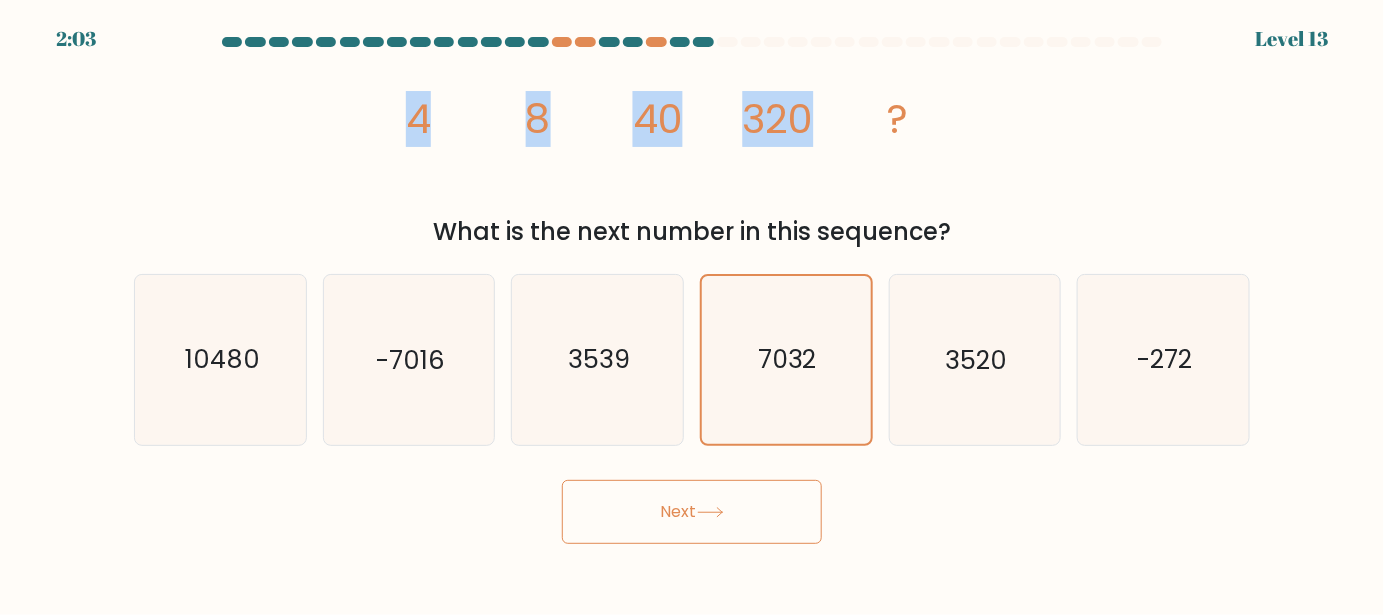 copy on "4
8
40
320" 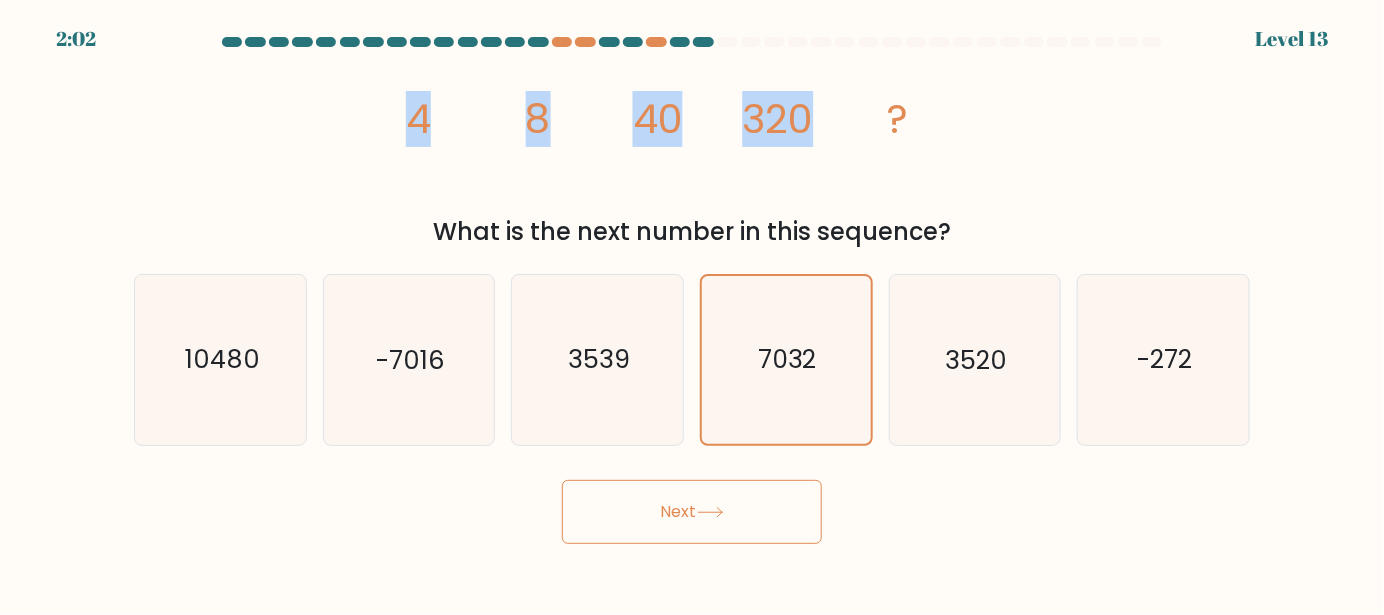 click on "image/svg+xml
4
8
40
320
?" 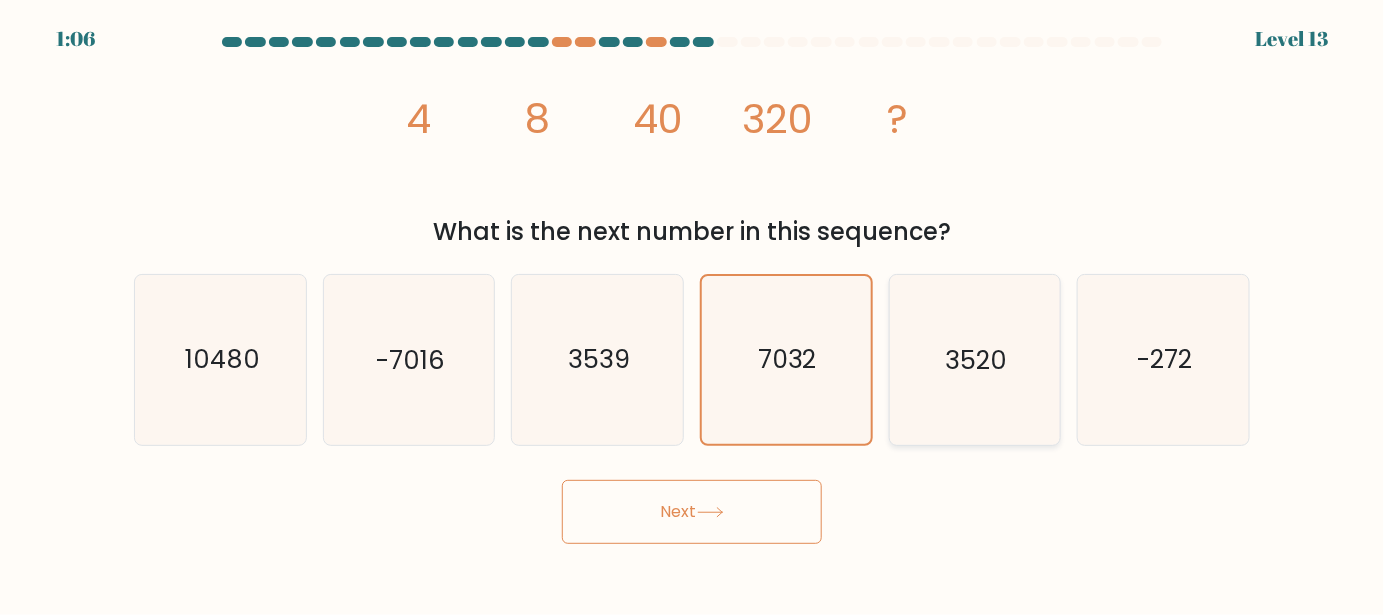 click on "3520" 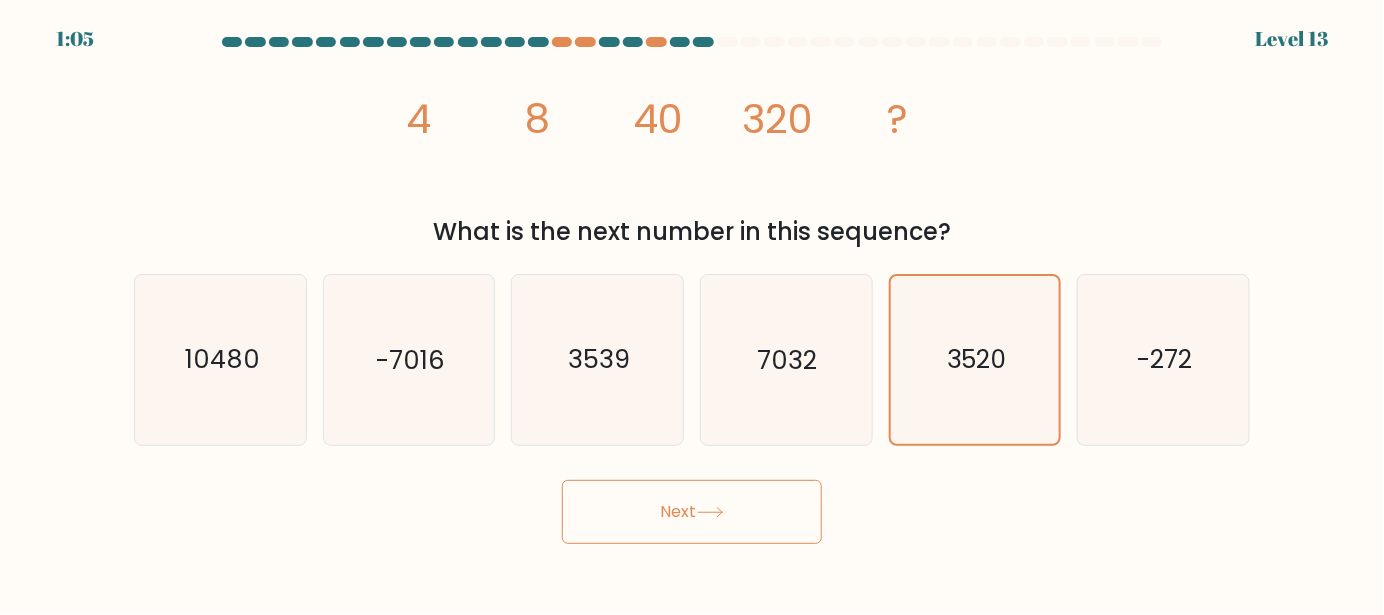 click on "Next" at bounding box center (692, 512) 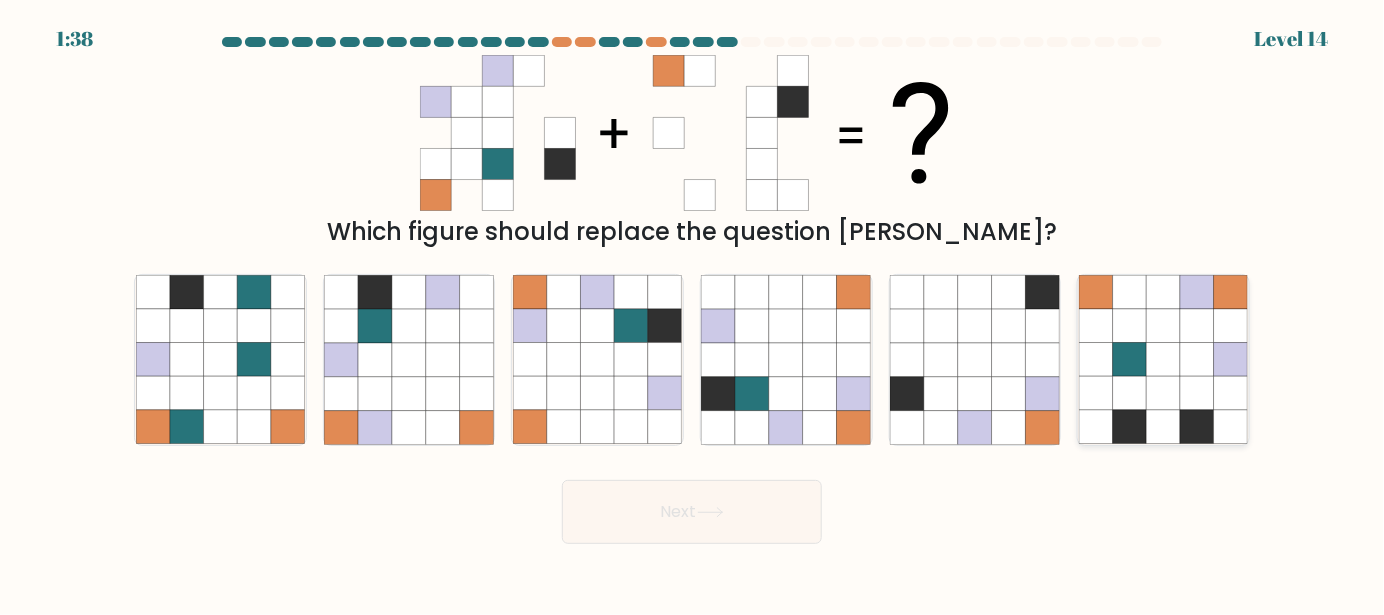click 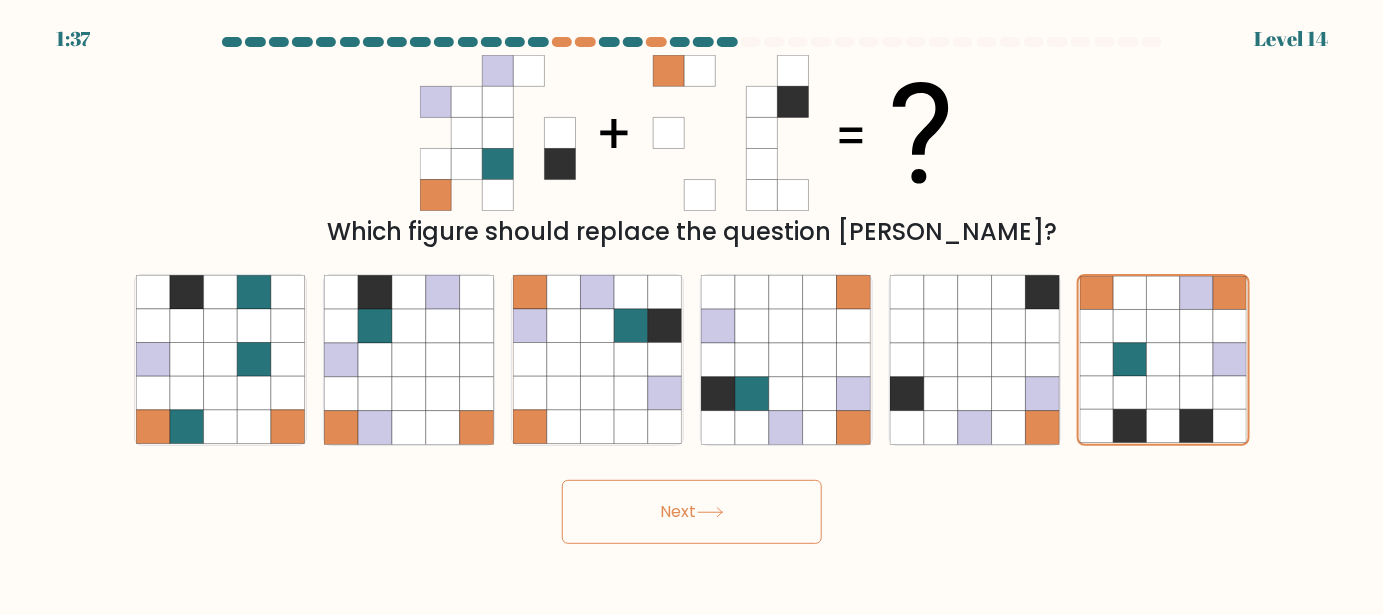 click 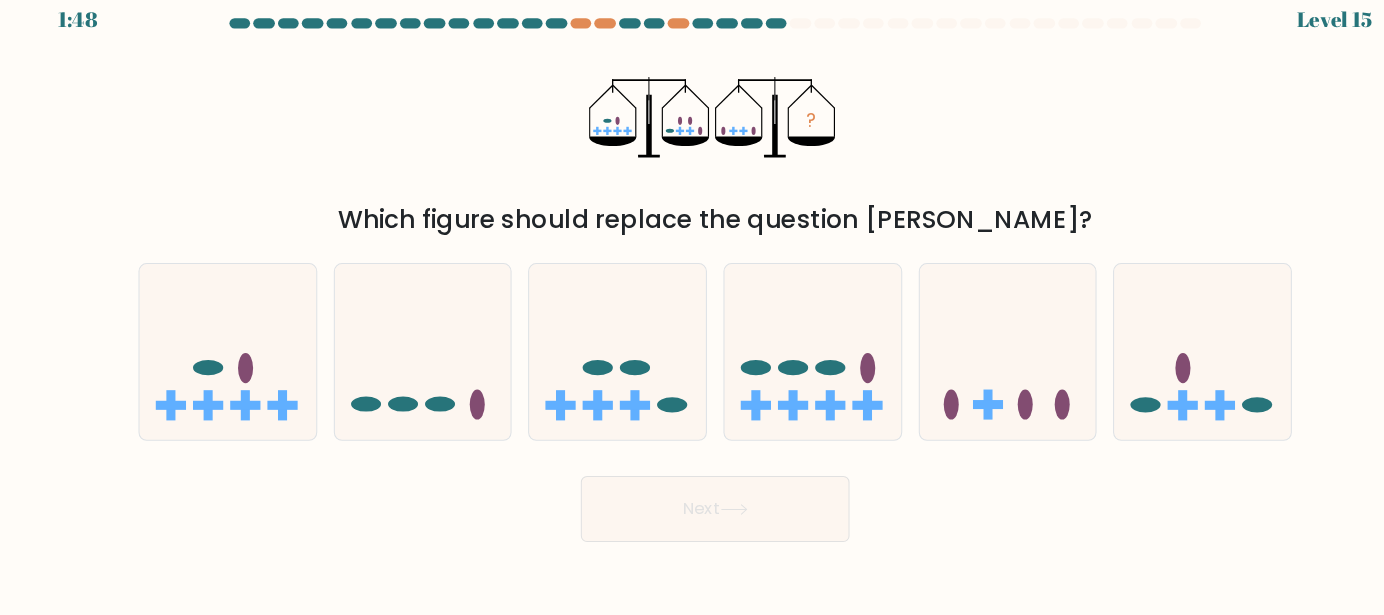 scroll, scrollTop: 0, scrollLeft: 0, axis: both 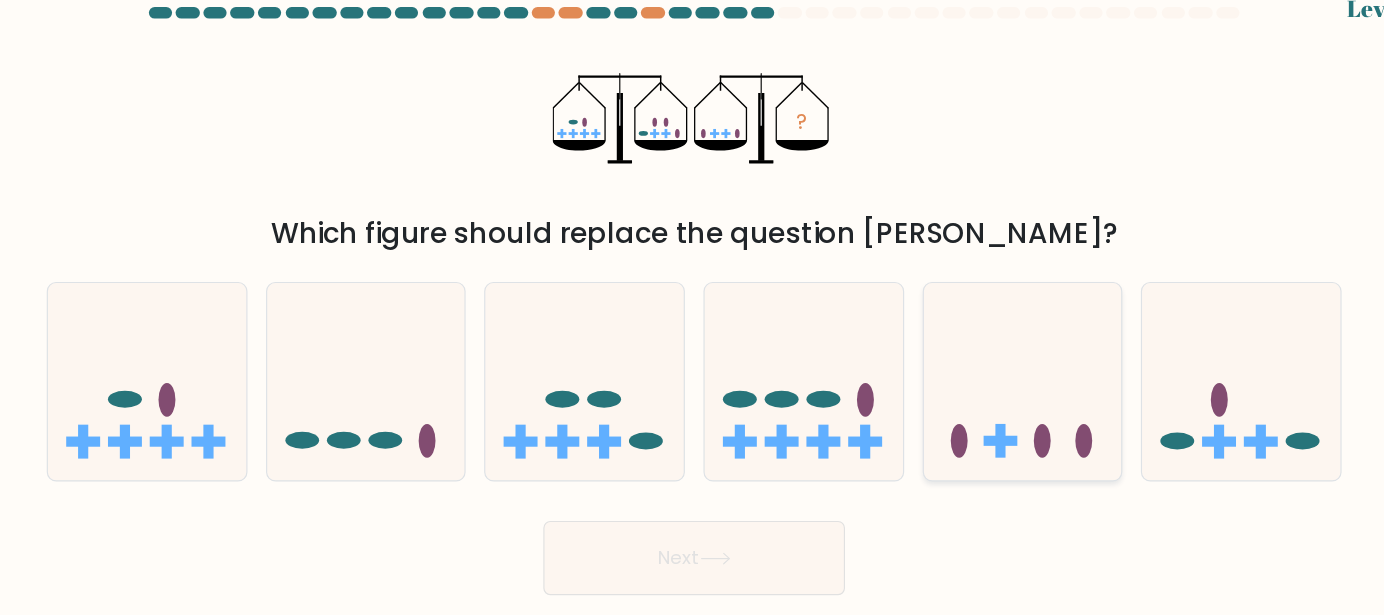 click 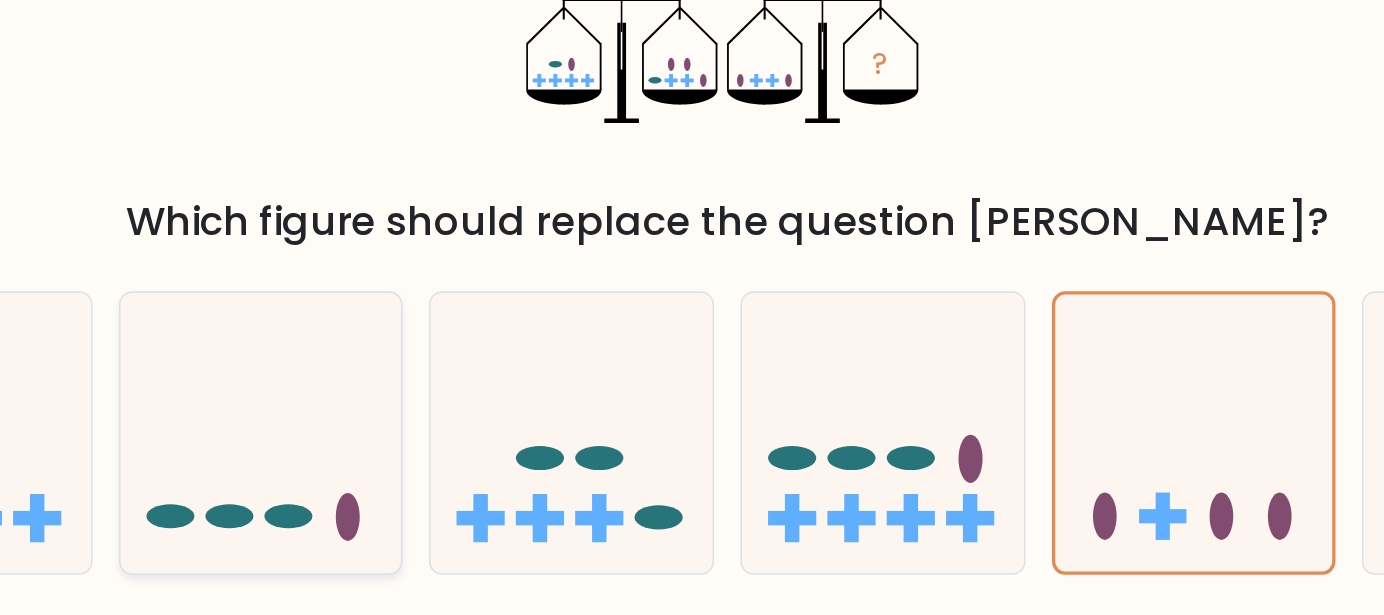 click 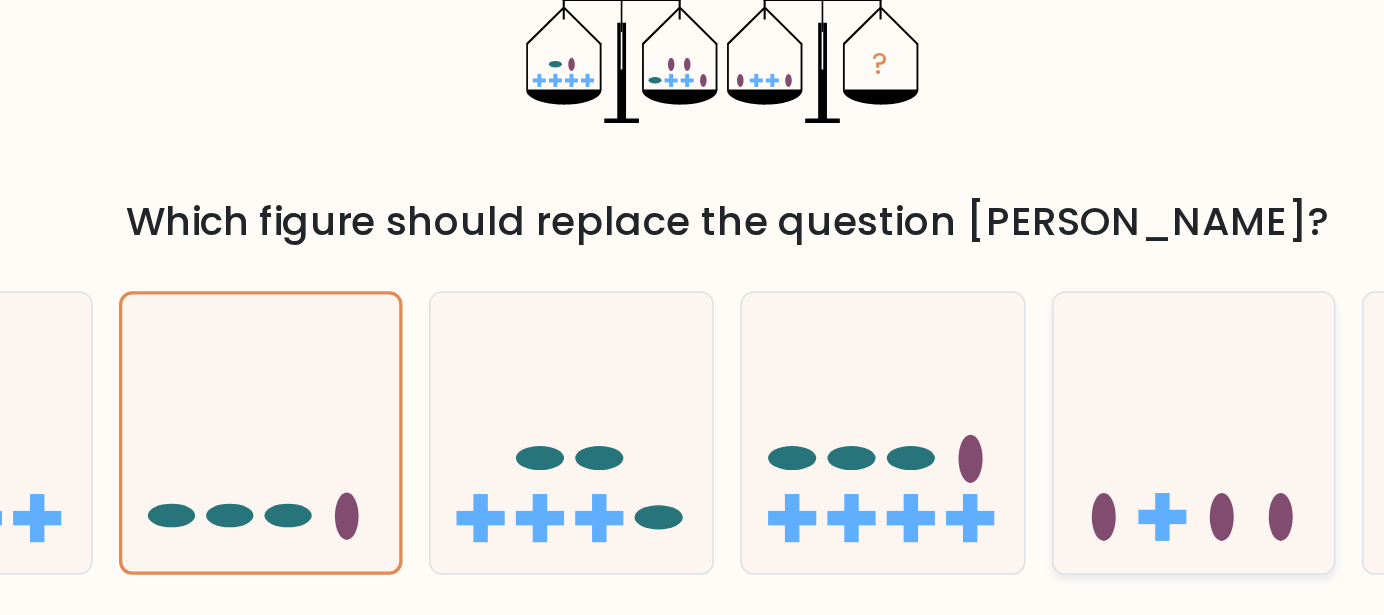 click 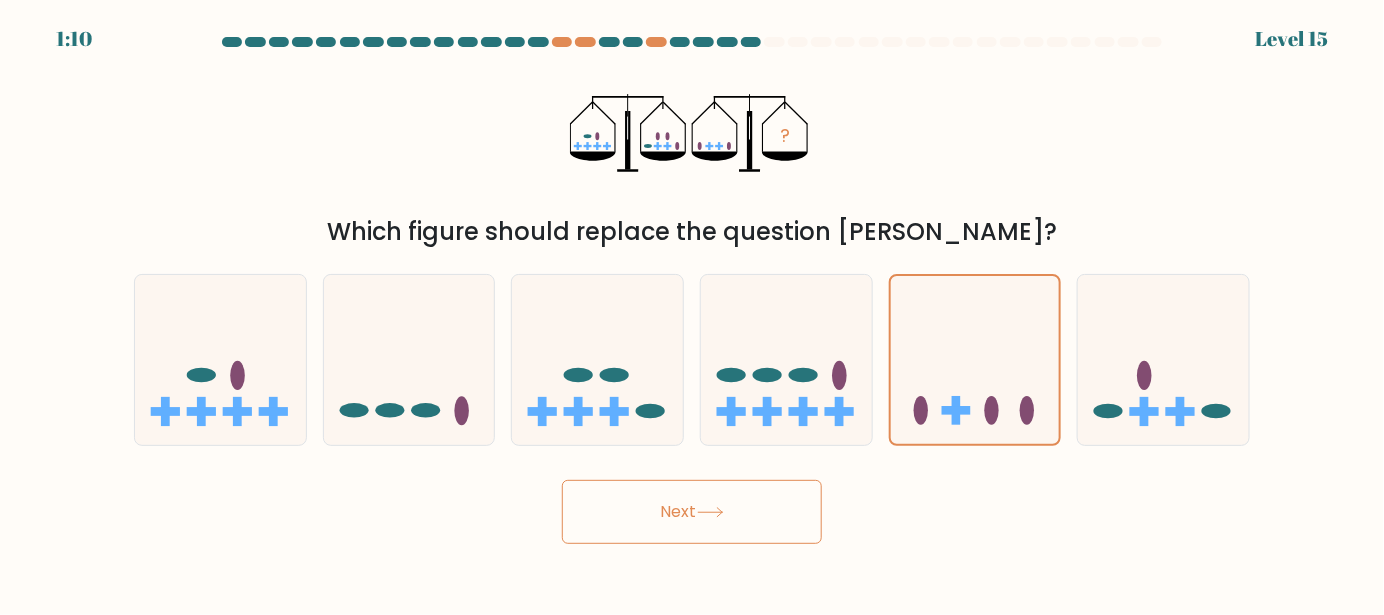 click on "Next" at bounding box center [692, 512] 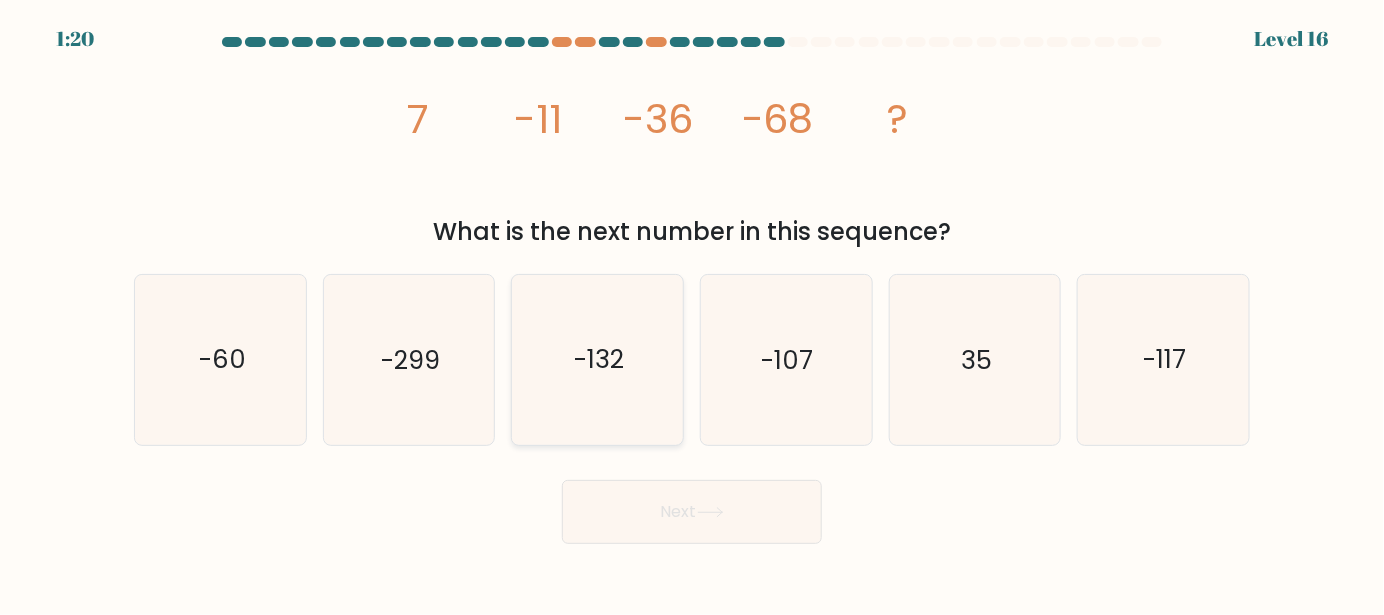 click on "-132" 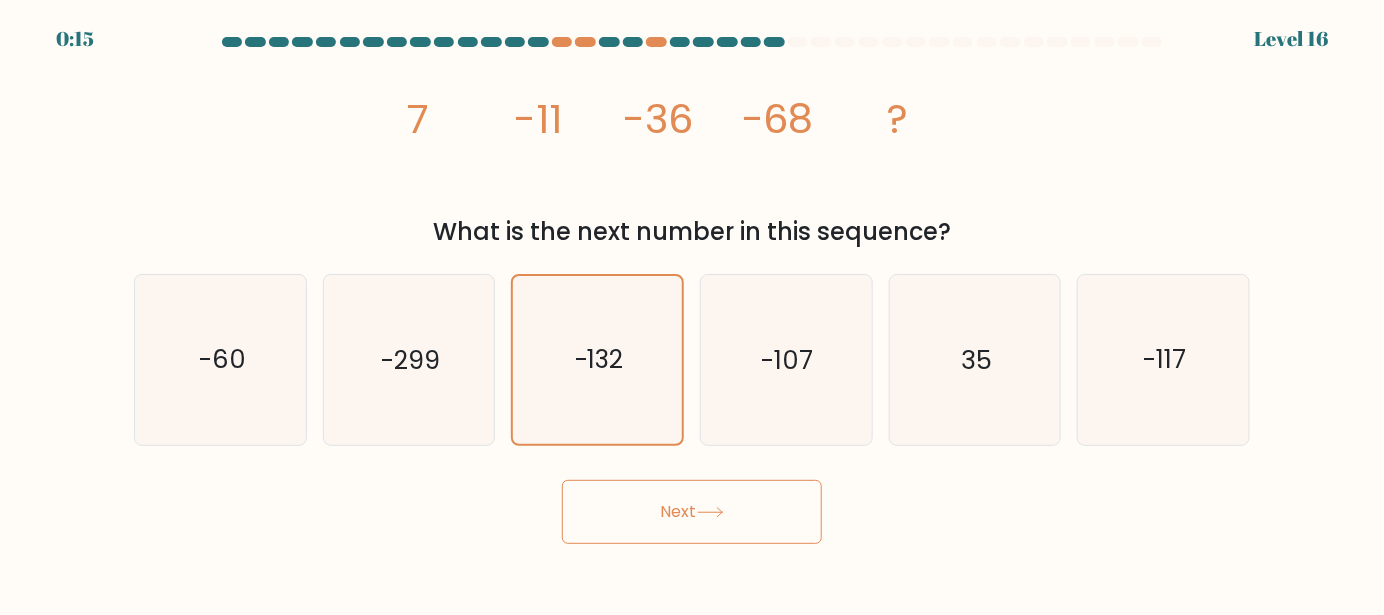 click 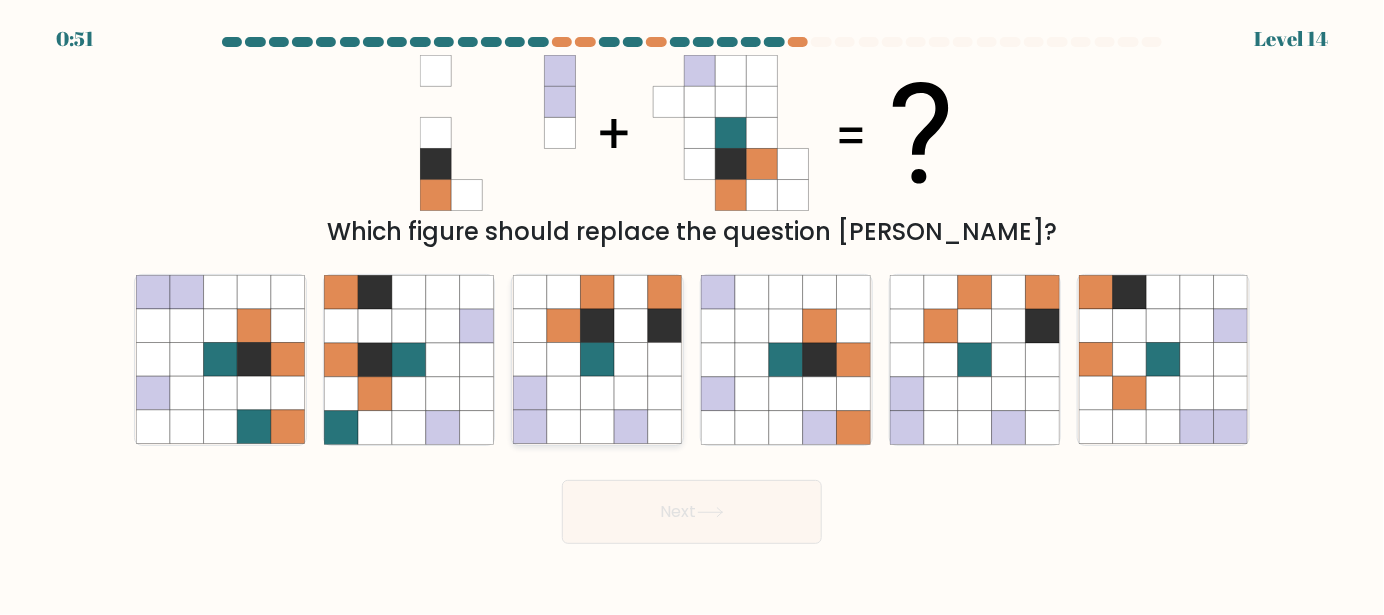 click 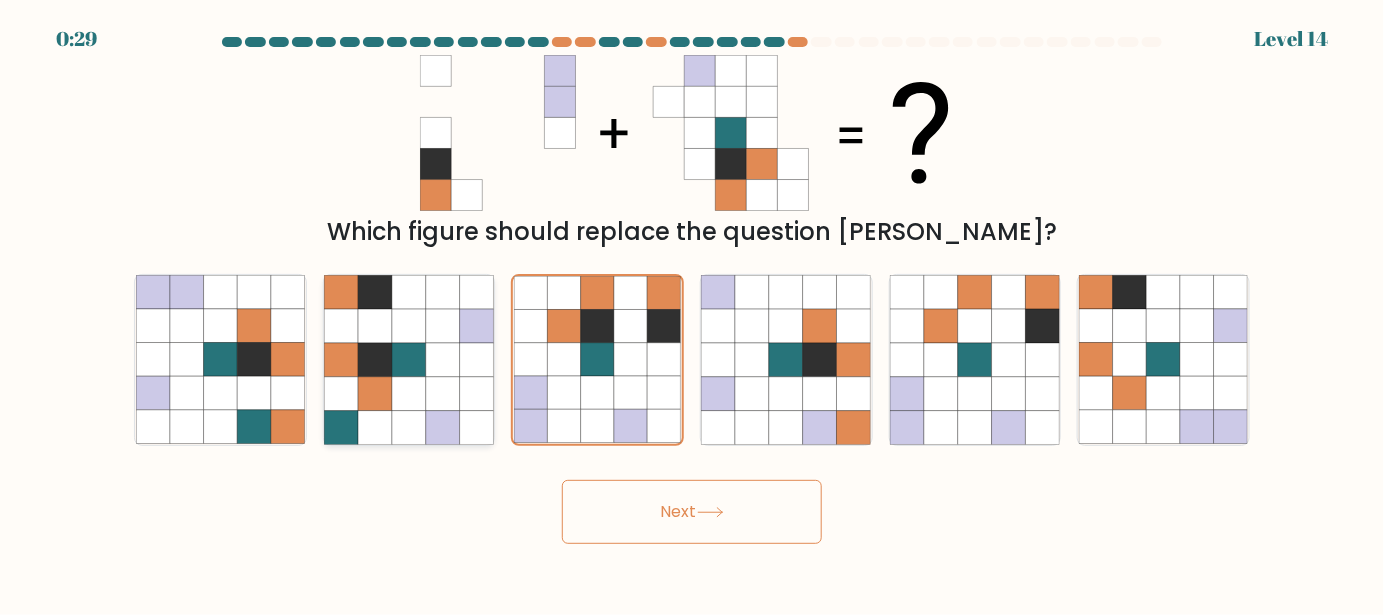 click 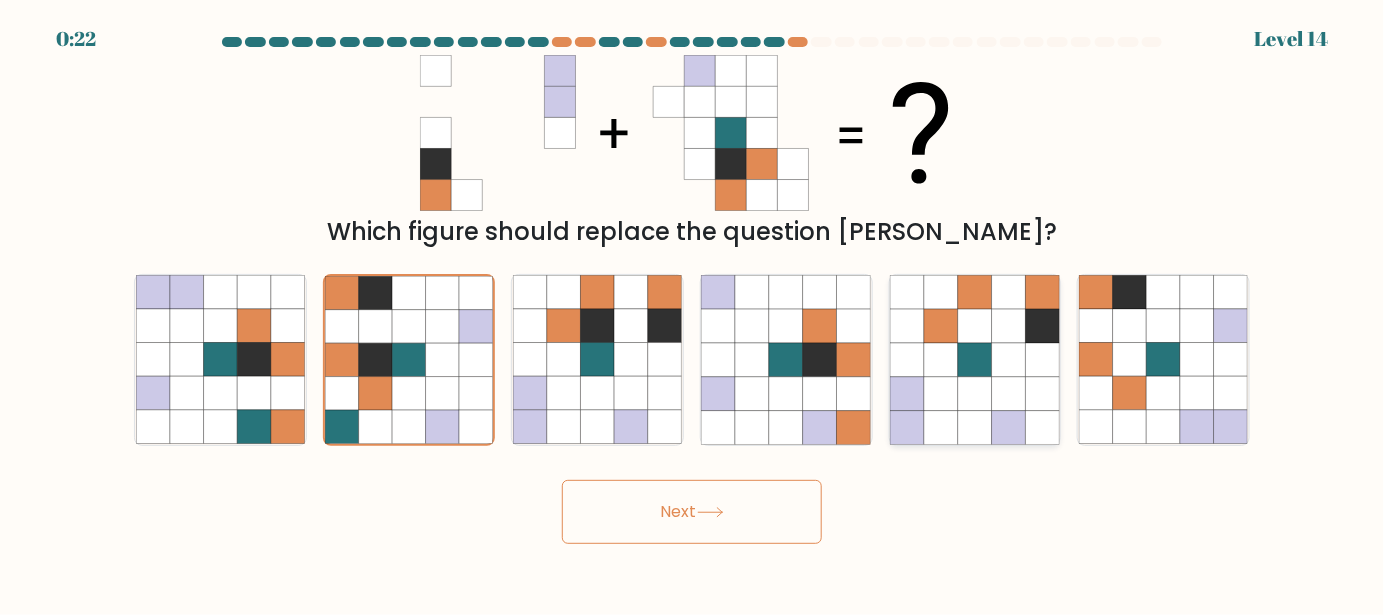 click 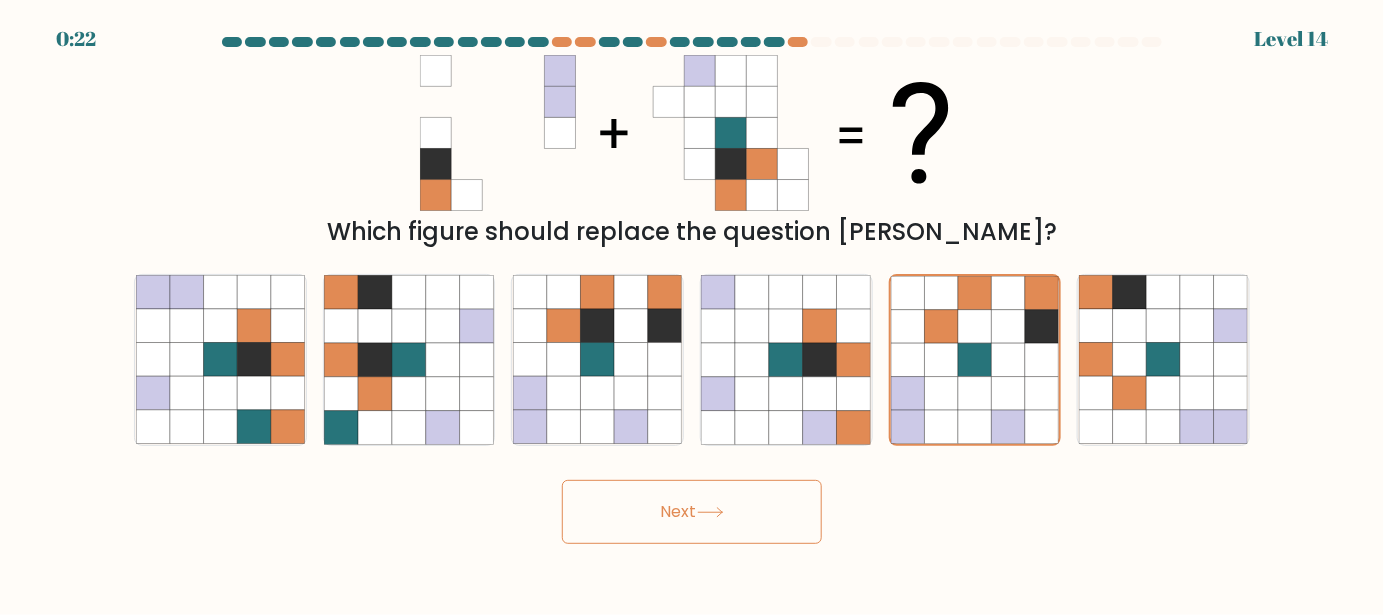 click on "Next" at bounding box center [692, 512] 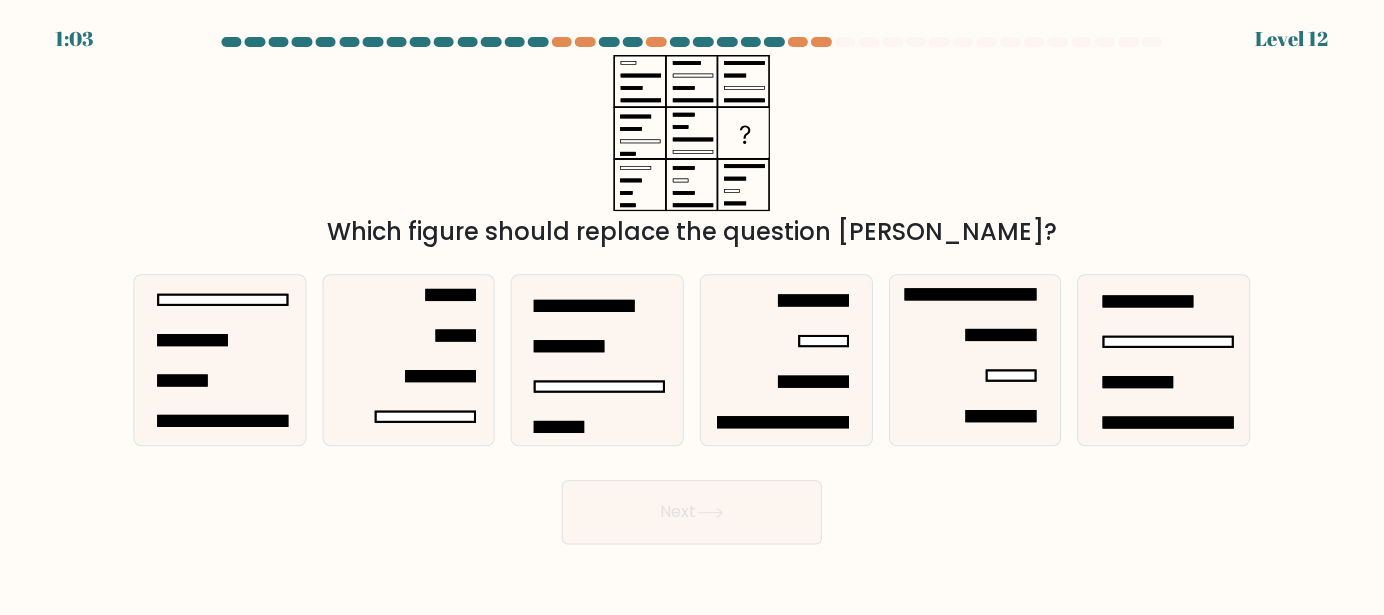 scroll, scrollTop: 0, scrollLeft: 0, axis: both 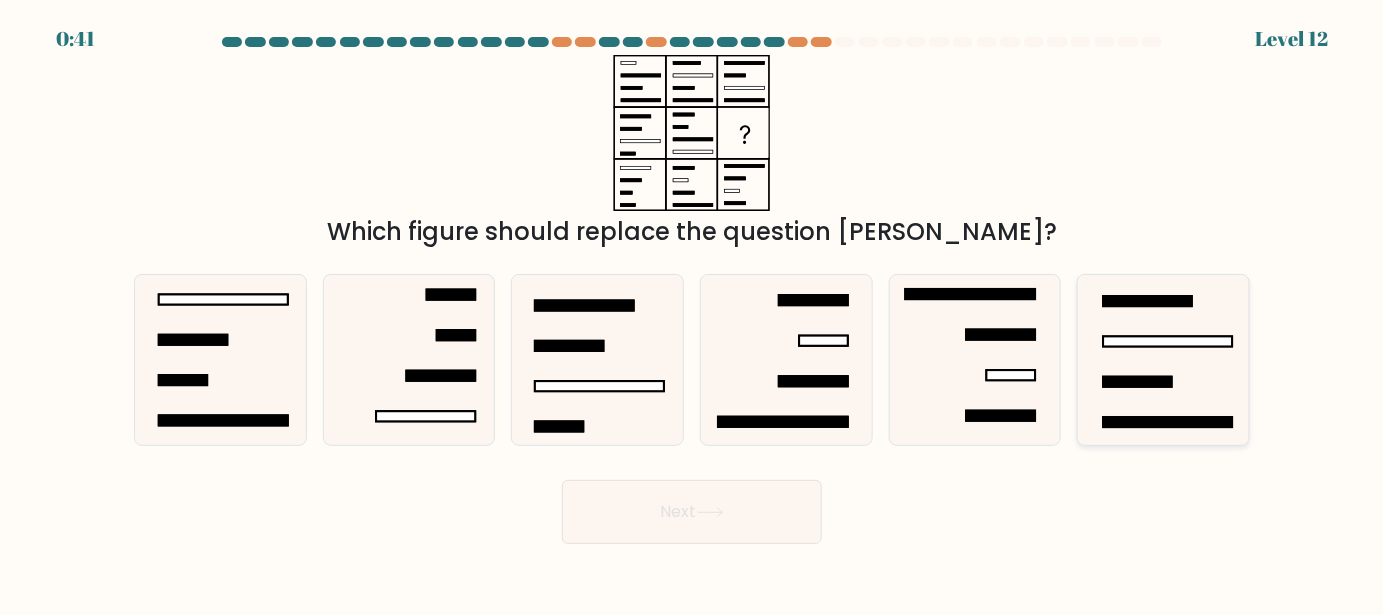 click 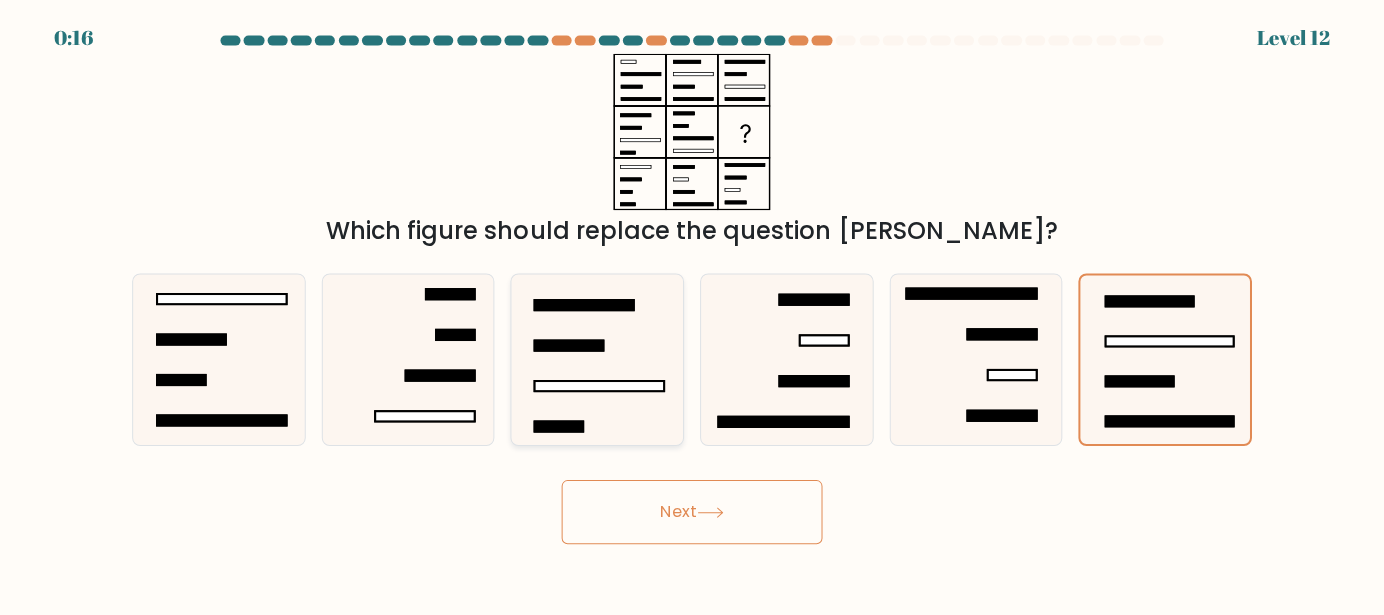scroll, scrollTop: 0, scrollLeft: 0, axis: both 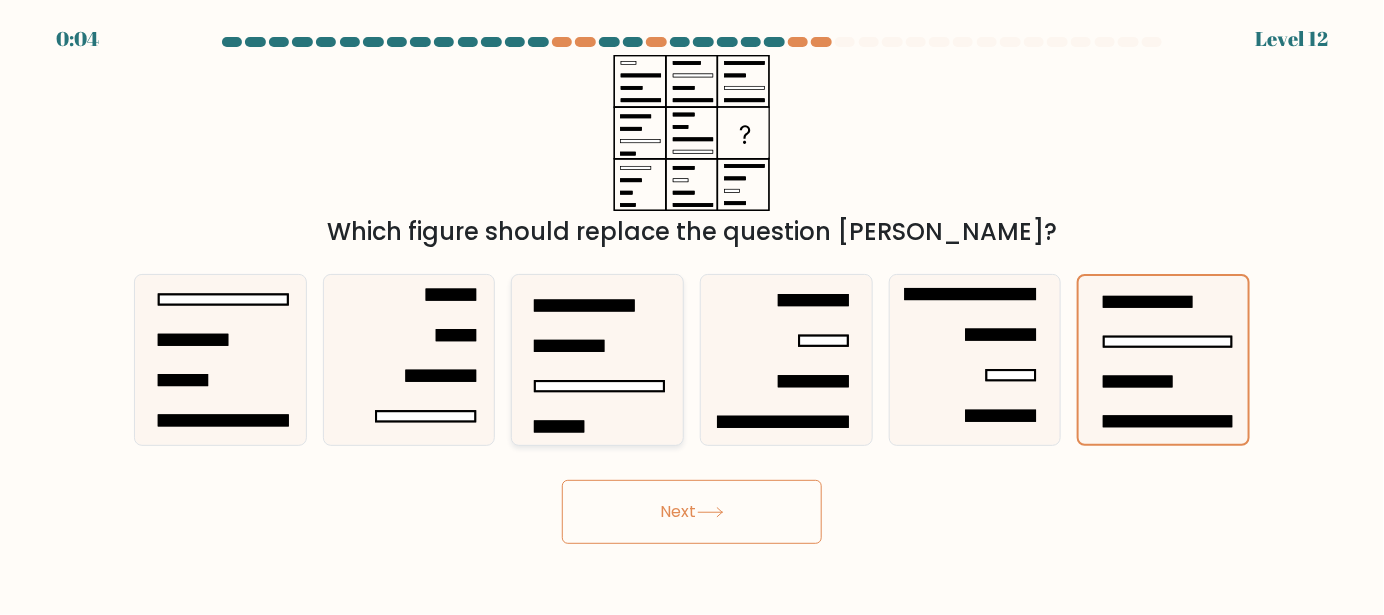 click 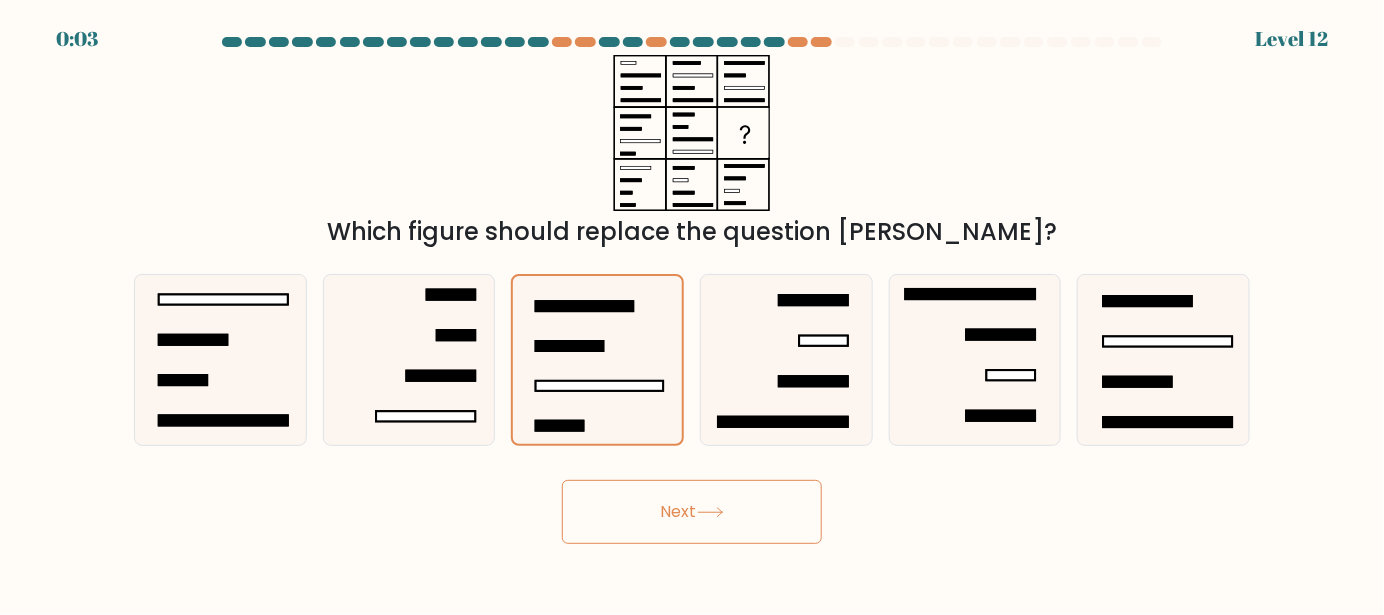 click on "Next" at bounding box center (692, 512) 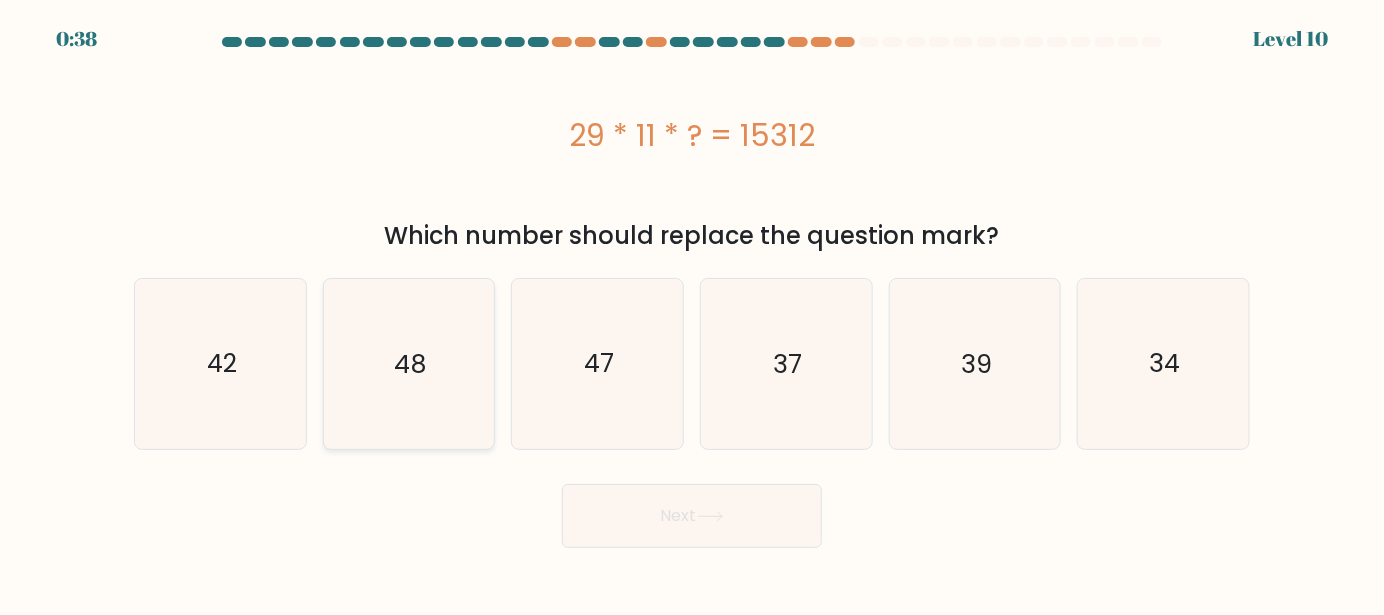 click on "48" 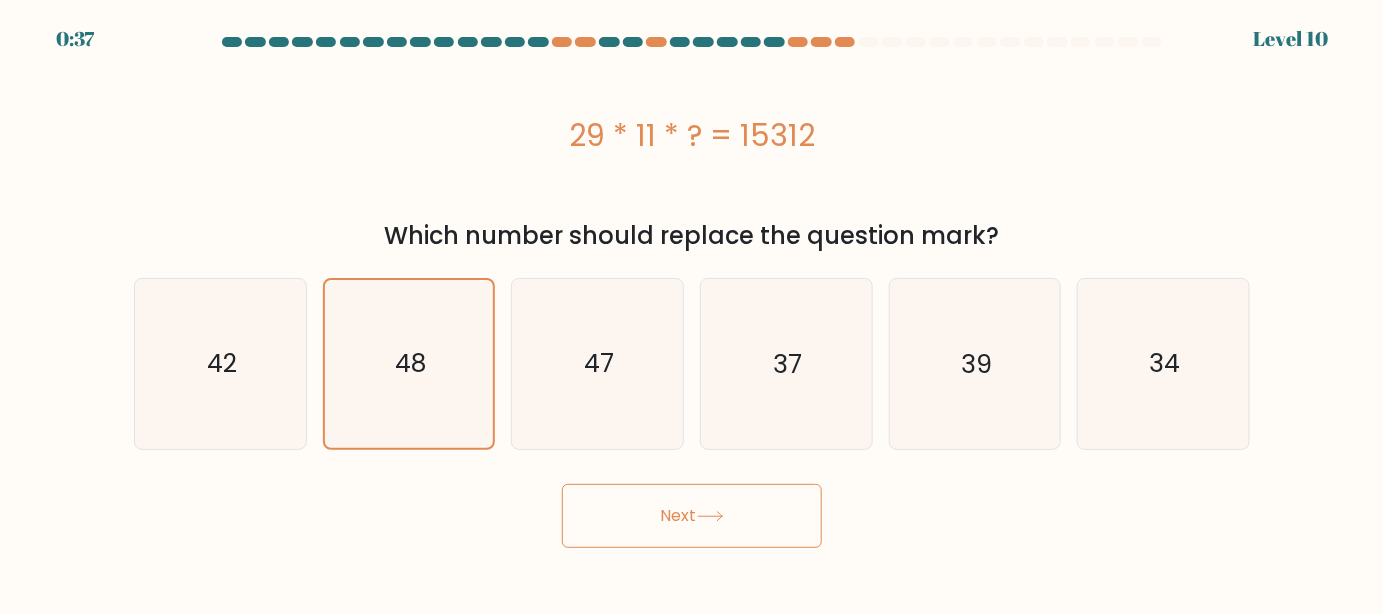 click on "Next" at bounding box center (692, 516) 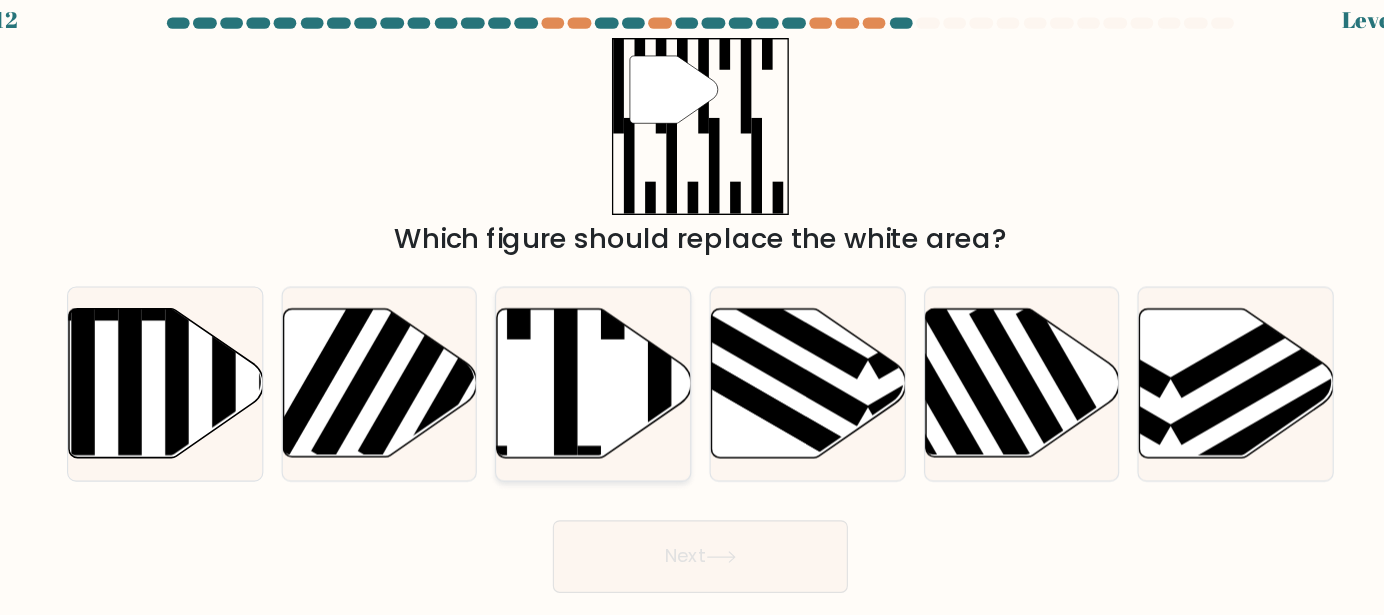 click 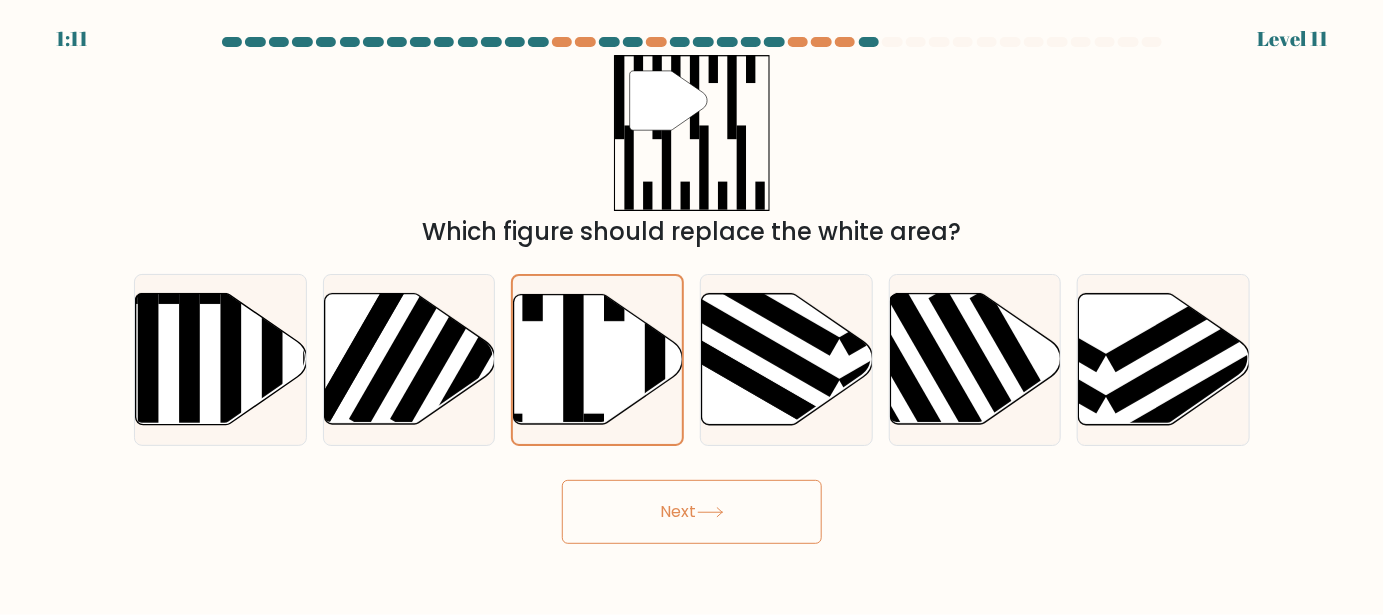 click on "Next" at bounding box center (692, 512) 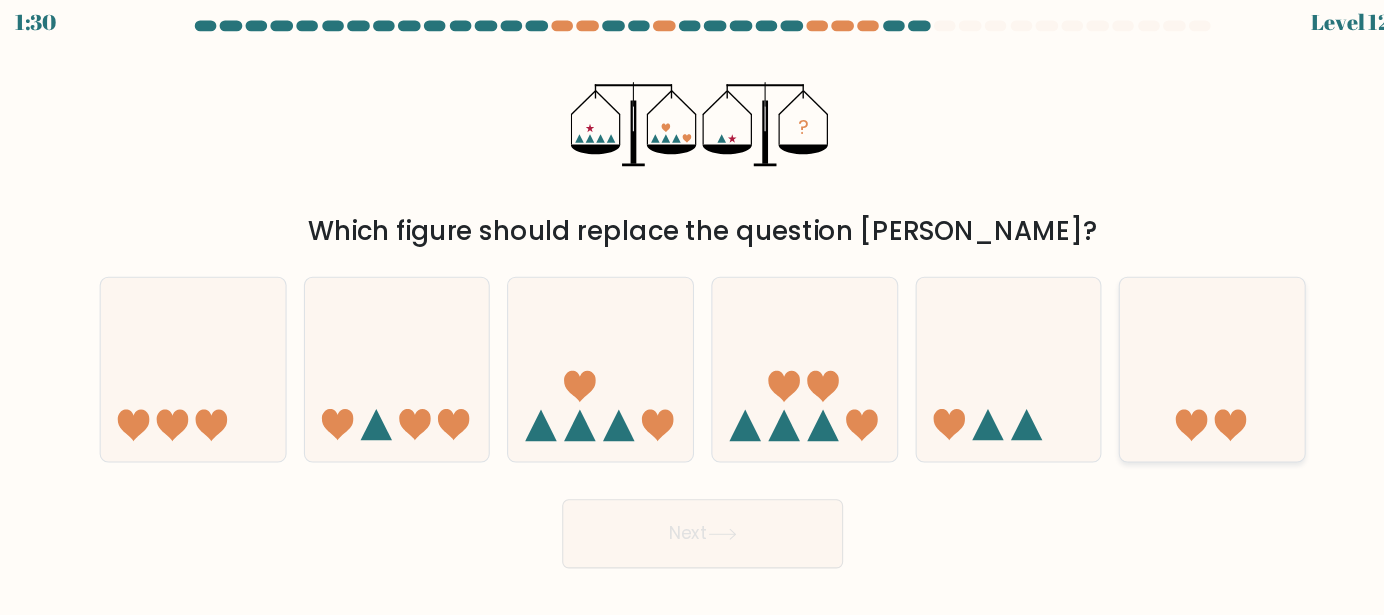 click 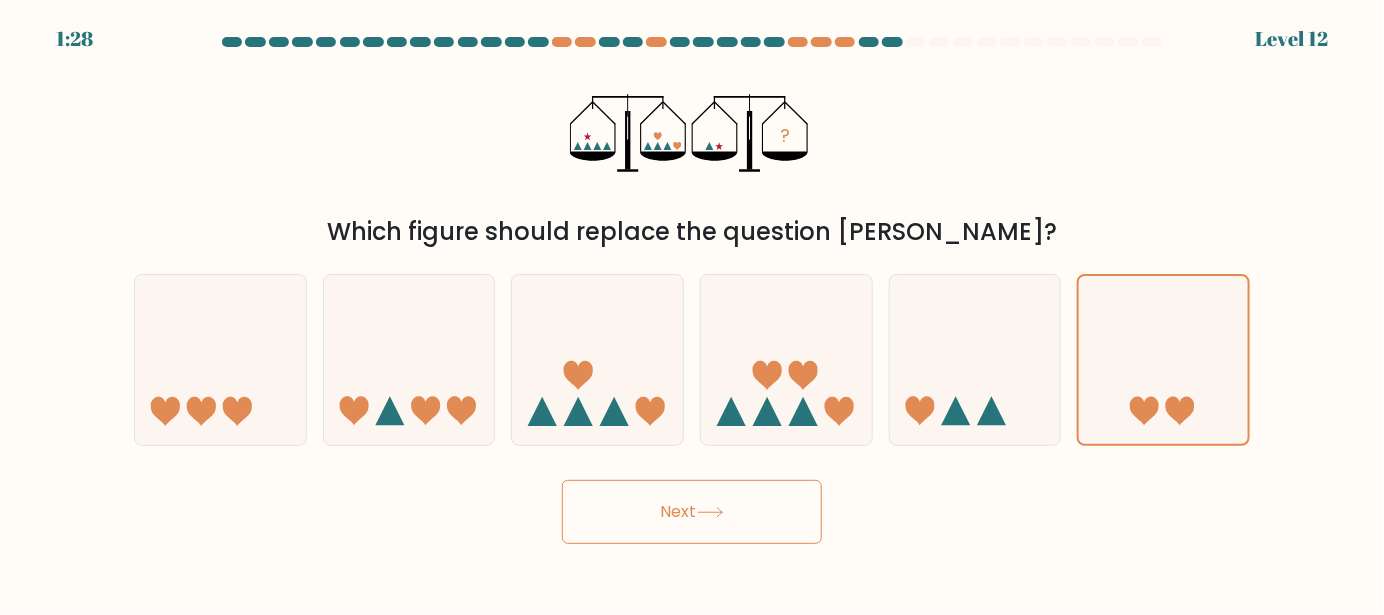 drag, startPoint x: 715, startPoint y: 521, endPoint x: 620, endPoint y: 529, distance: 95.33625 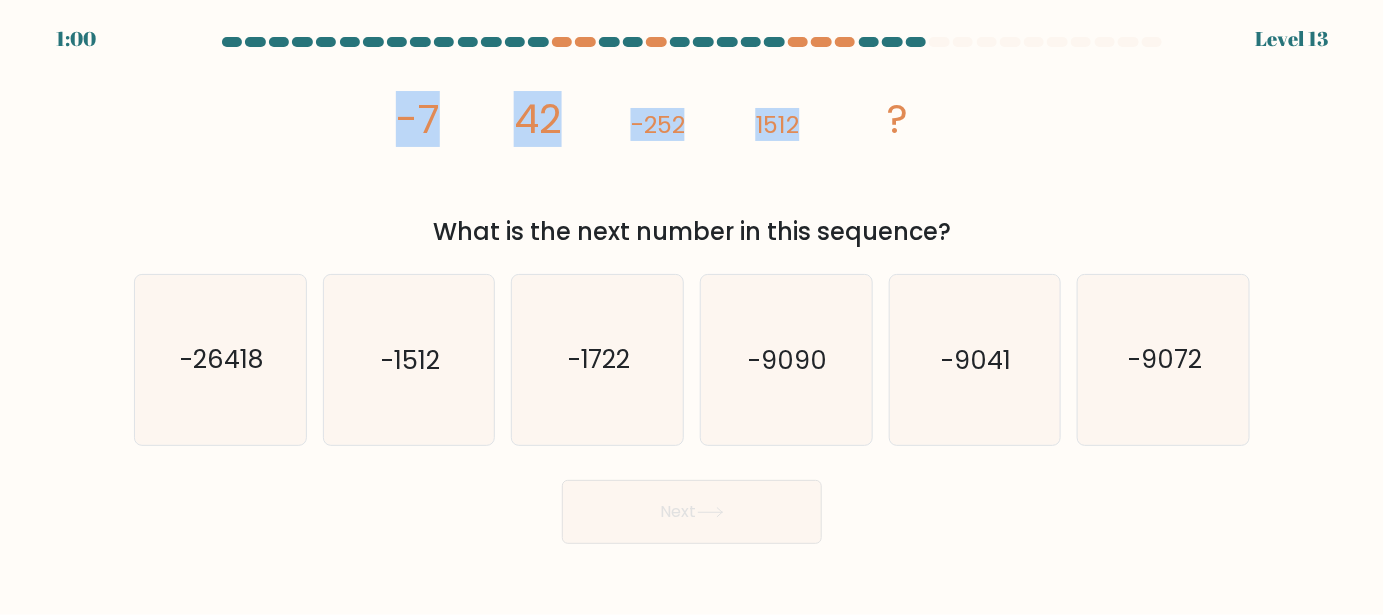 drag, startPoint x: 376, startPoint y: 126, endPoint x: 824, endPoint y: 130, distance: 448.01785 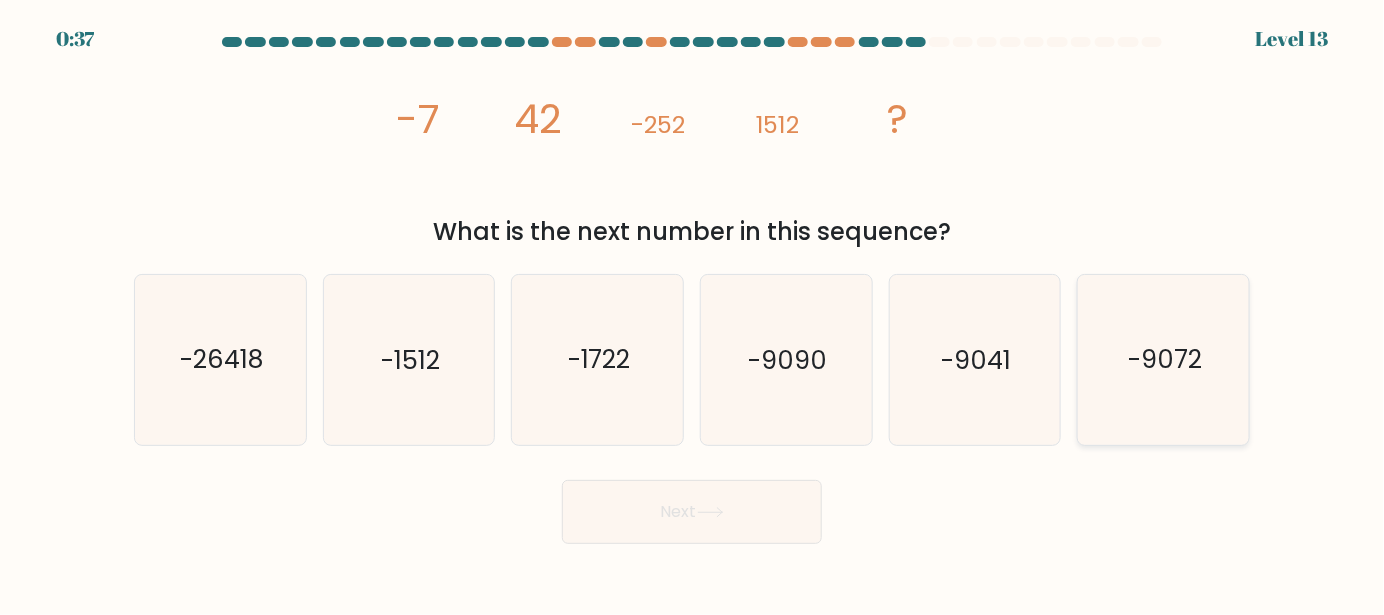 click on "-9072" 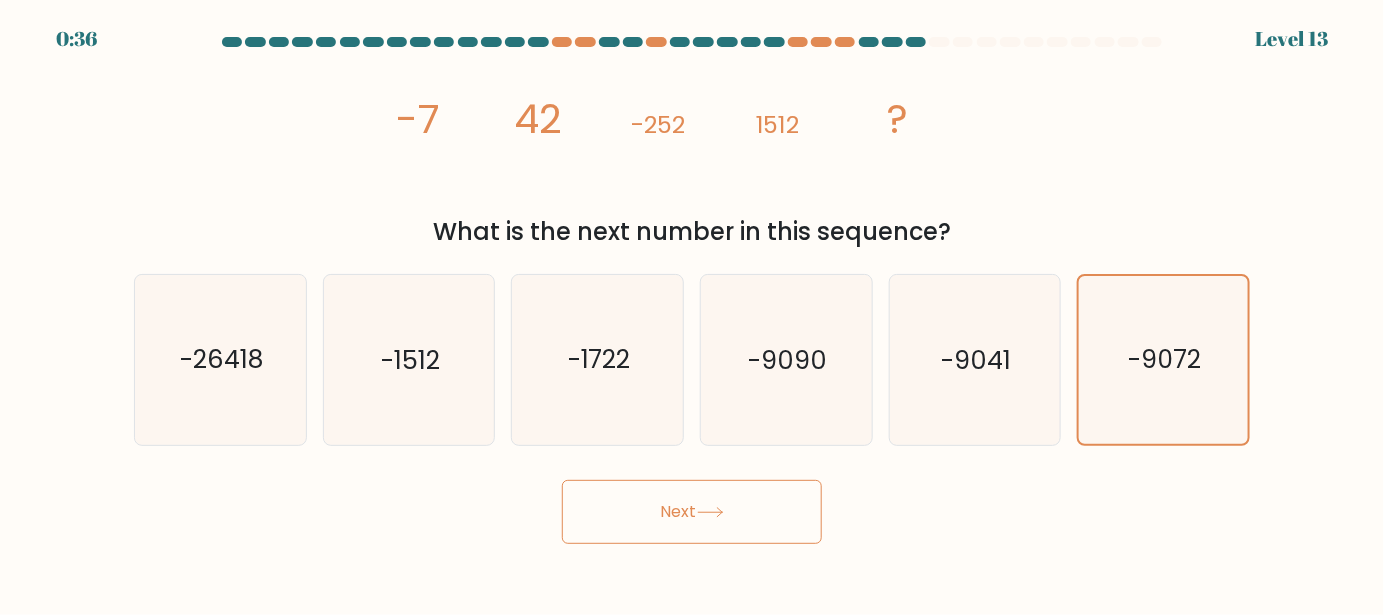 click on "Next" at bounding box center (692, 512) 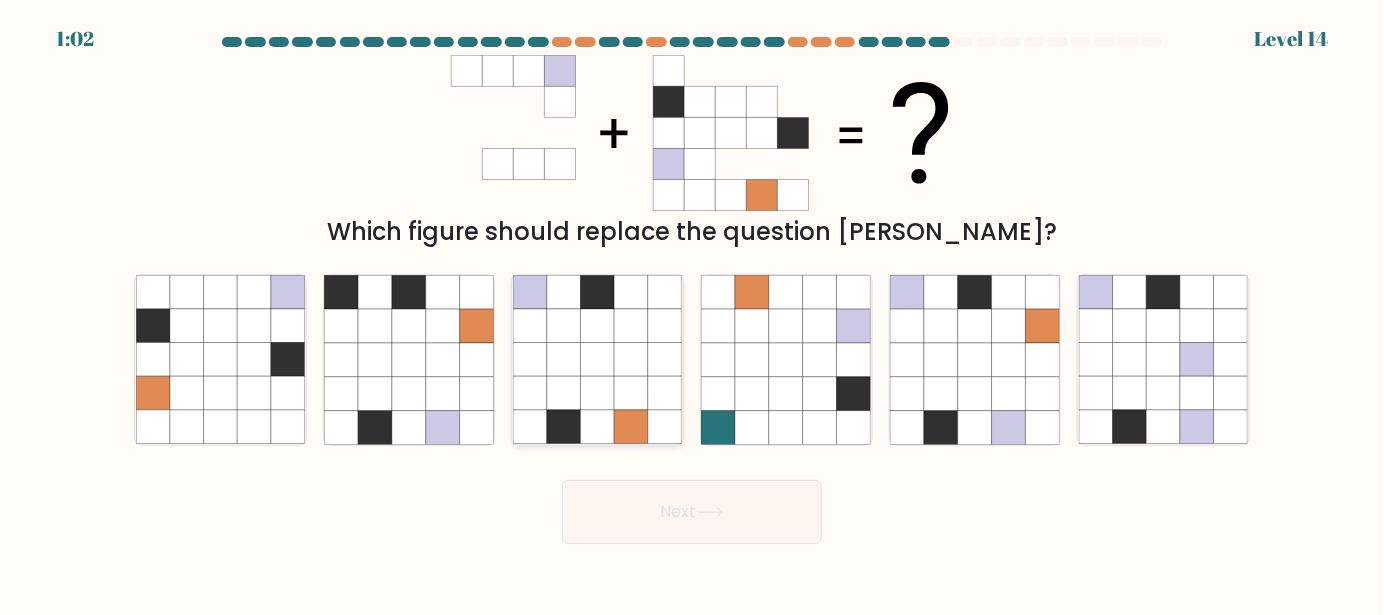 click 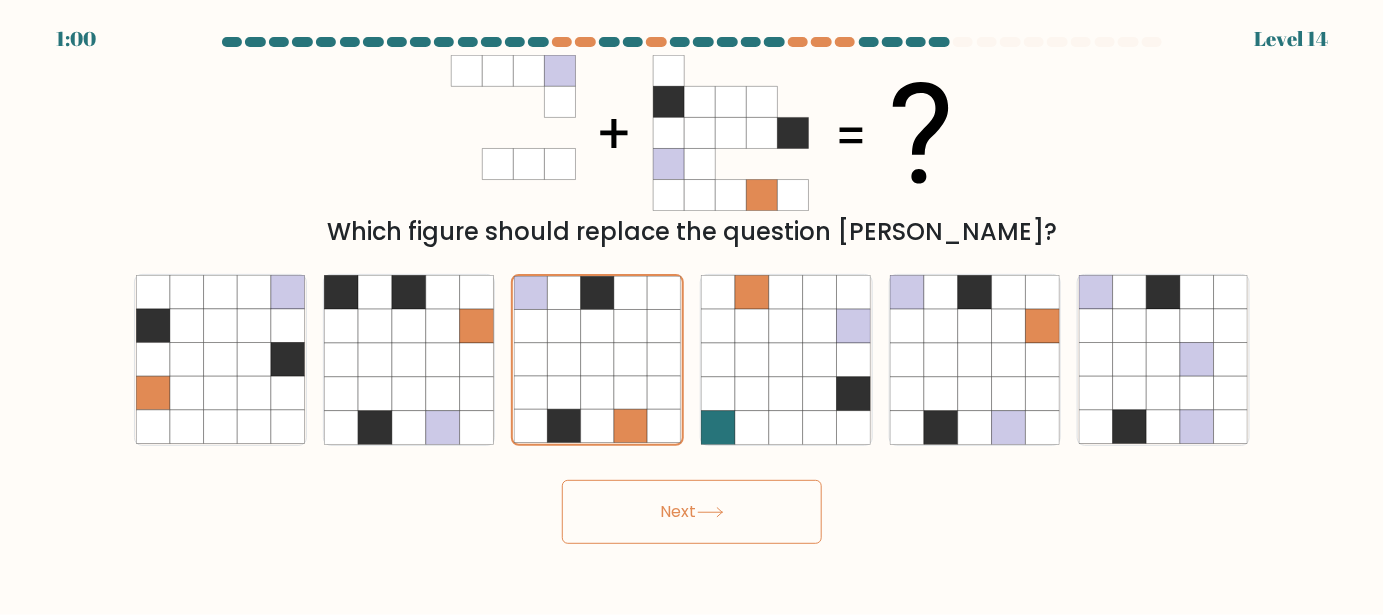 click on "Next" at bounding box center (692, 512) 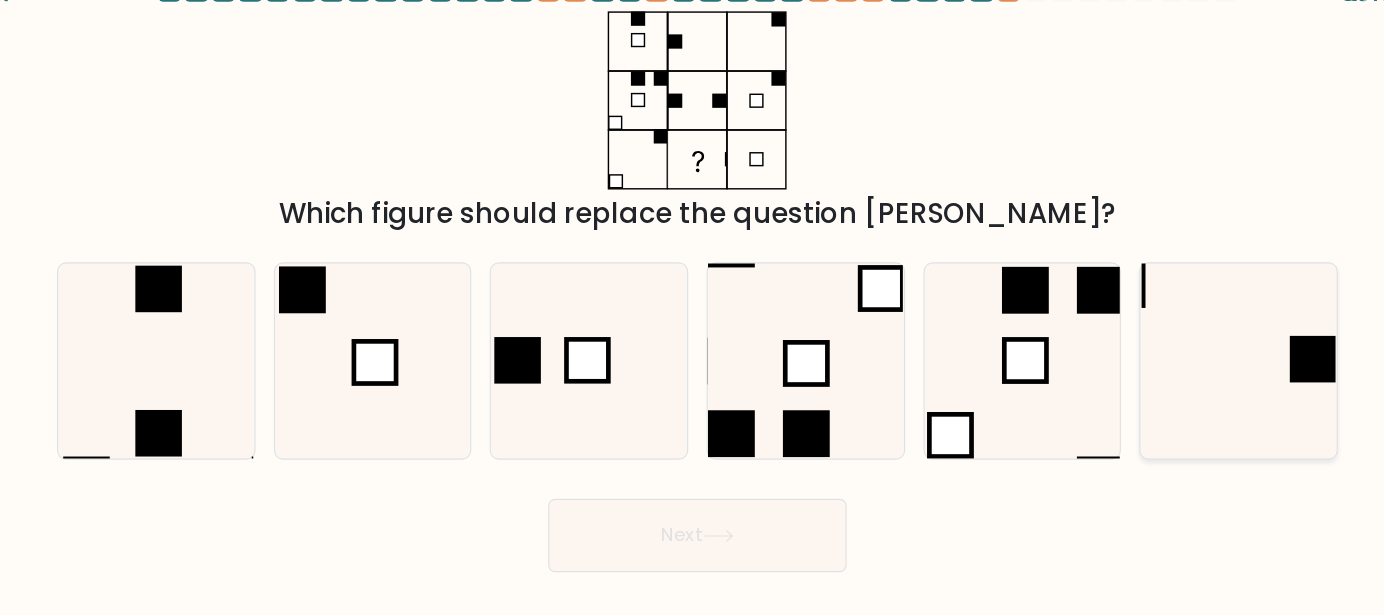 click 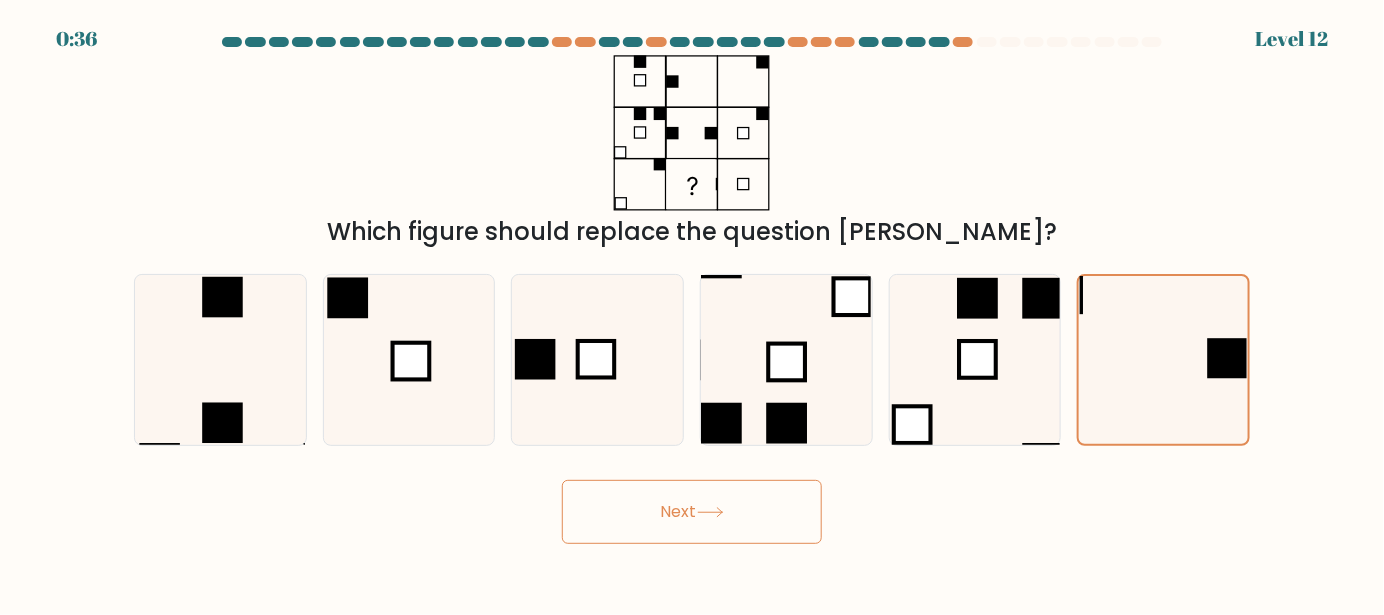 click 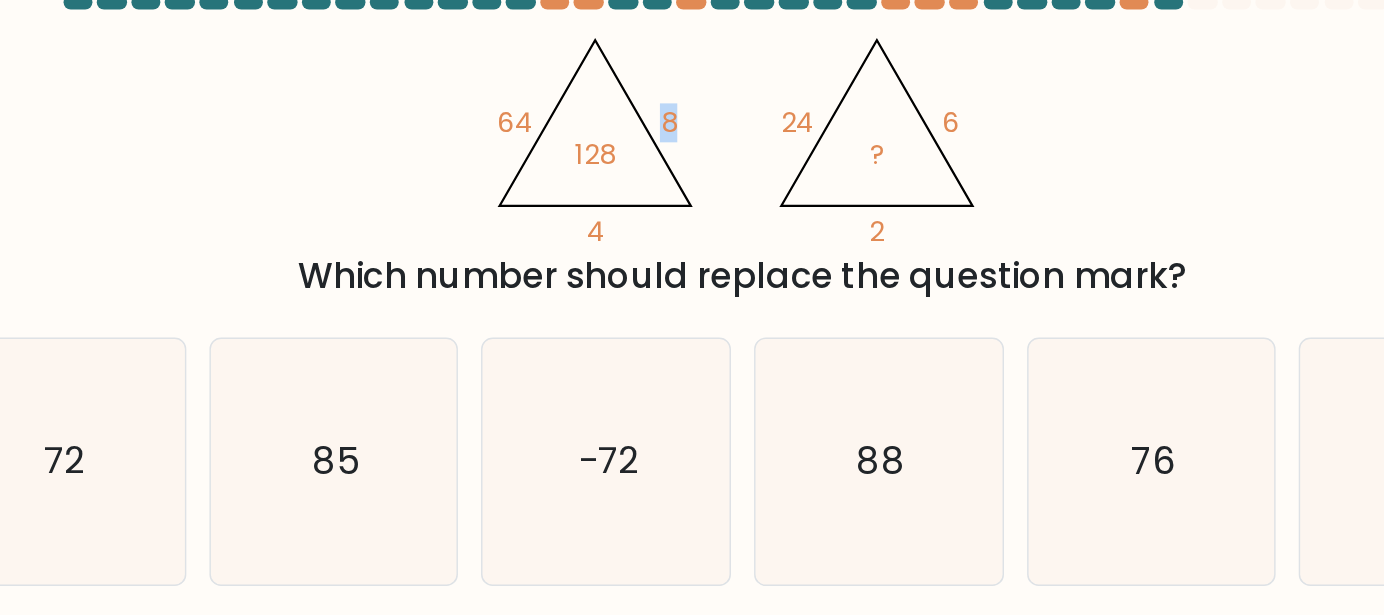drag, startPoint x: 554, startPoint y: 119, endPoint x: 648, endPoint y: 145, distance: 97.52948 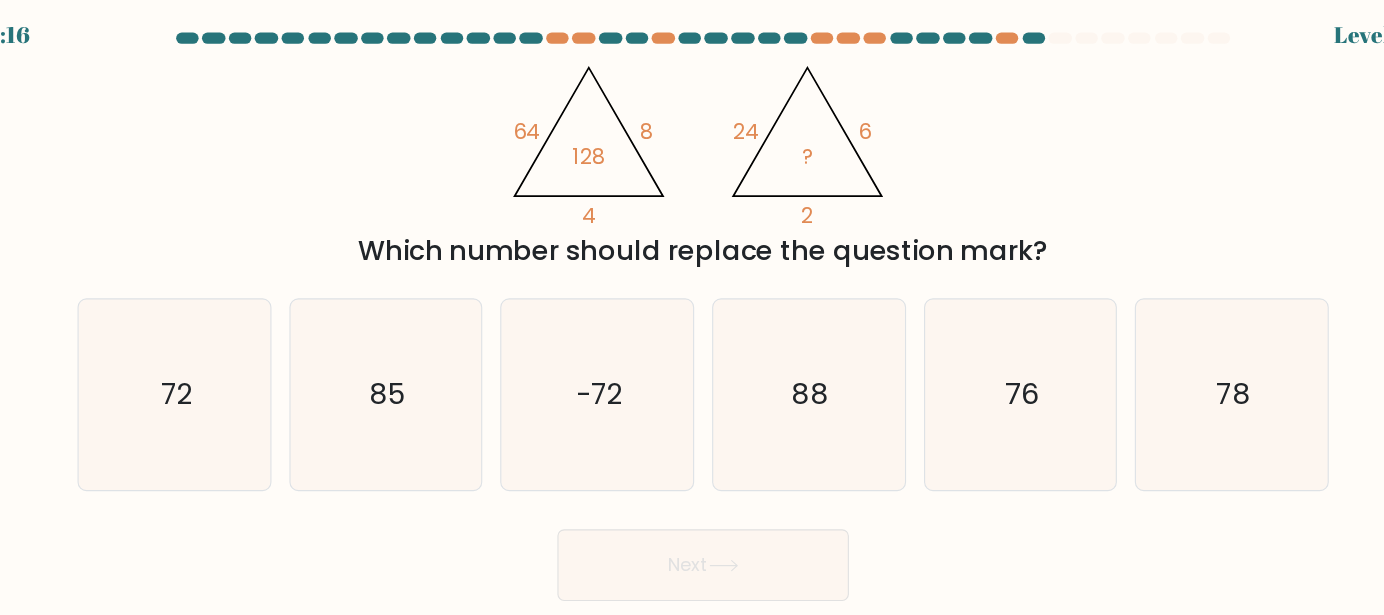 click on "@import url('https://fonts.googleapis.com/css?family=Abril+Fatface:400,100,100italic,300,300italic,400italic,500,500italic,700,700italic,900,900italic');                        64       8       4       128                                       @import url('https://fonts.googleapis.com/css?family=Abril+Fatface:400,100,100italic,300,300italic,400italic,500,500italic,700,700italic,900,900italic');                        24       6       2       ?
Which number should replace the question mark?" at bounding box center (692, 152) 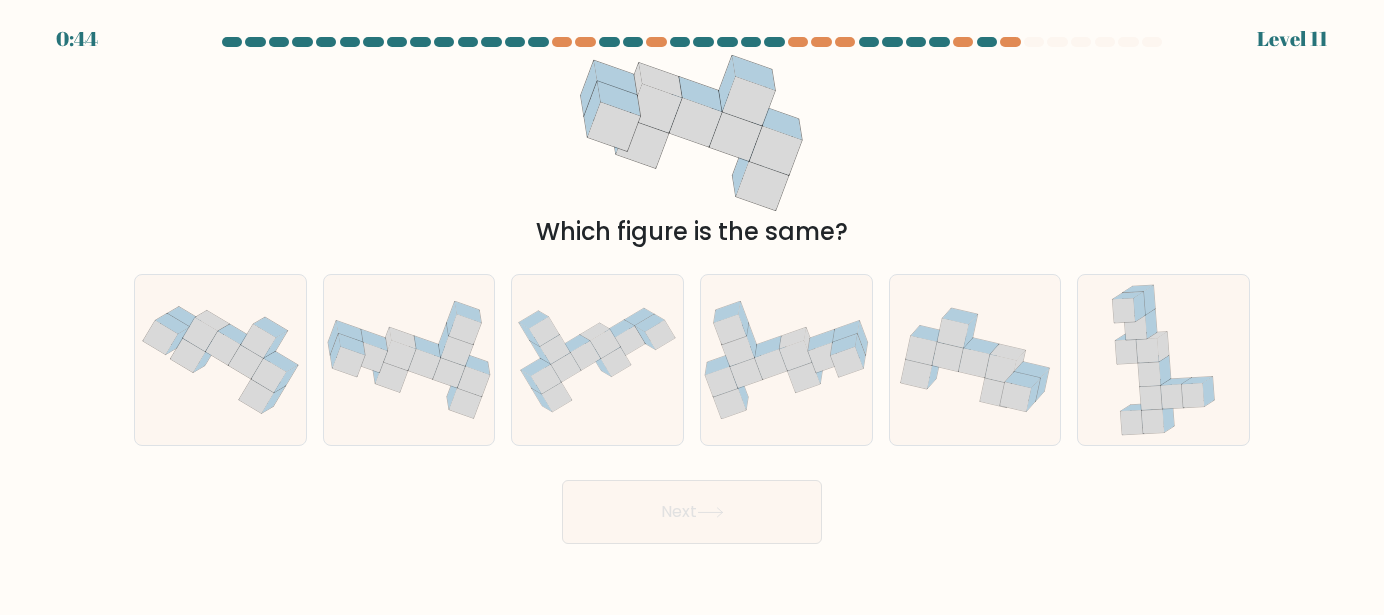 scroll, scrollTop: 0, scrollLeft: 0, axis: both 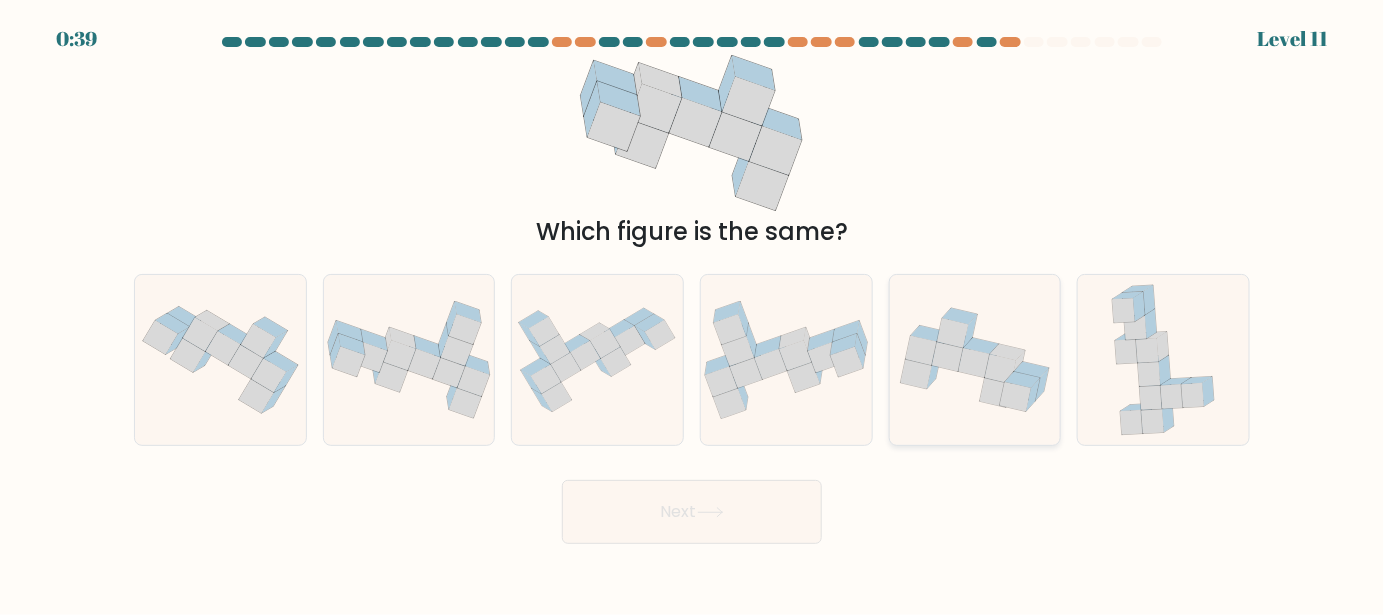 click 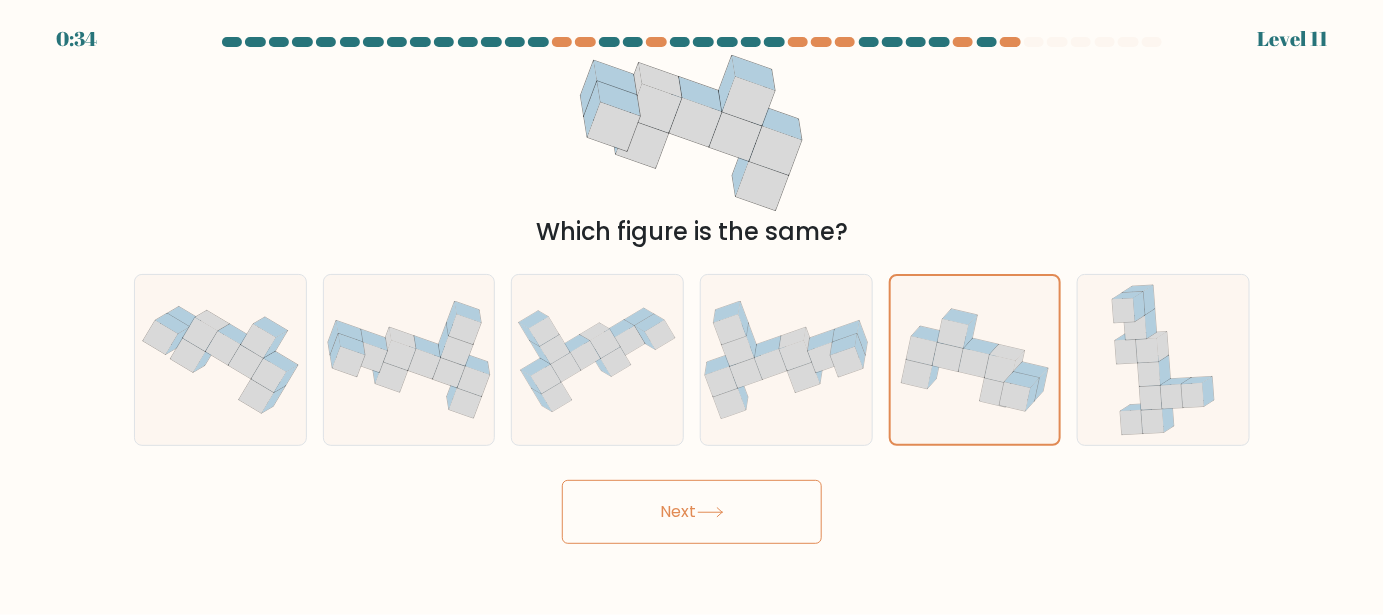 click on "Next" at bounding box center [692, 512] 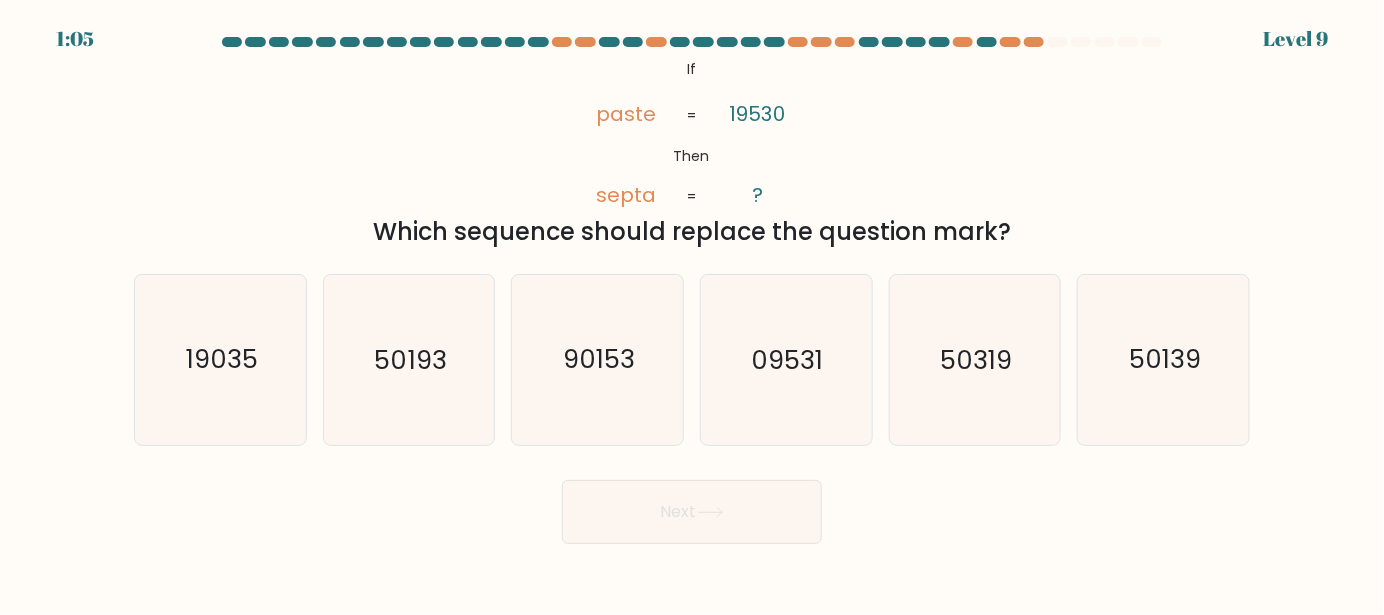 click on "@import url('https://fonts.googleapis.com/css?family=Abril+Fatface:400,100,100italic,300,300italic,400italic,500,500italic,700,700italic,900,900italic');           If       Then       paste       septa       19530       ?       =       =
Which sequence should replace the question mark?" at bounding box center (692, 152) 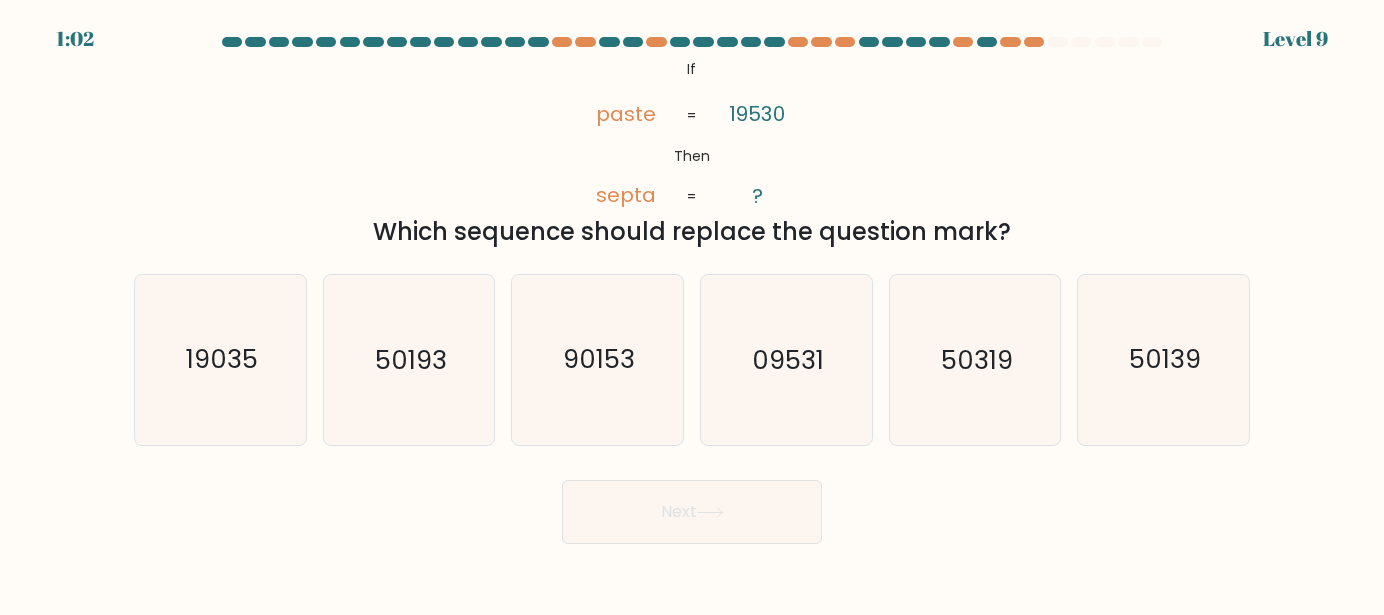 scroll, scrollTop: 0, scrollLeft: 0, axis: both 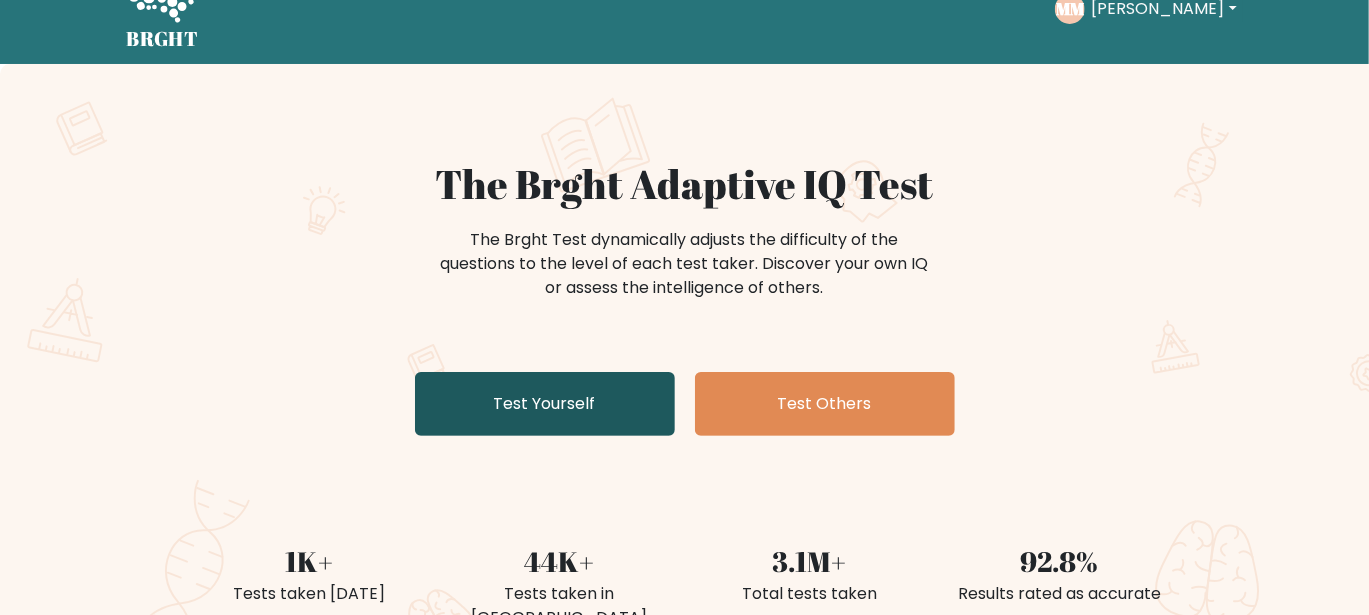 click on "Test Yourself" at bounding box center (545, 404) 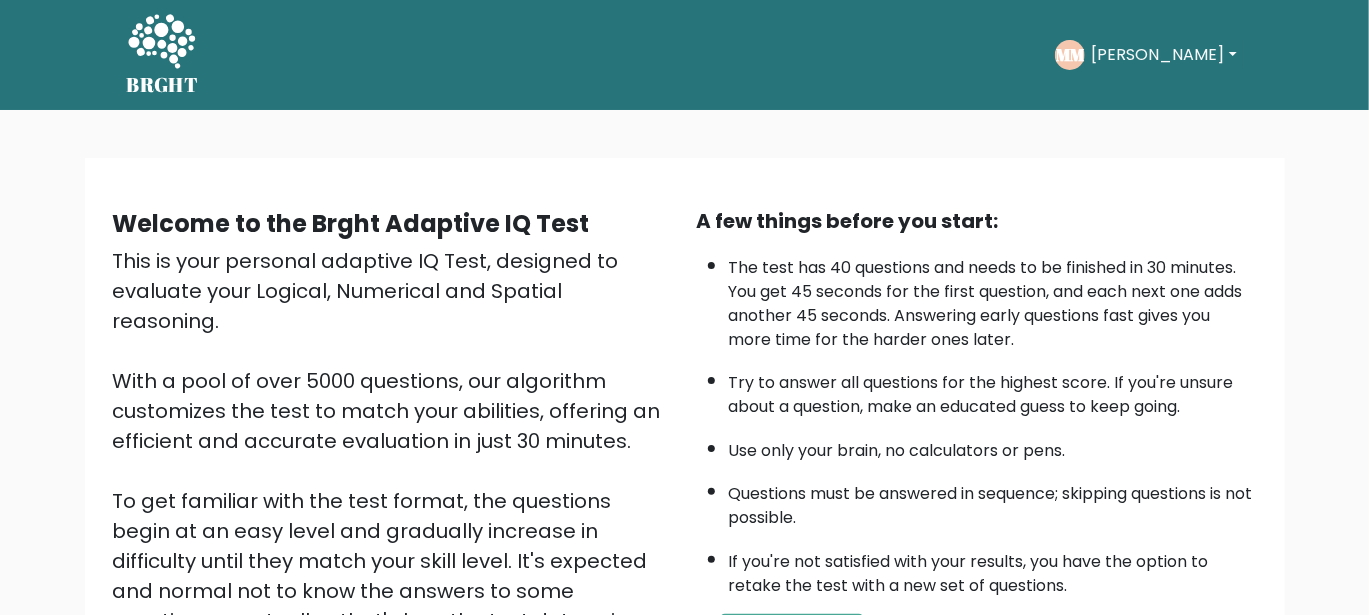 scroll, scrollTop: 300, scrollLeft: 0, axis: vertical 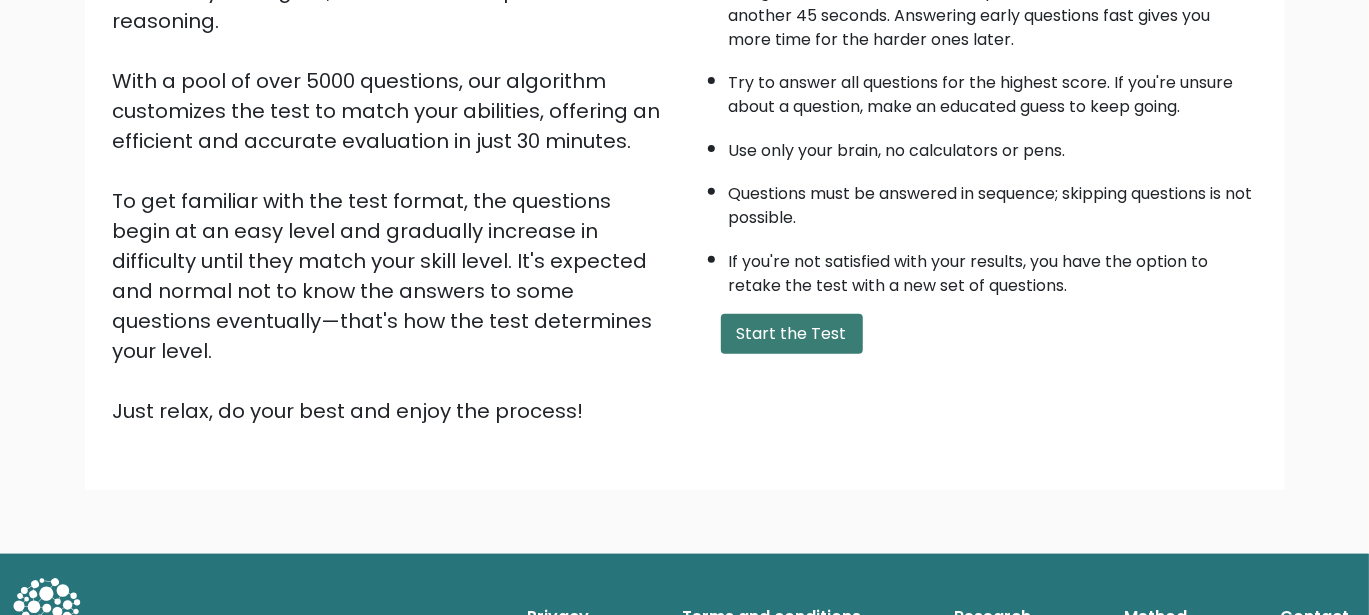 click on "Start the Test" at bounding box center [792, 334] 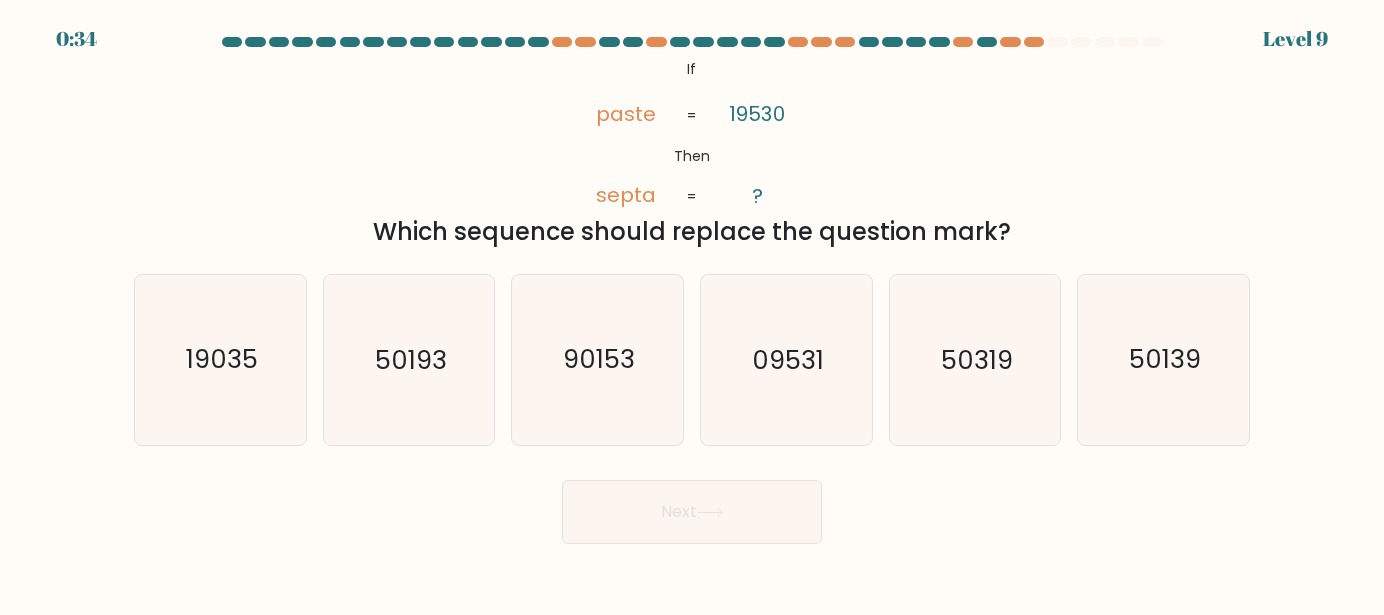 scroll, scrollTop: 0, scrollLeft: 0, axis: both 